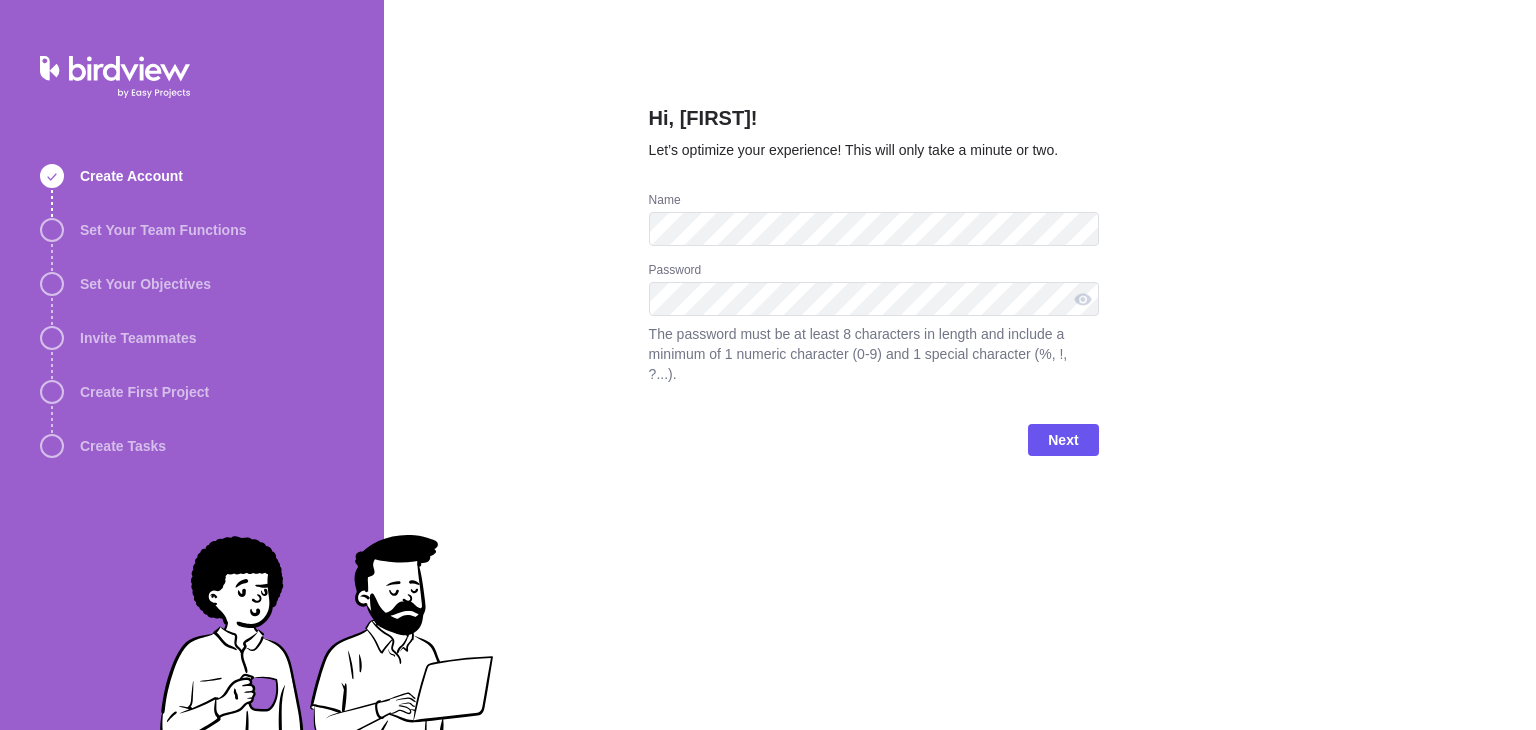 scroll, scrollTop: 0, scrollLeft: 0, axis: both 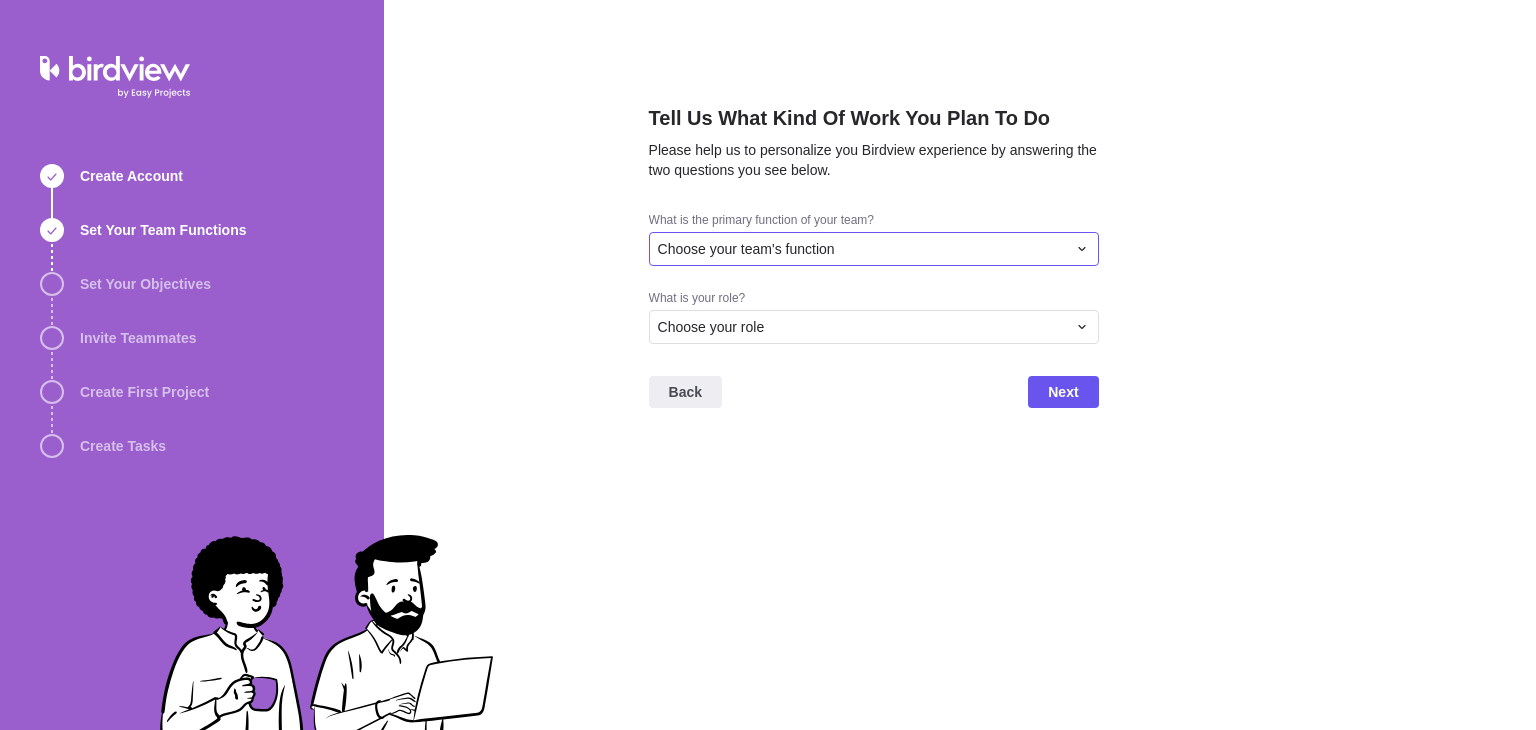 click on "Choose your team's function" at bounding box center [862, 249] 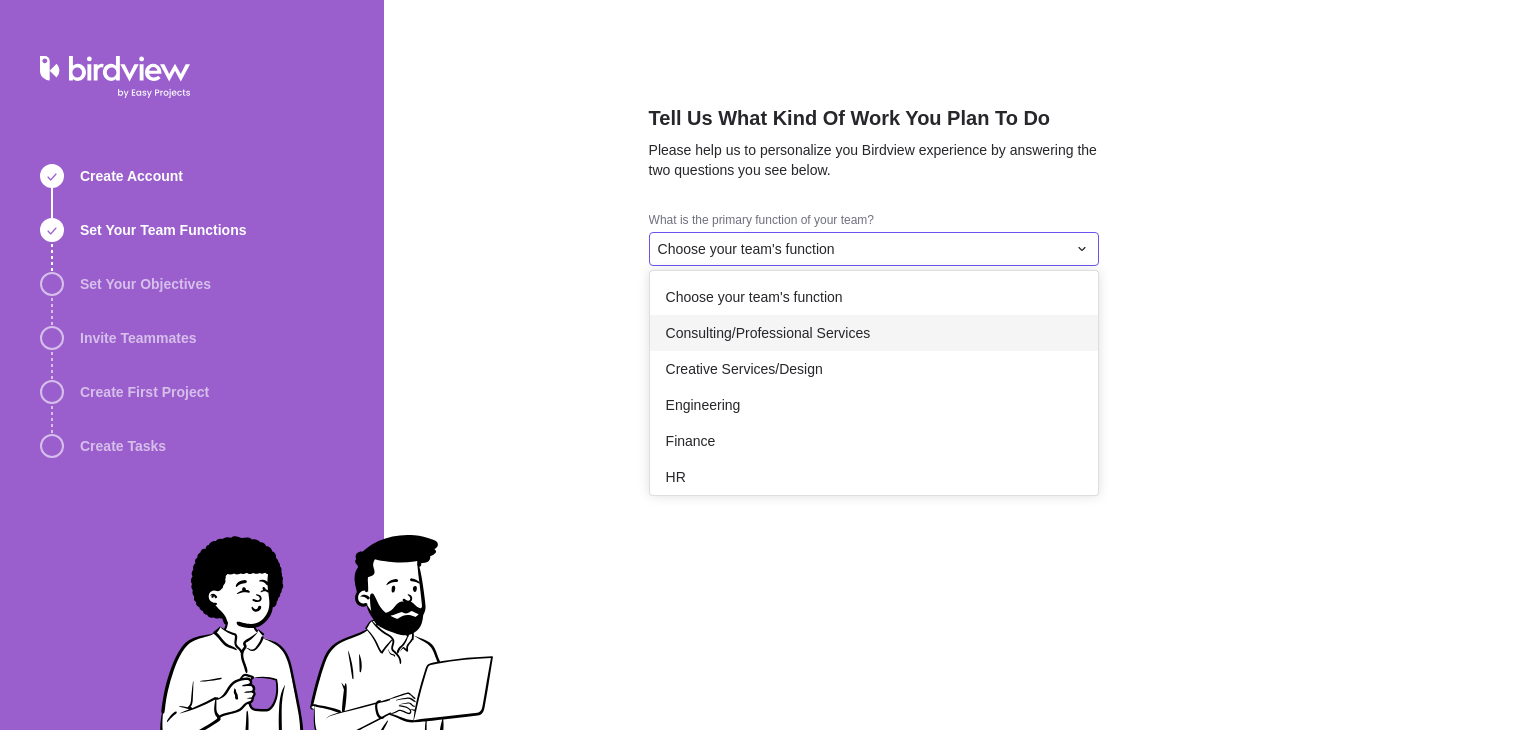 click on "Consulting/Professional Services" at bounding box center [768, 333] 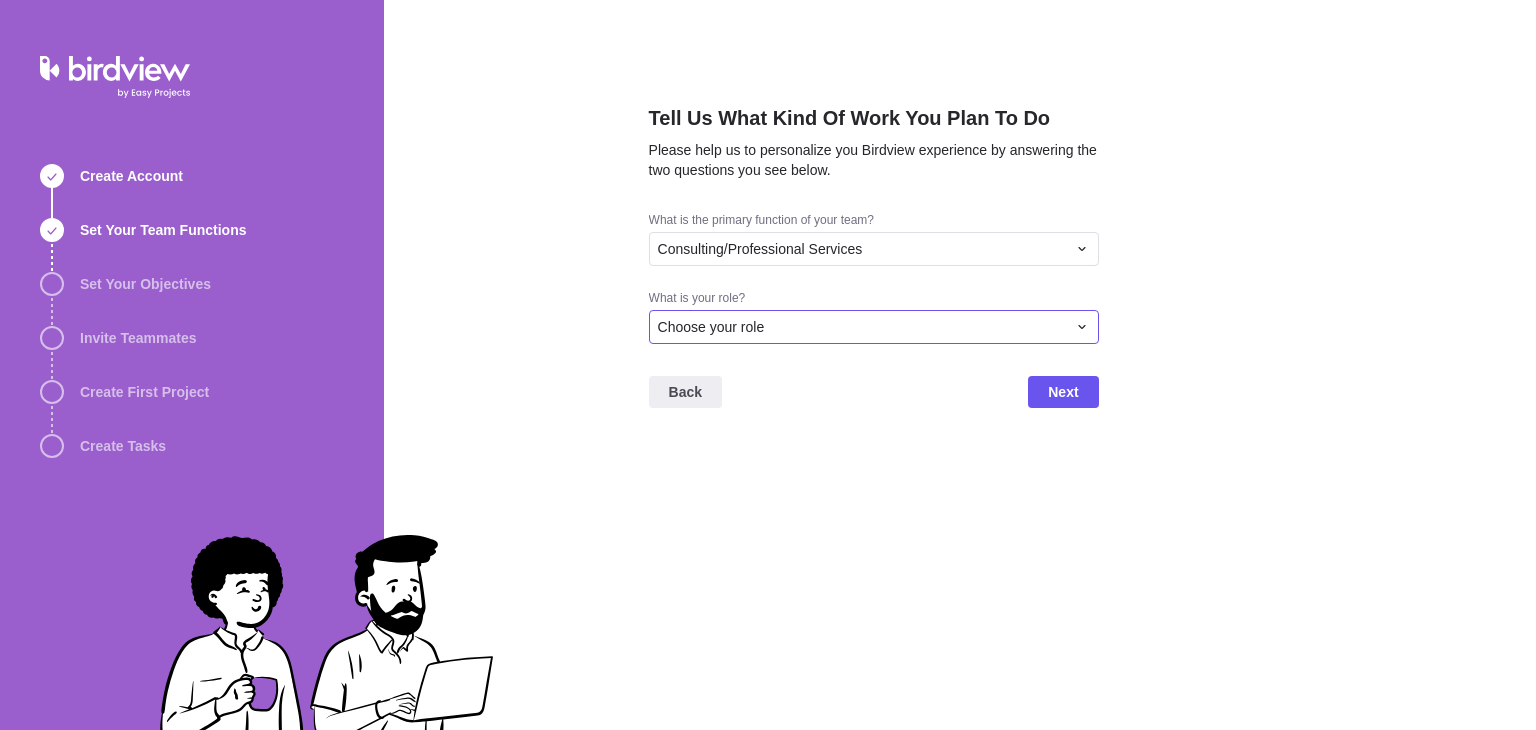 click on "Choose your role" at bounding box center [874, 327] 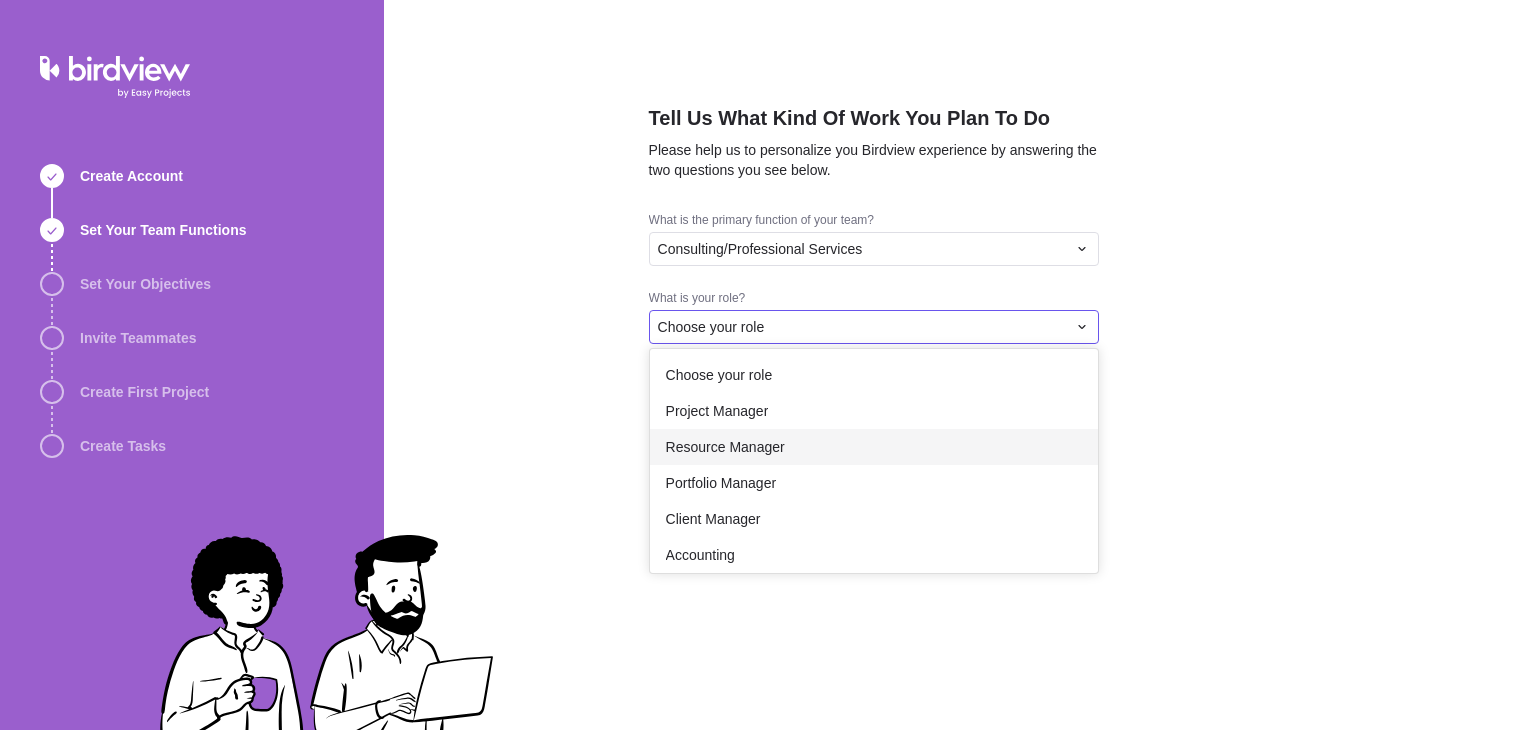 click on "Resource Manager" at bounding box center [874, 447] 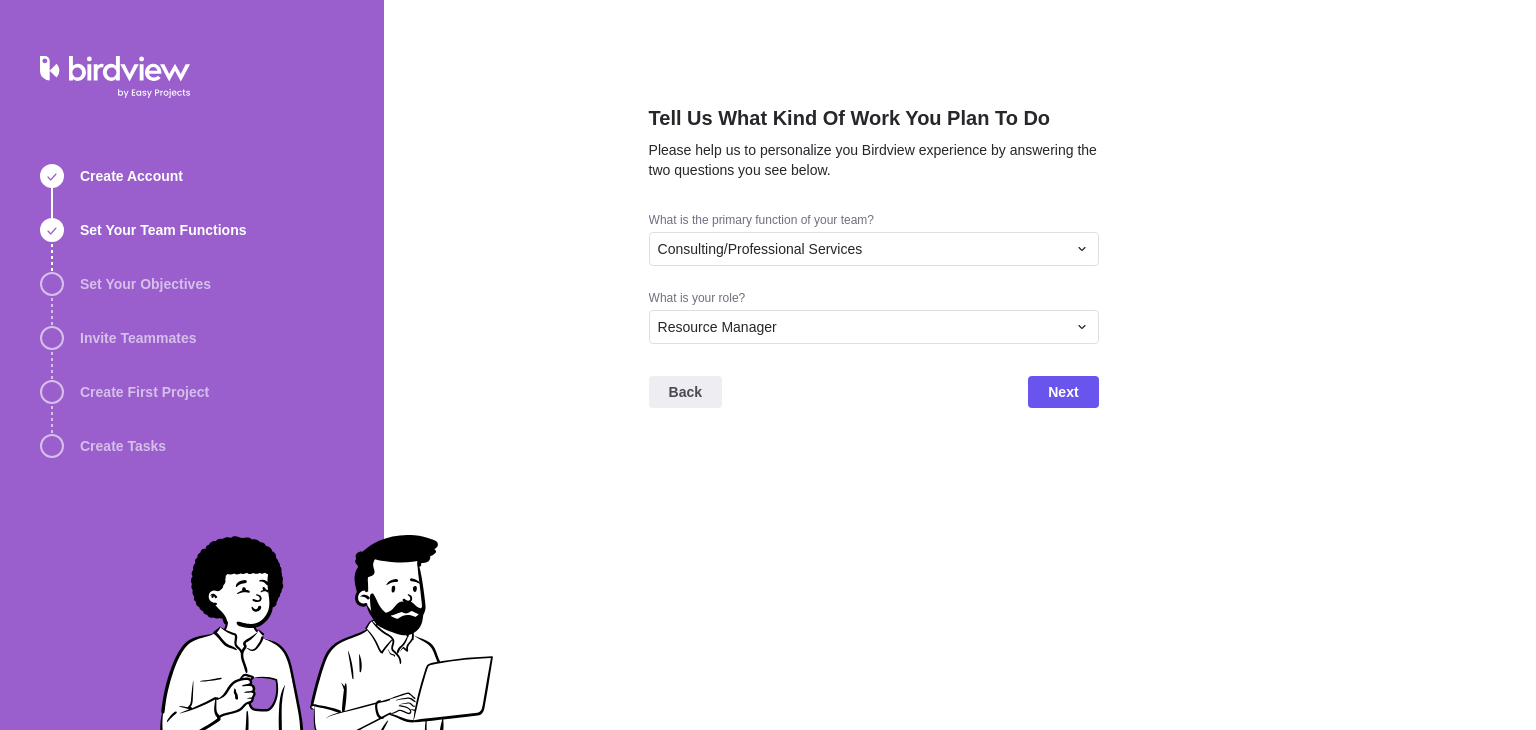 click on "Next" at bounding box center (1063, 392) 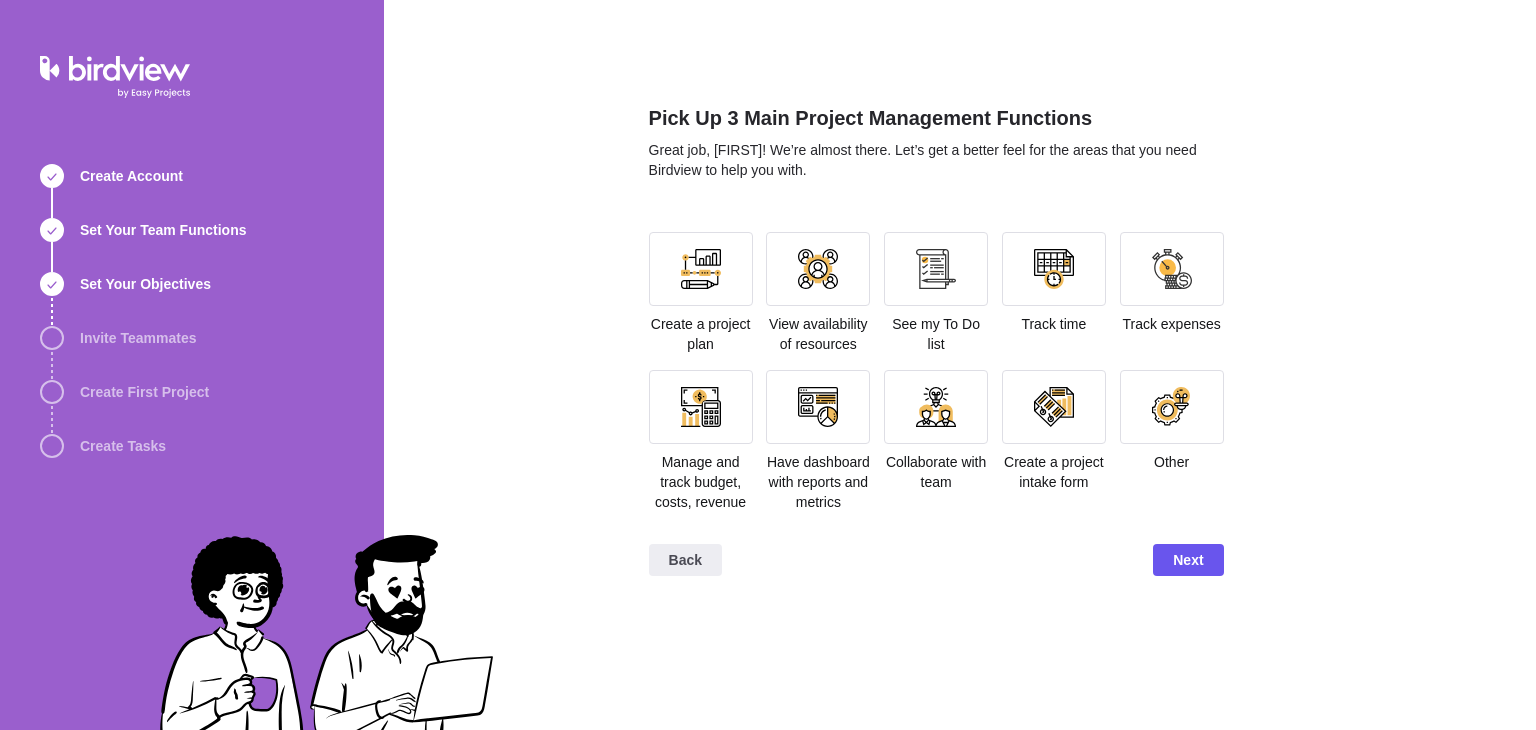 click at bounding box center (936, 269) 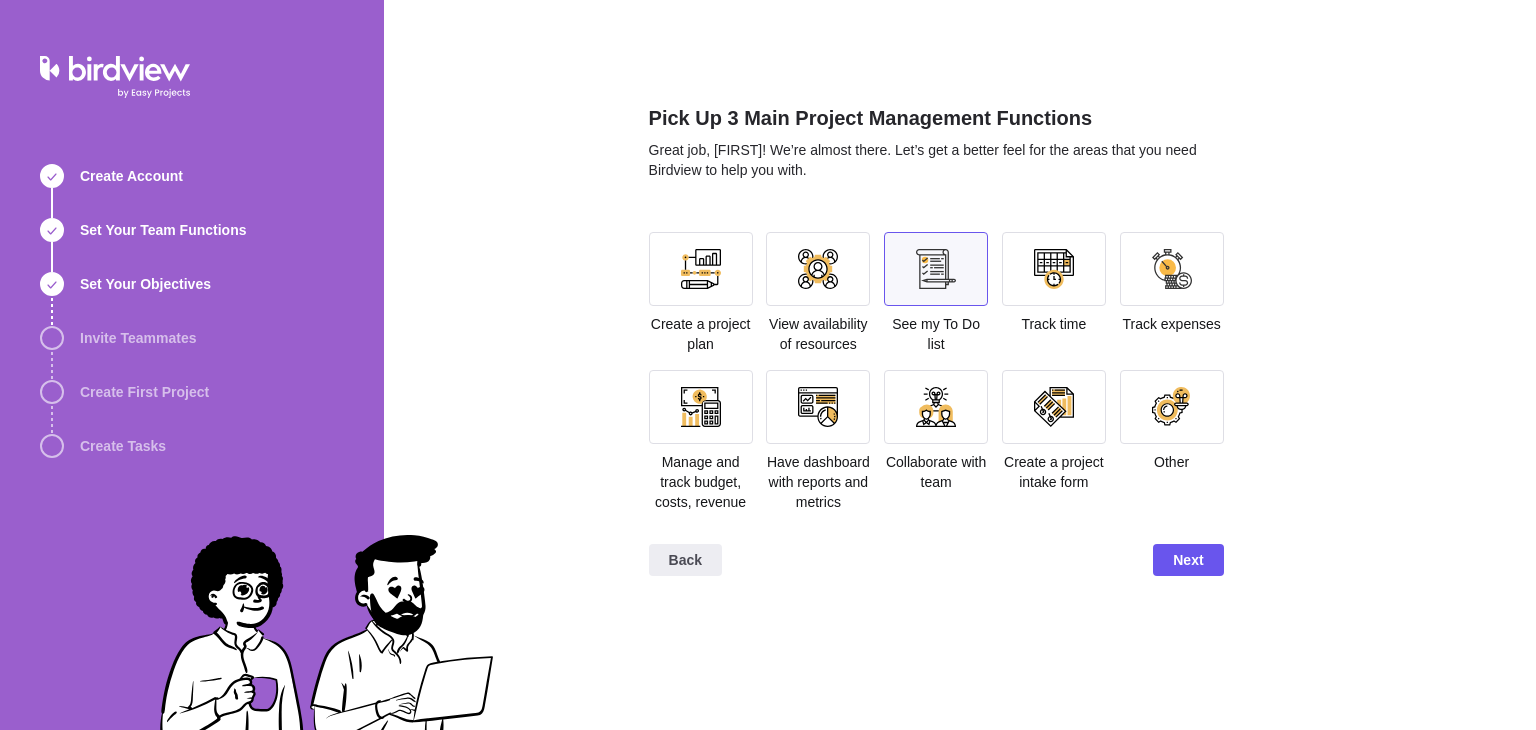 click at bounding box center [701, 269] 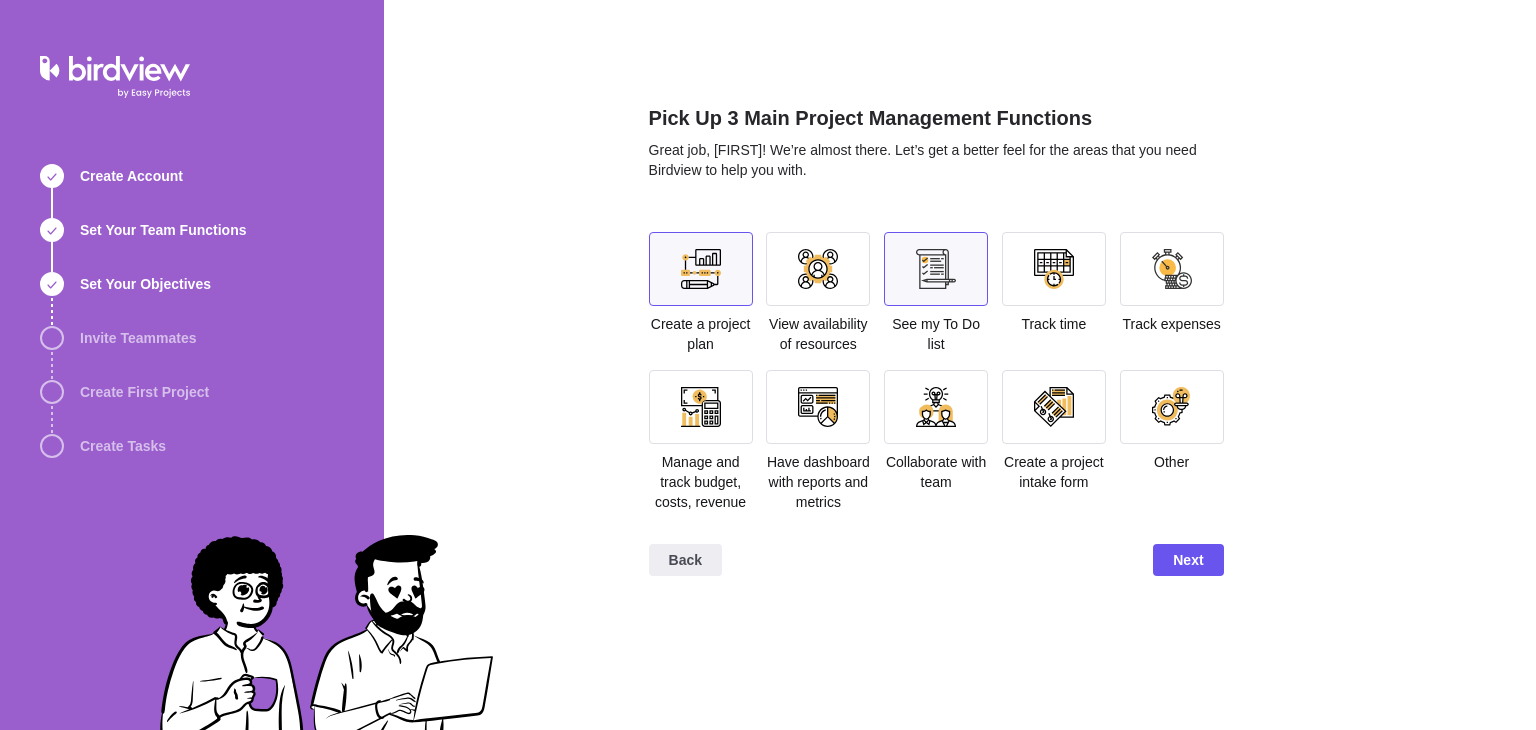 click at bounding box center [818, 269] 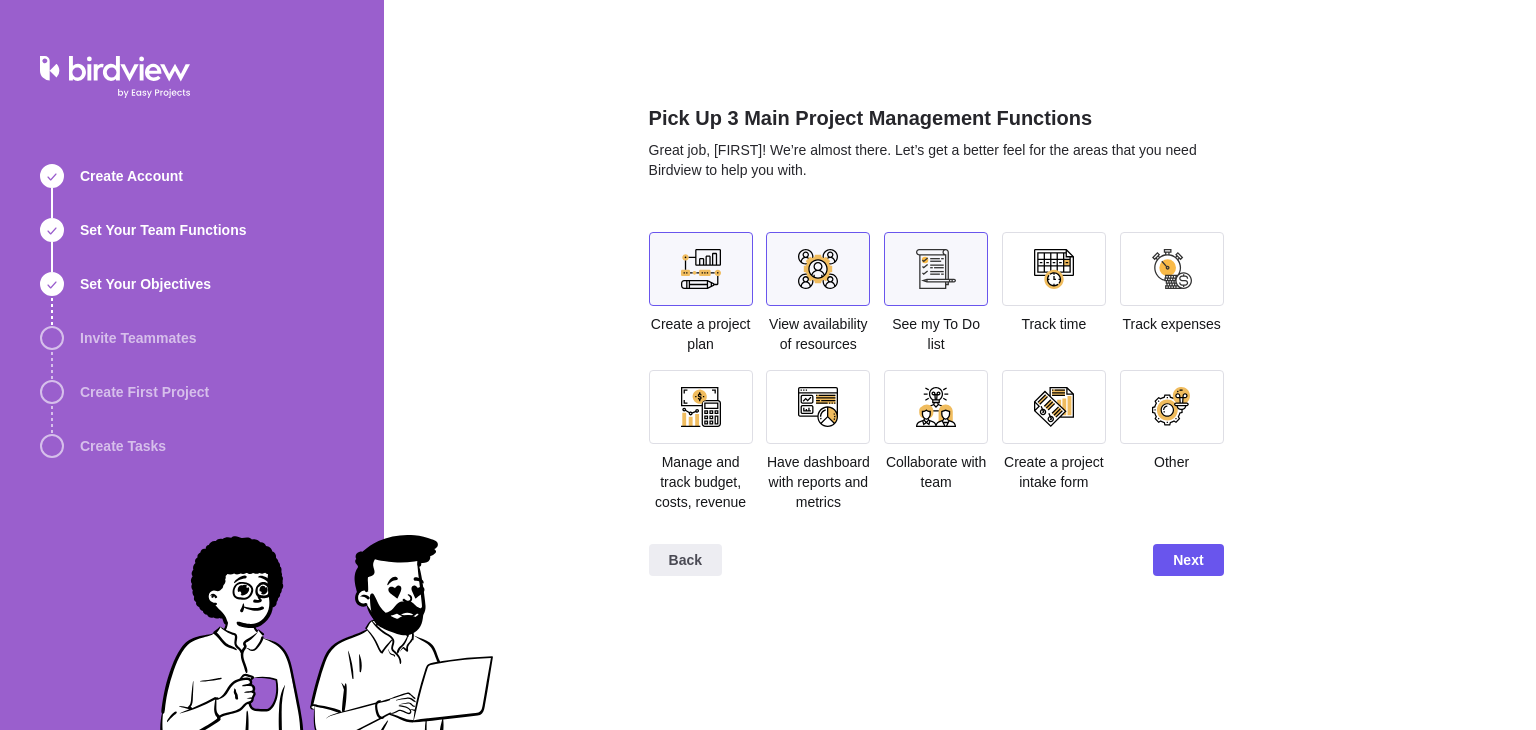 click at bounding box center [1054, 269] 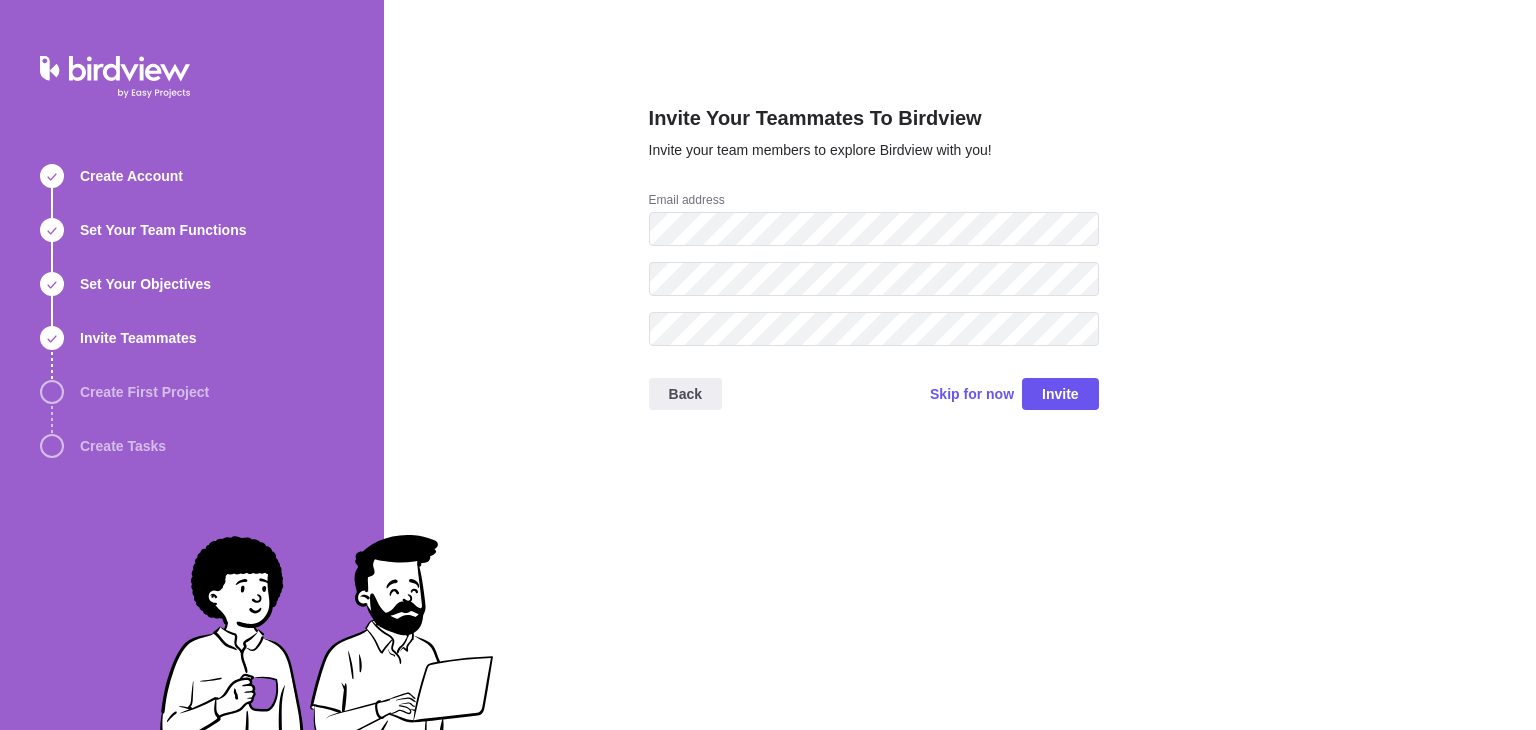 click on "Skip for now" at bounding box center [972, 394] 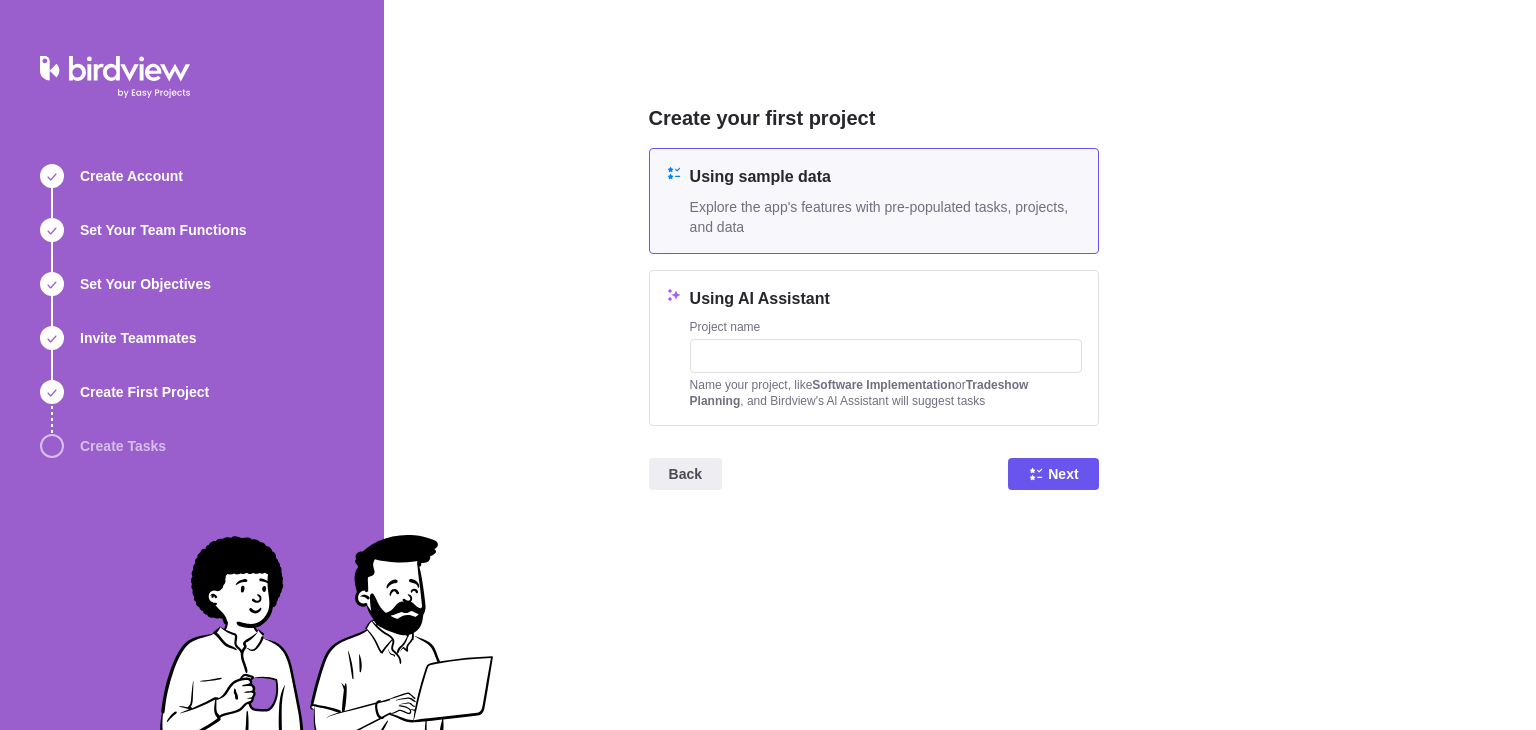 click on "Next" at bounding box center (1053, 474) 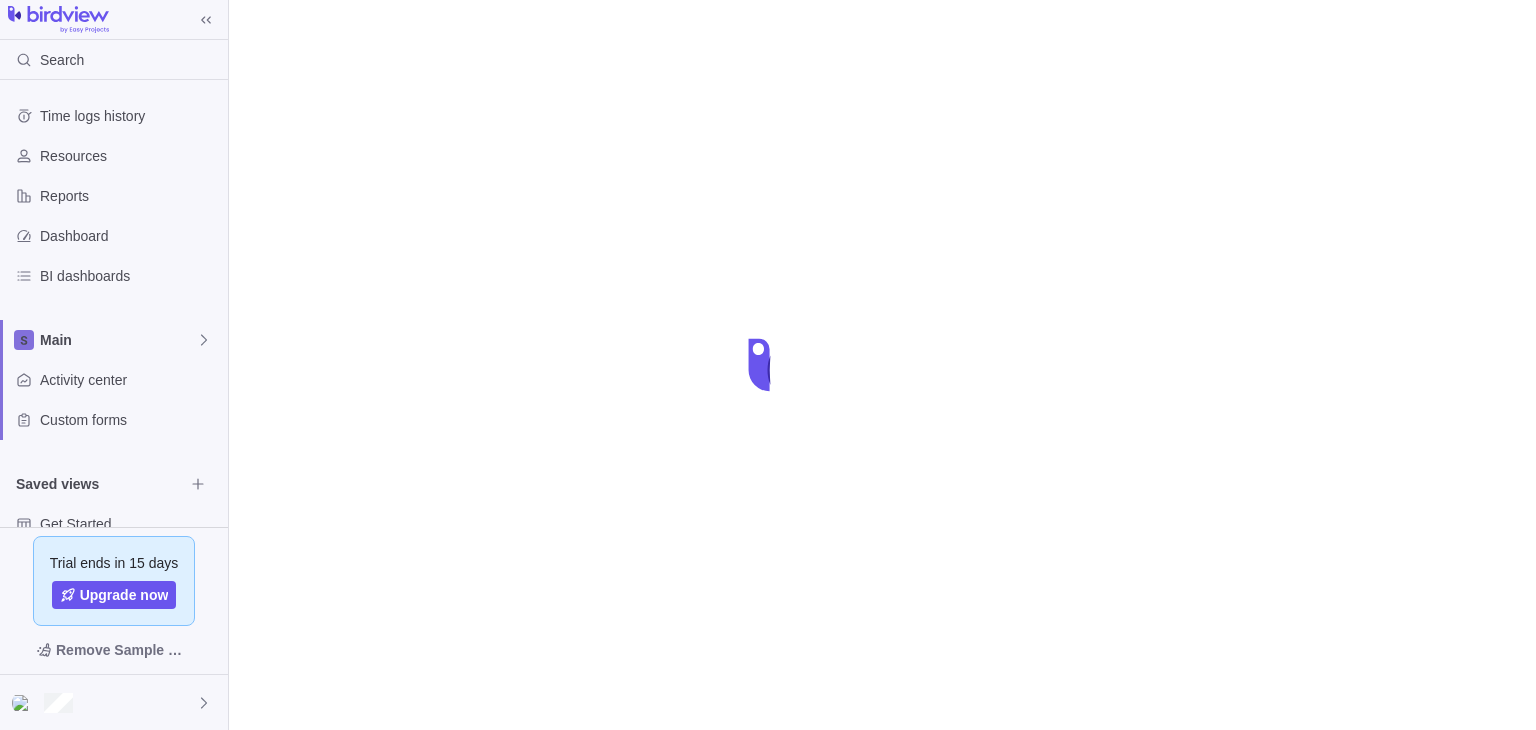 scroll, scrollTop: 0, scrollLeft: 0, axis: both 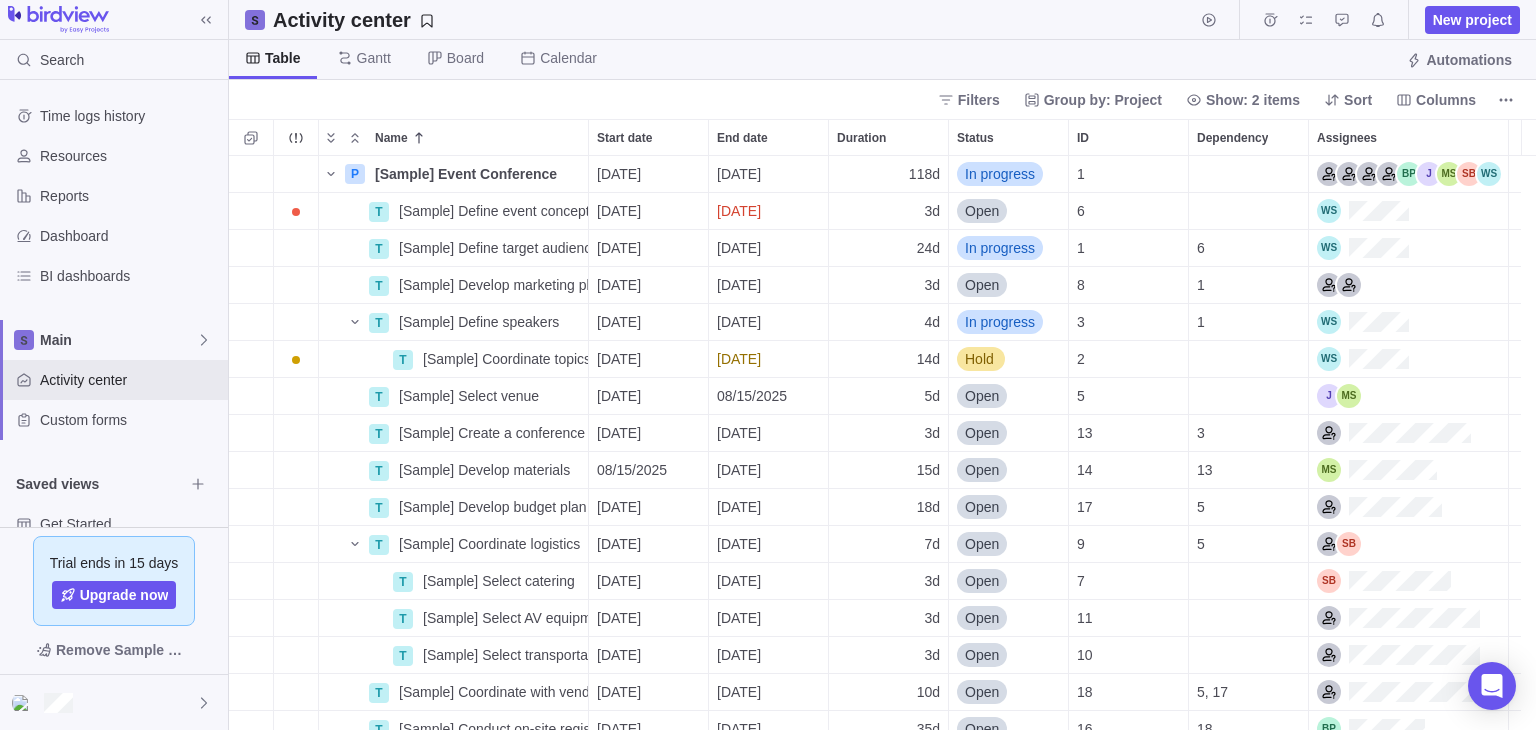 click at bounding box center (114, 702) 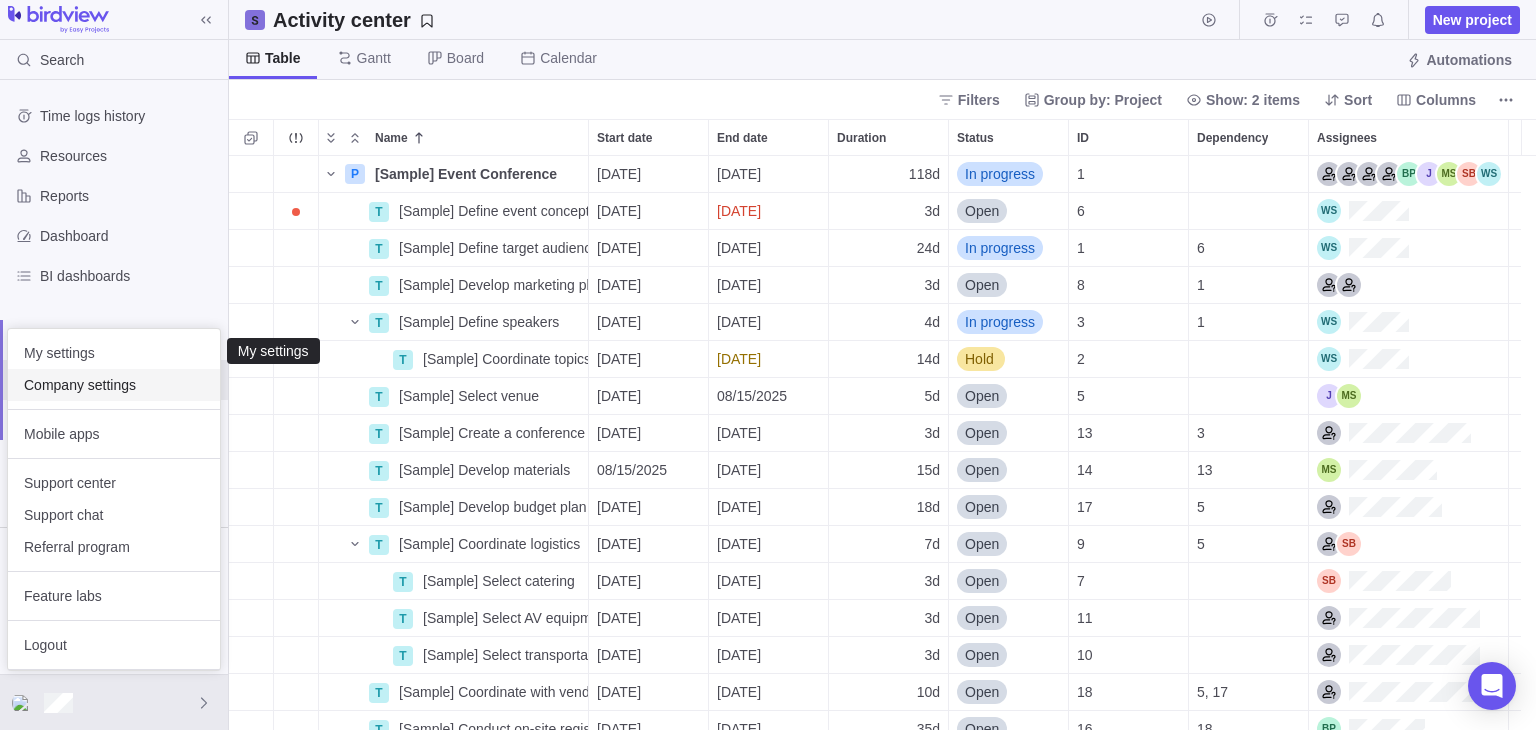 click on "Company settings" at bounding box center (114, 385) 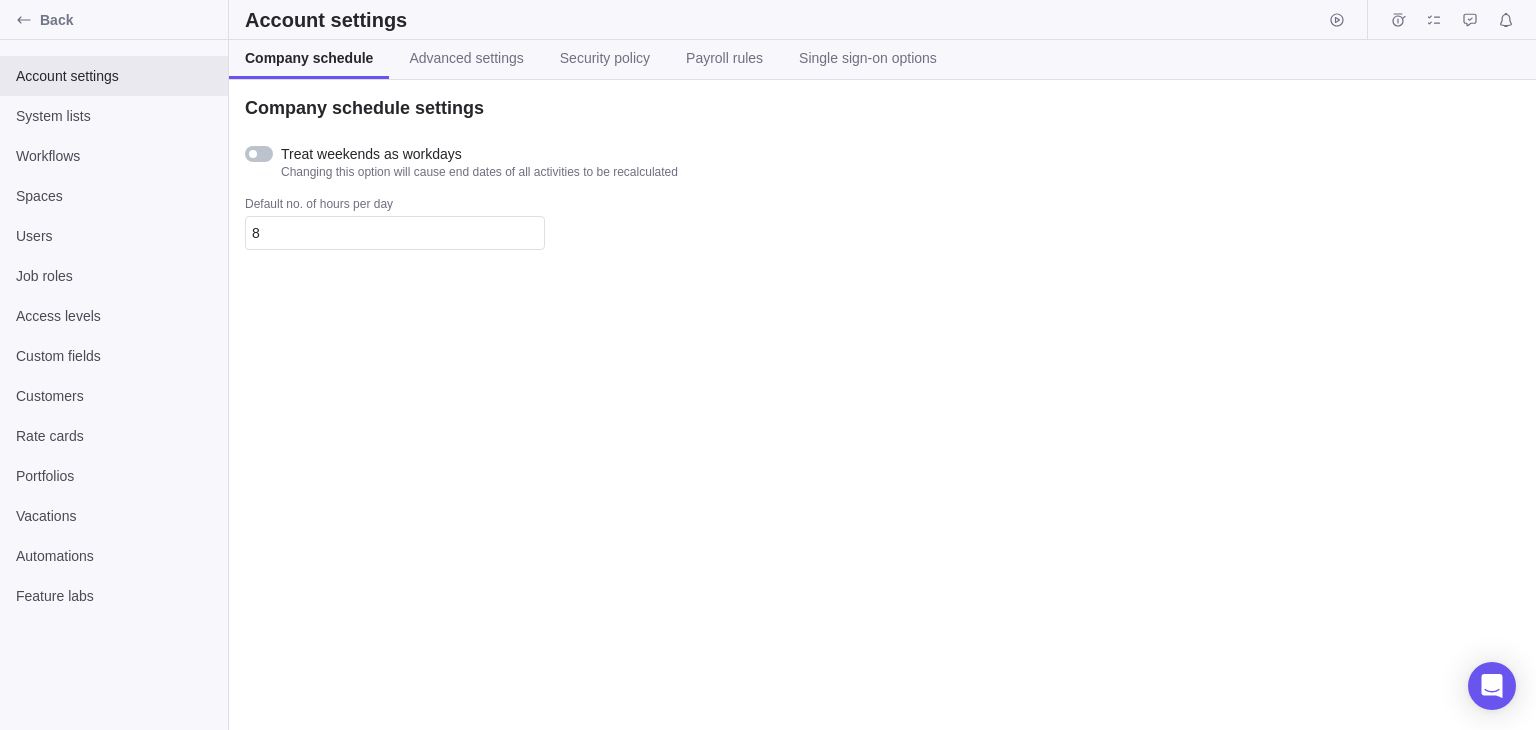 click on "Account settings" at bounding box center (882, 20) 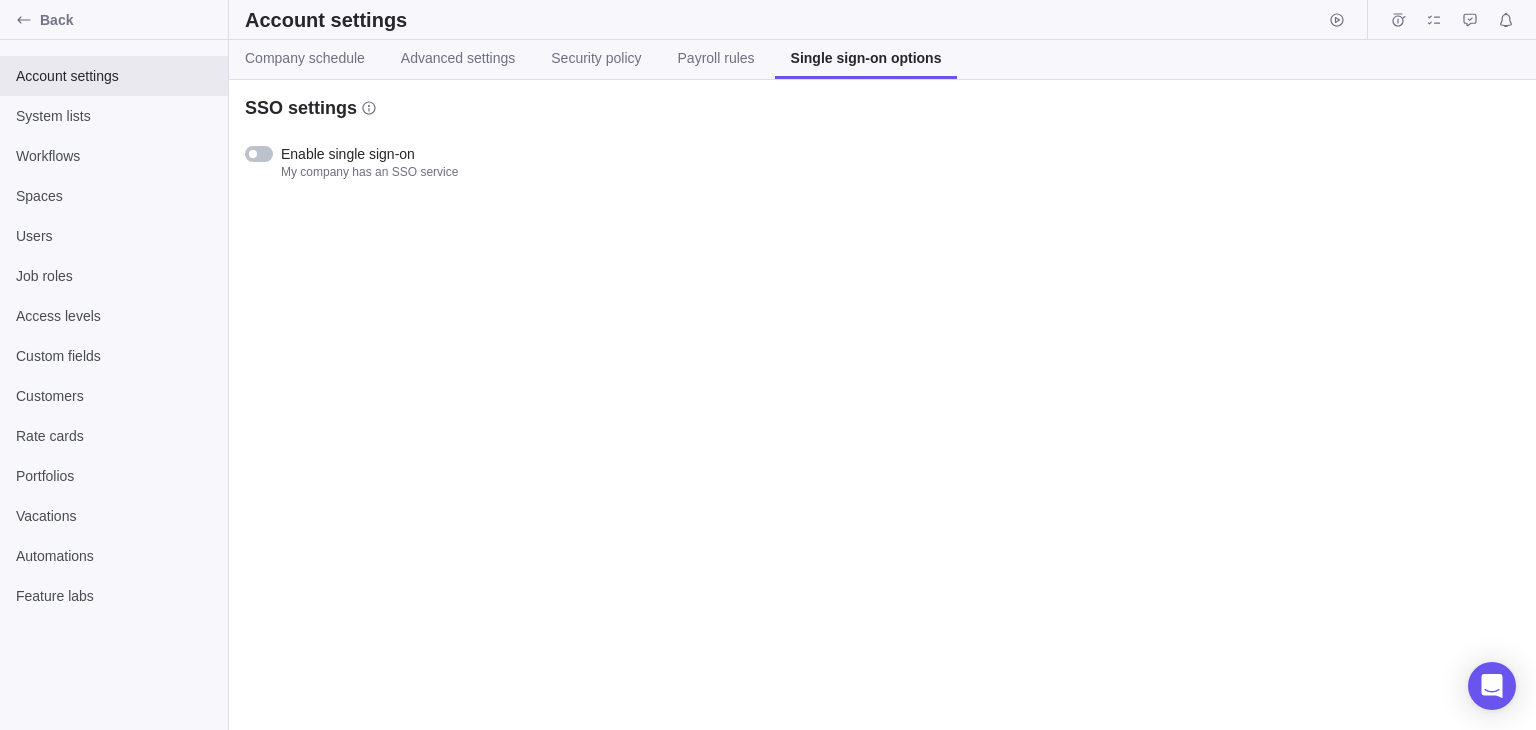 click at bounding box center (263, 154) 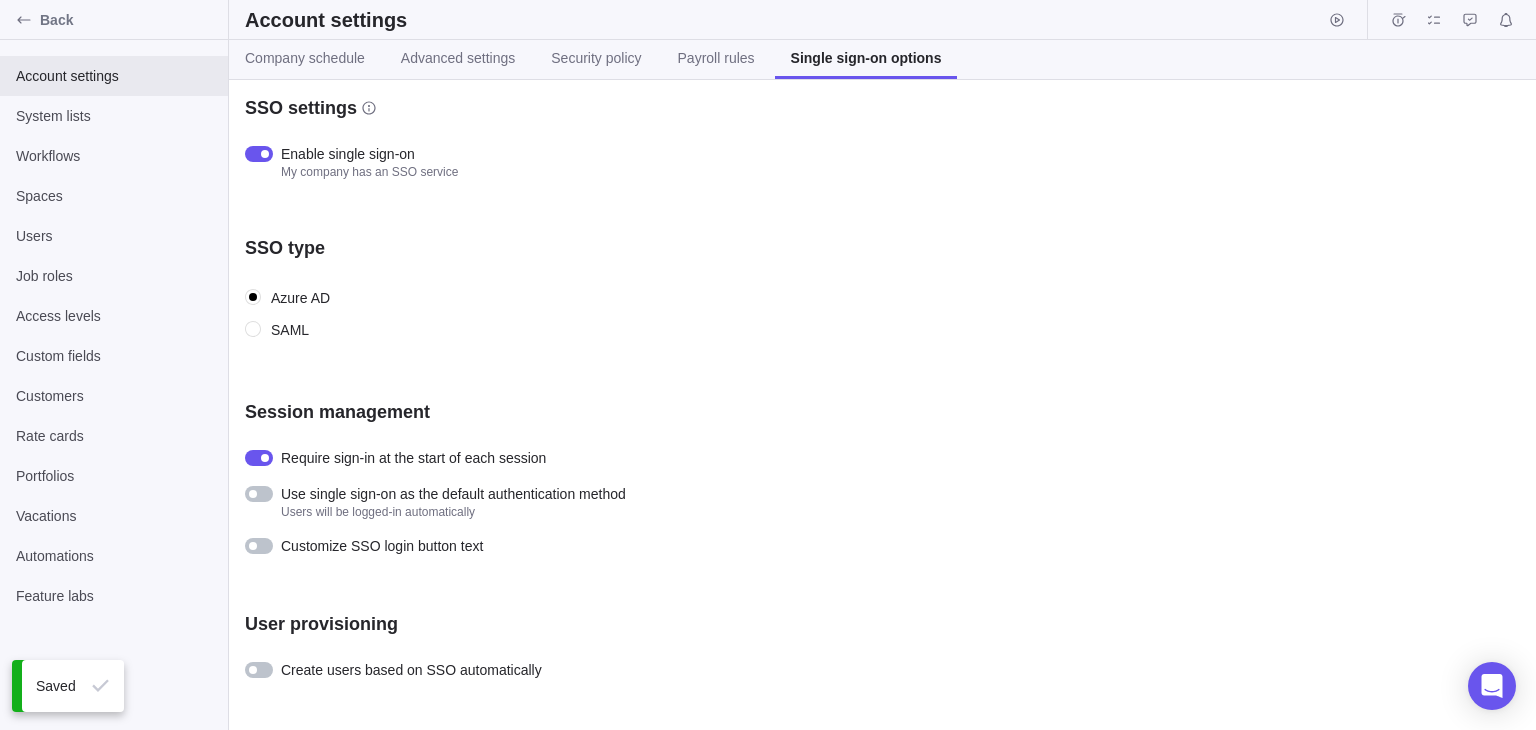 click on "SAML" at bounding box center [290, 330] 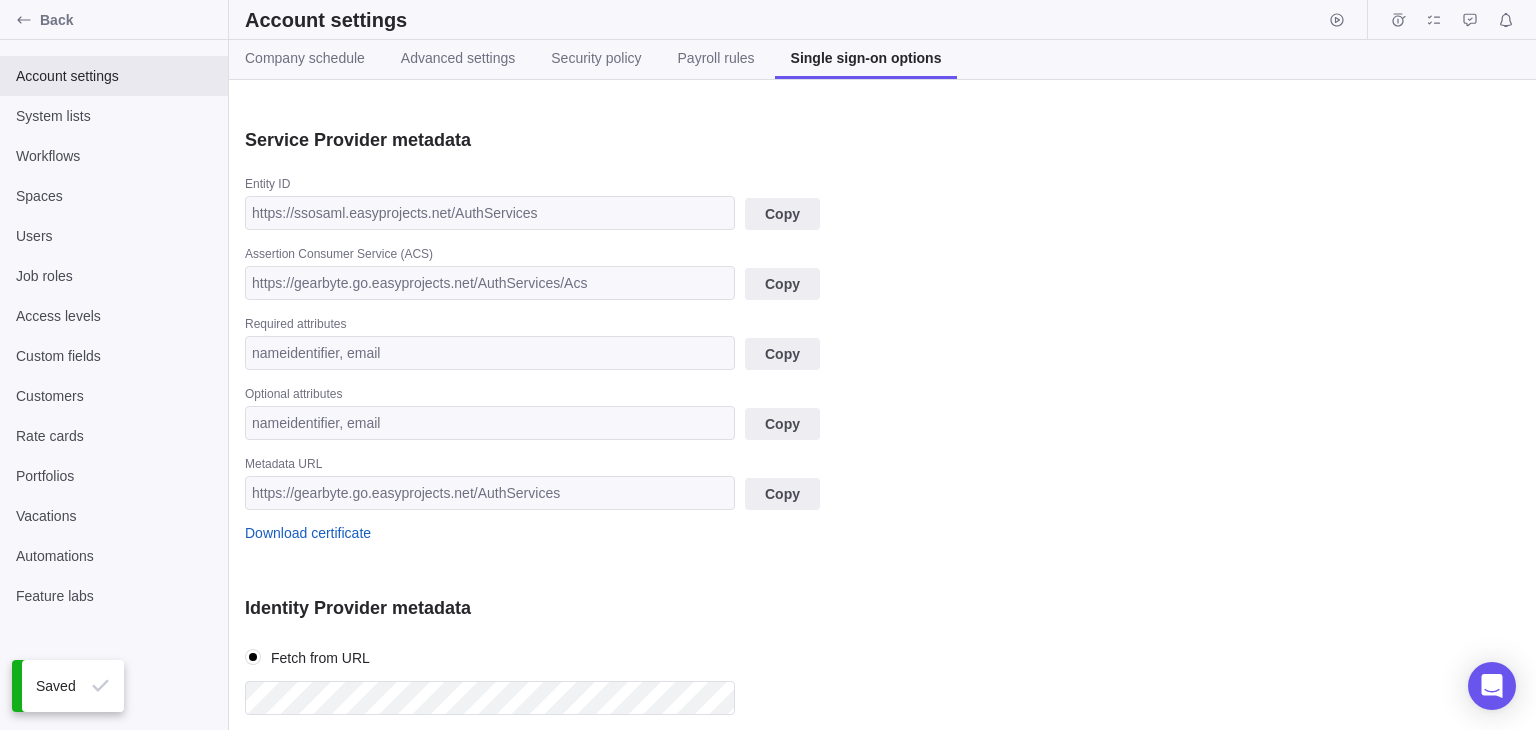 scroll, scrollTop: 331, scrollLeft: 0, axis: vertical 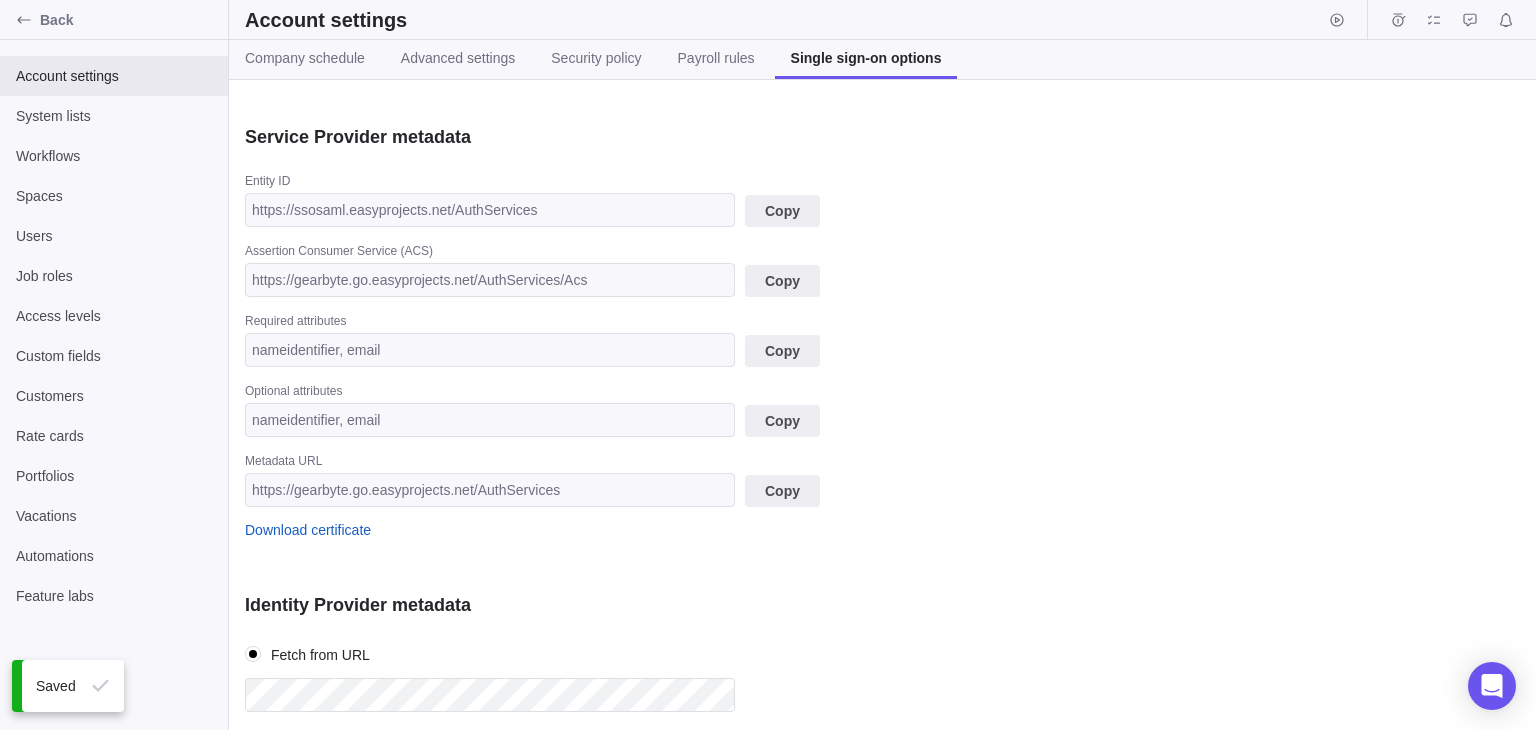 click on "Copy" at bounding box center [782, 211] 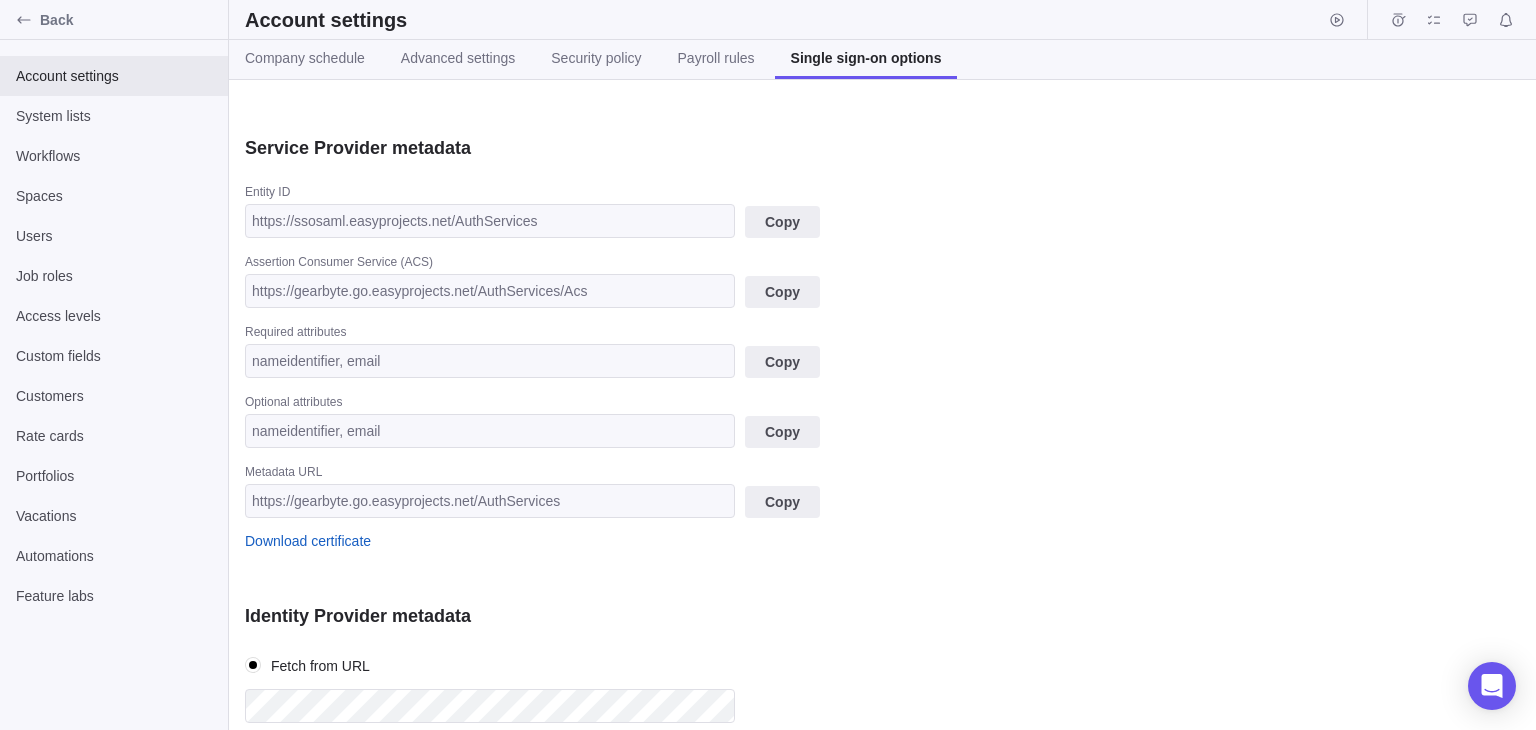 scroll, scrollTop: 326, scrollLeft: 0, axis: vertical 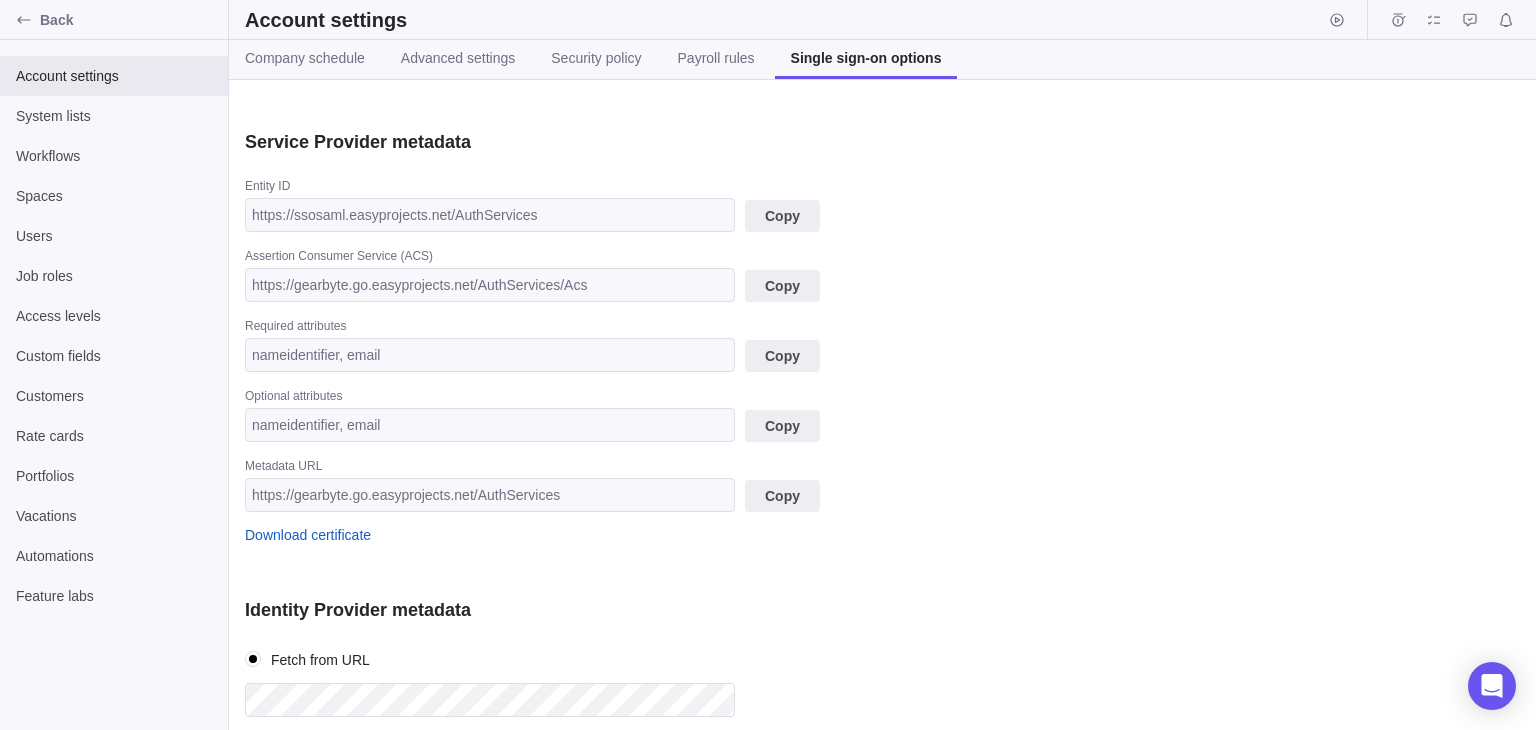 click on "Copy" at bounding box center [782, 216] 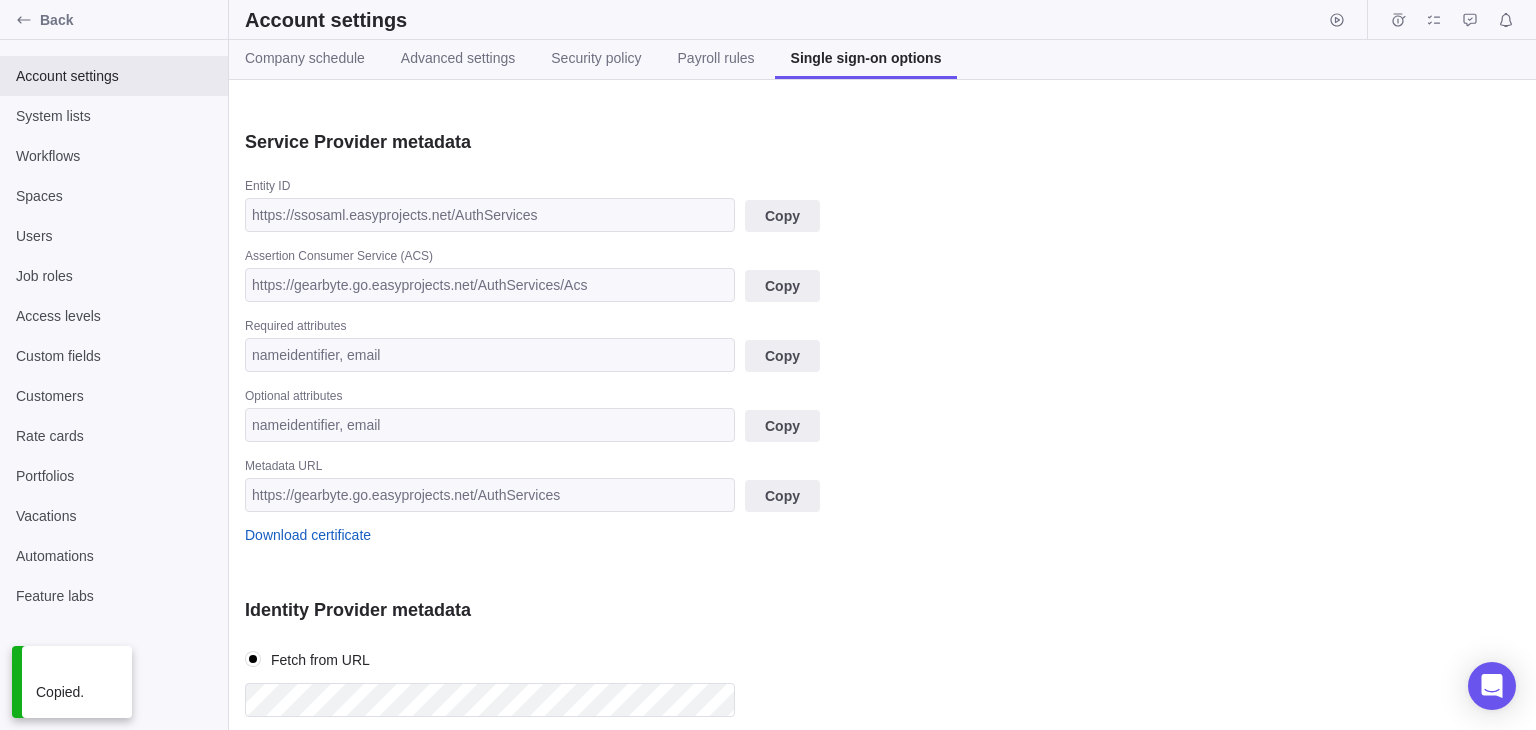 click on "Copy" at bounding box center (782, 286) 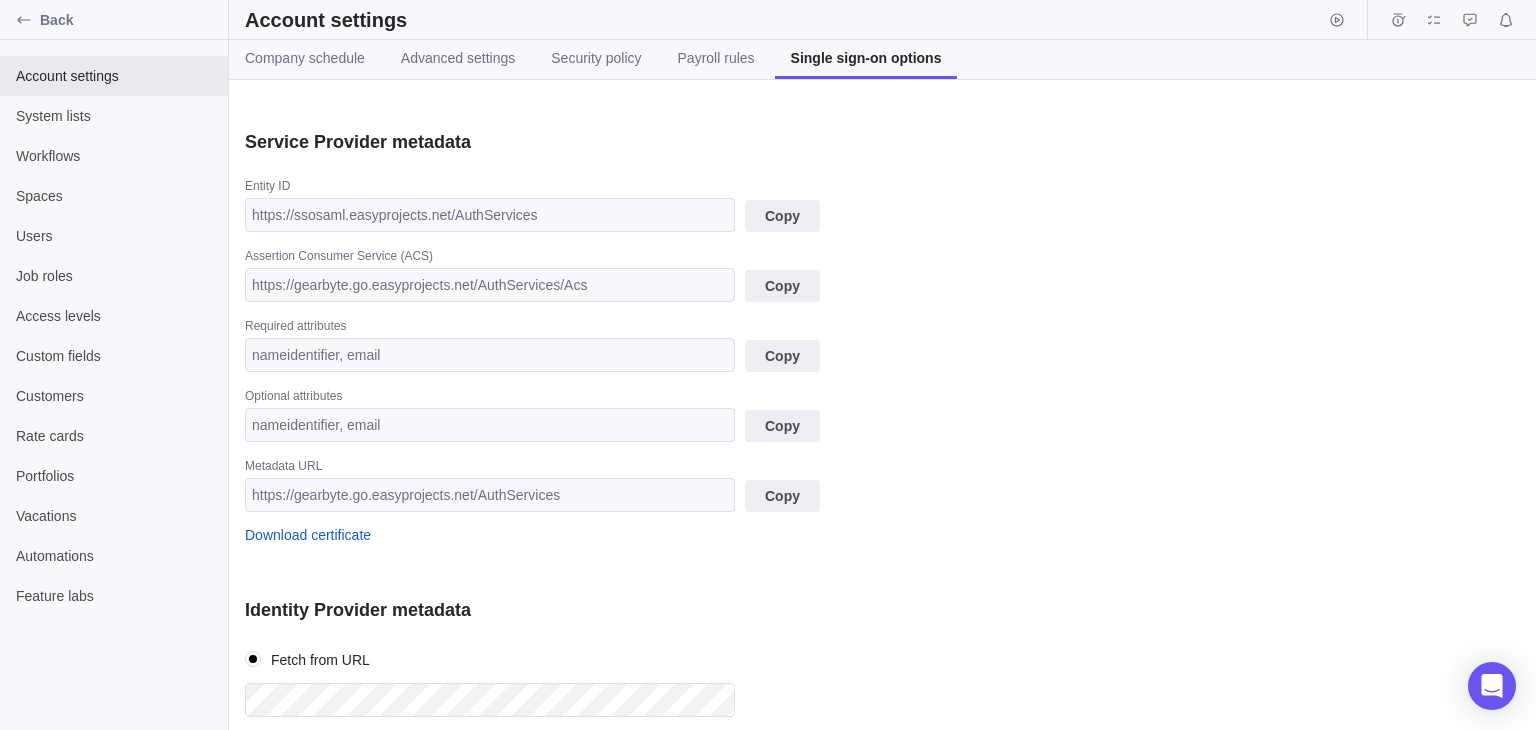 click on "Required attributes" at bounding box center [490, 328] 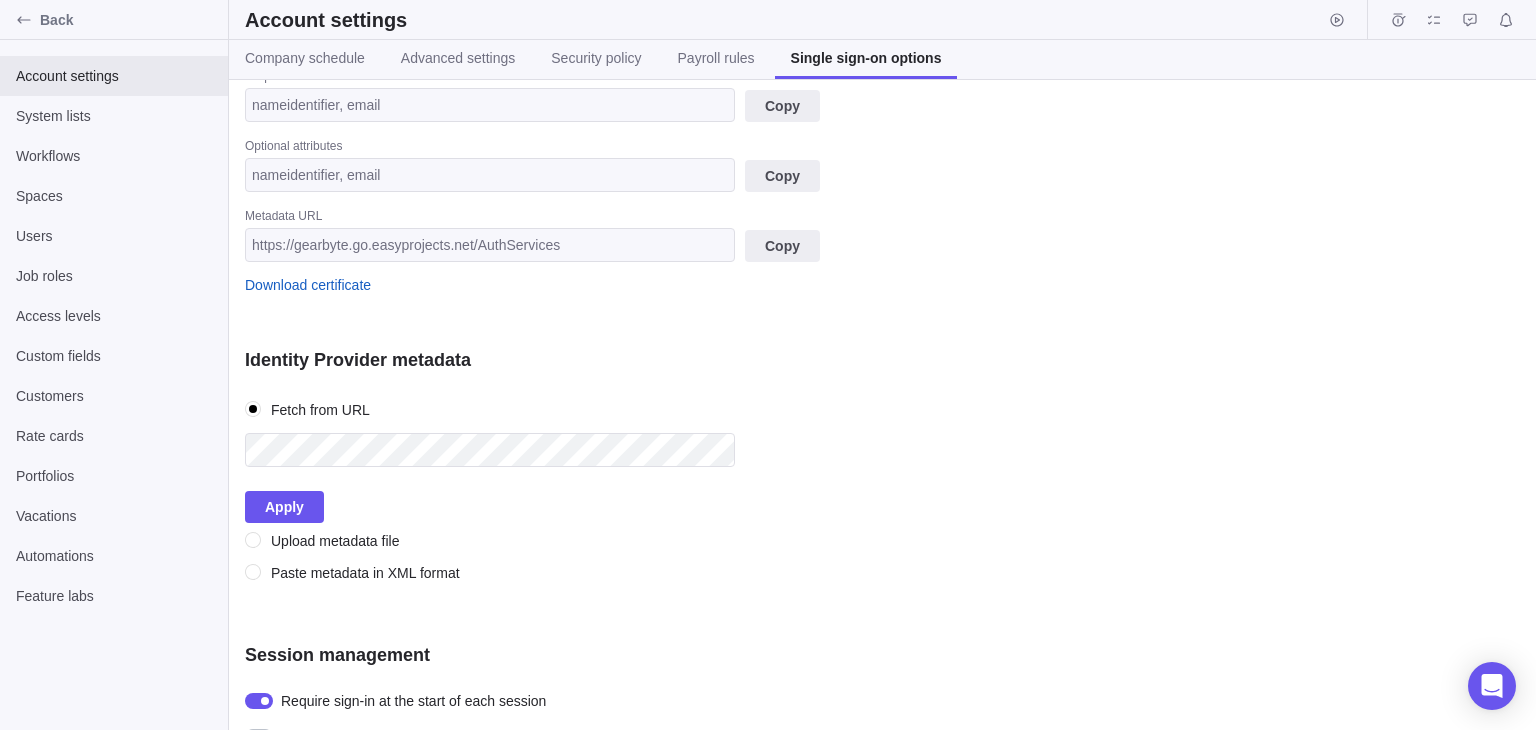 scroll, scrollTop: 784, scrollLeft: 0, axis: vertical 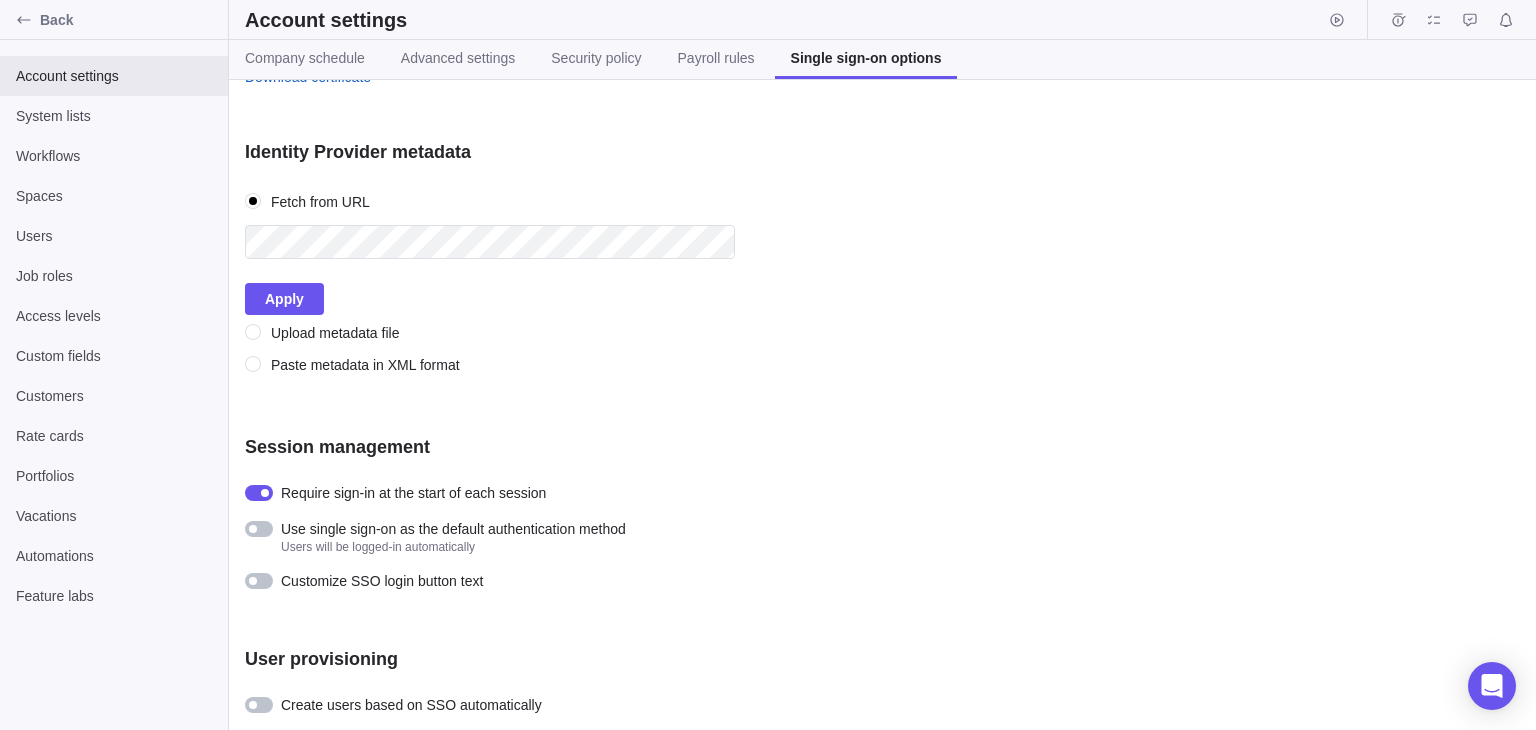 click on "Apply" at bounding box center [284, 299] 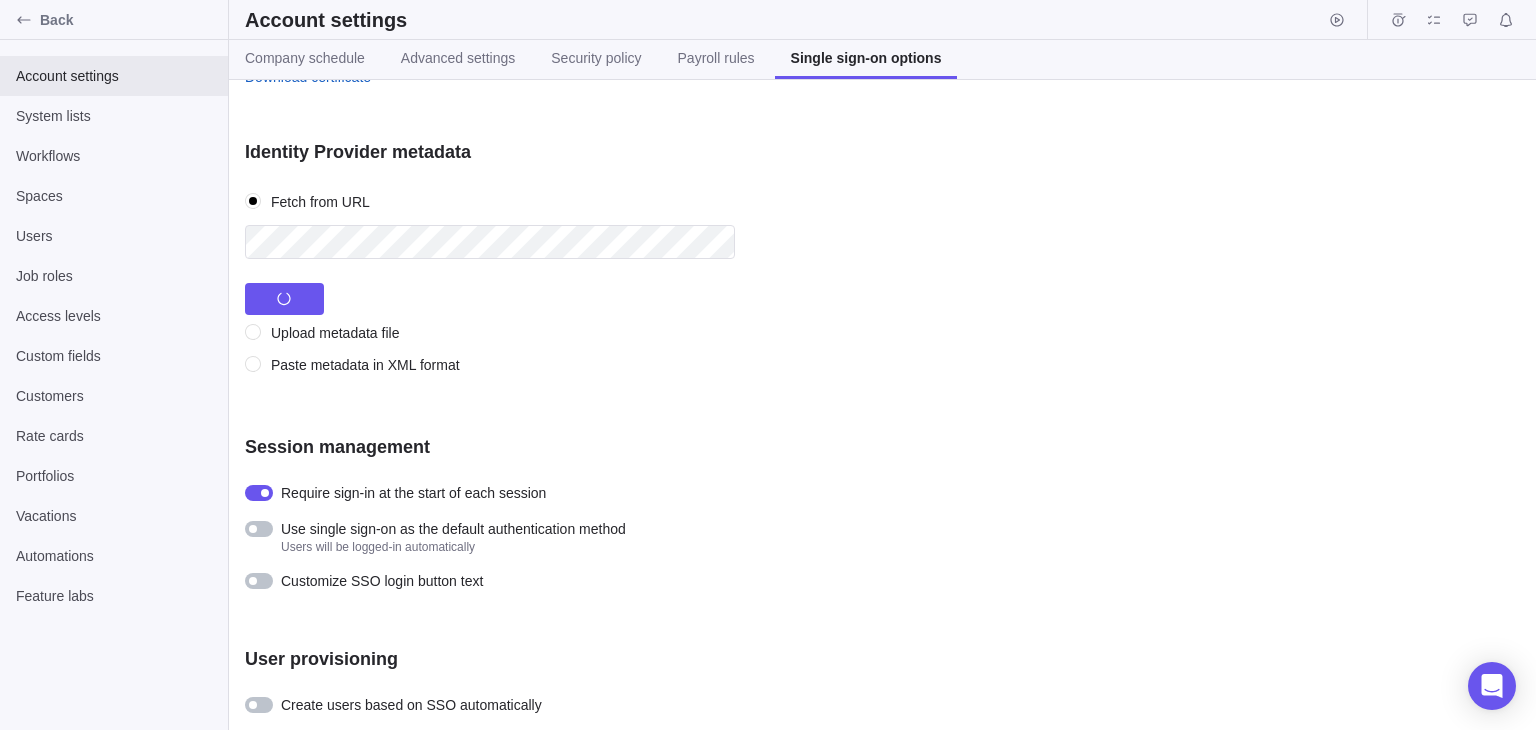 scroll, scrollTop: 692, scrollLeft: 0, axis: vertical 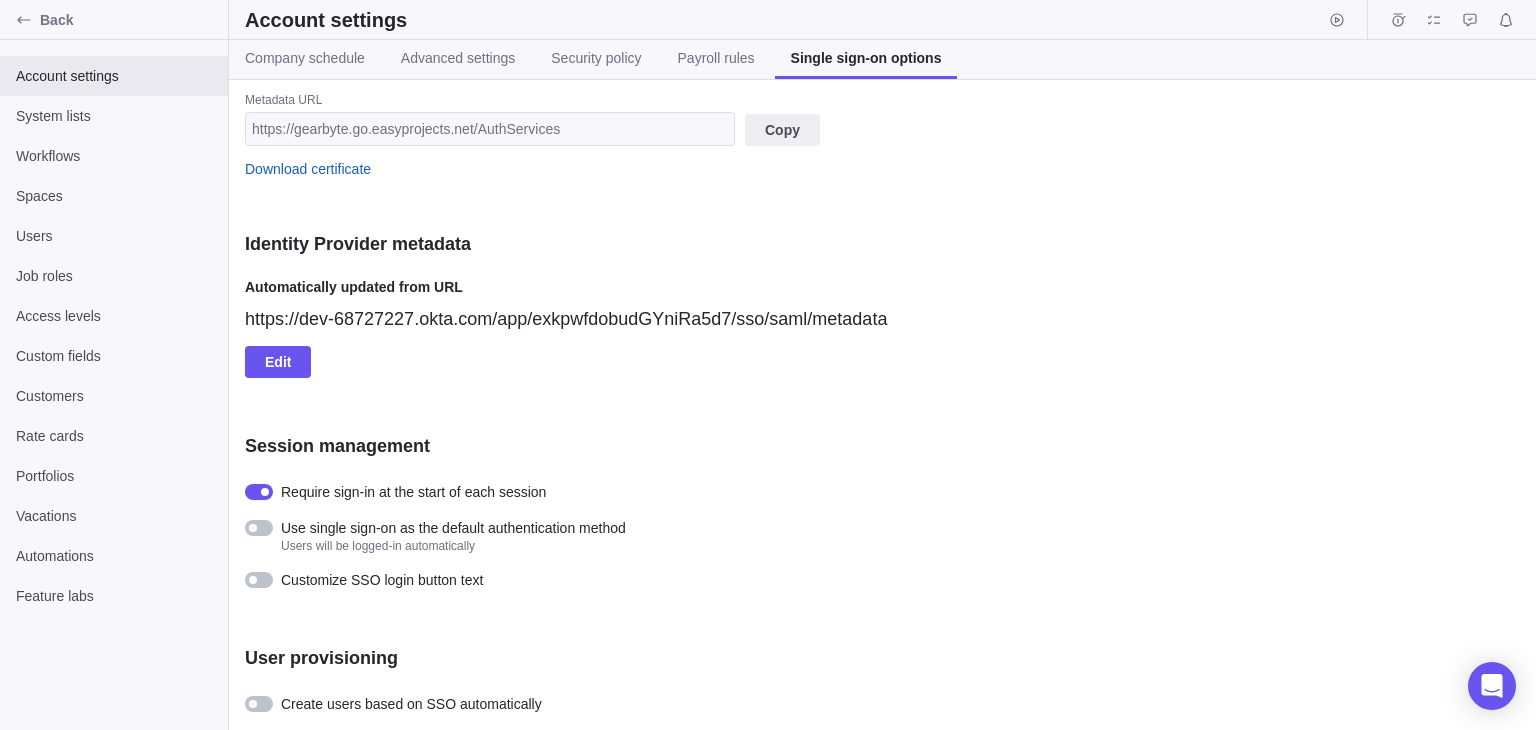 click at bounding box center (265, 492) 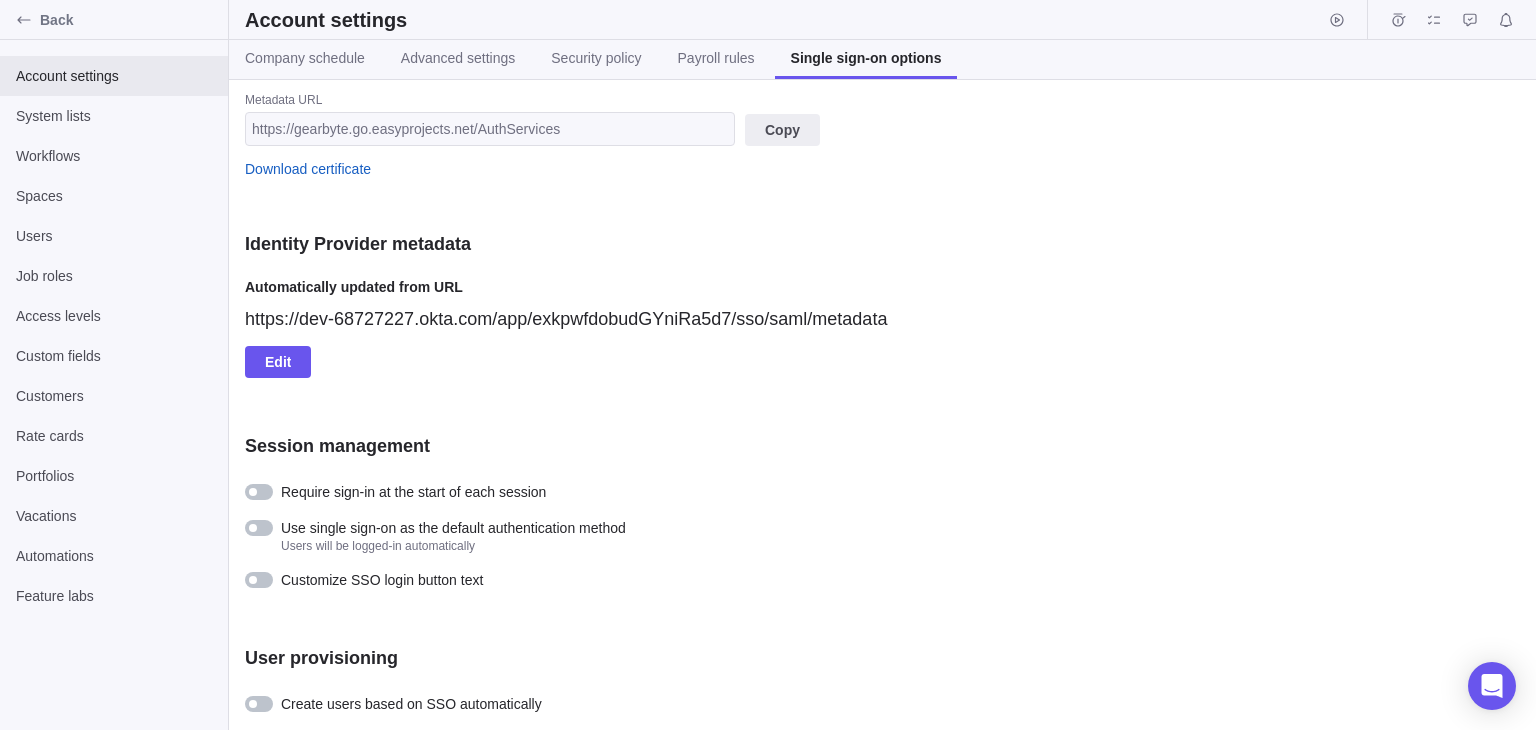 click at bounding box center (253, 580) 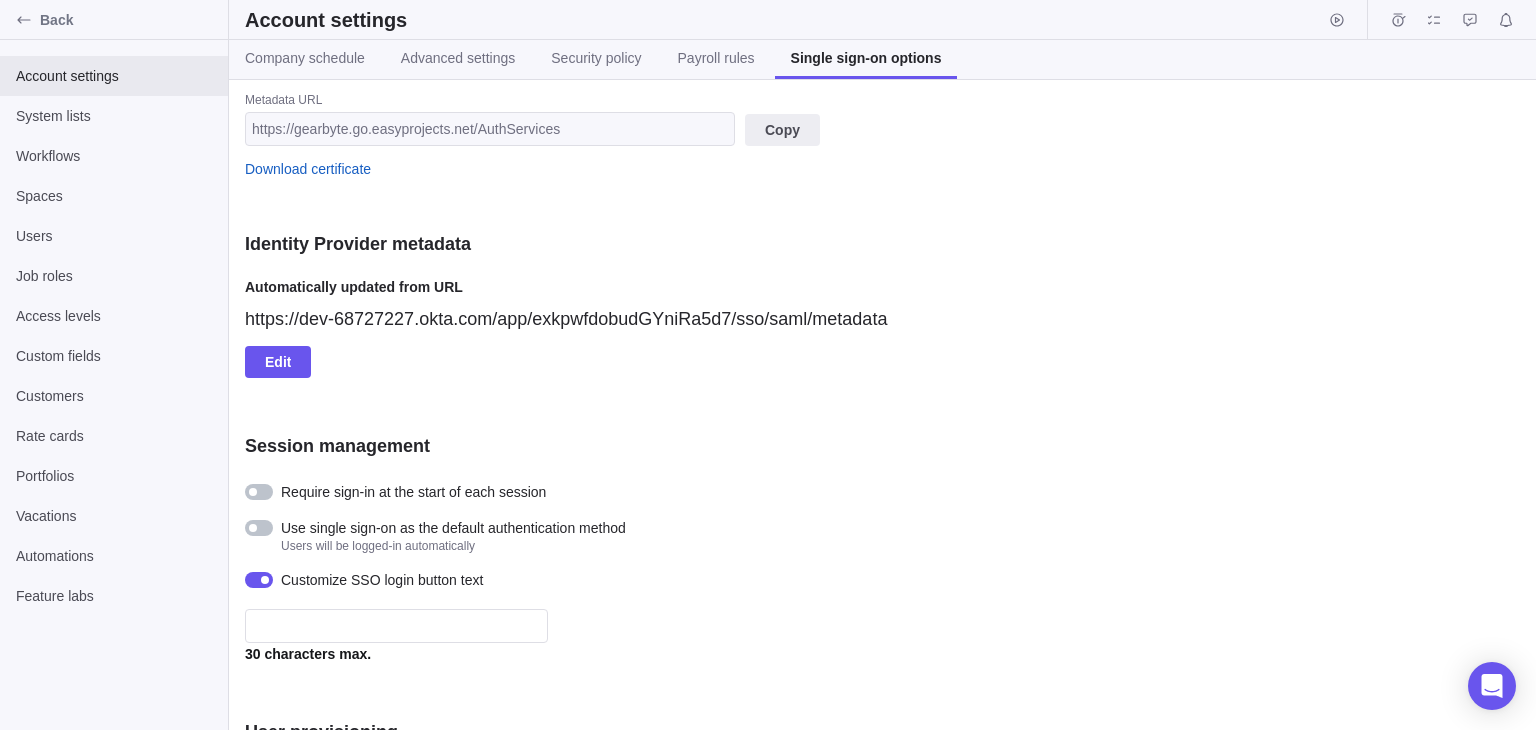 scroll, scrollTop: 765, scrollLeft: 0, axis: vertical 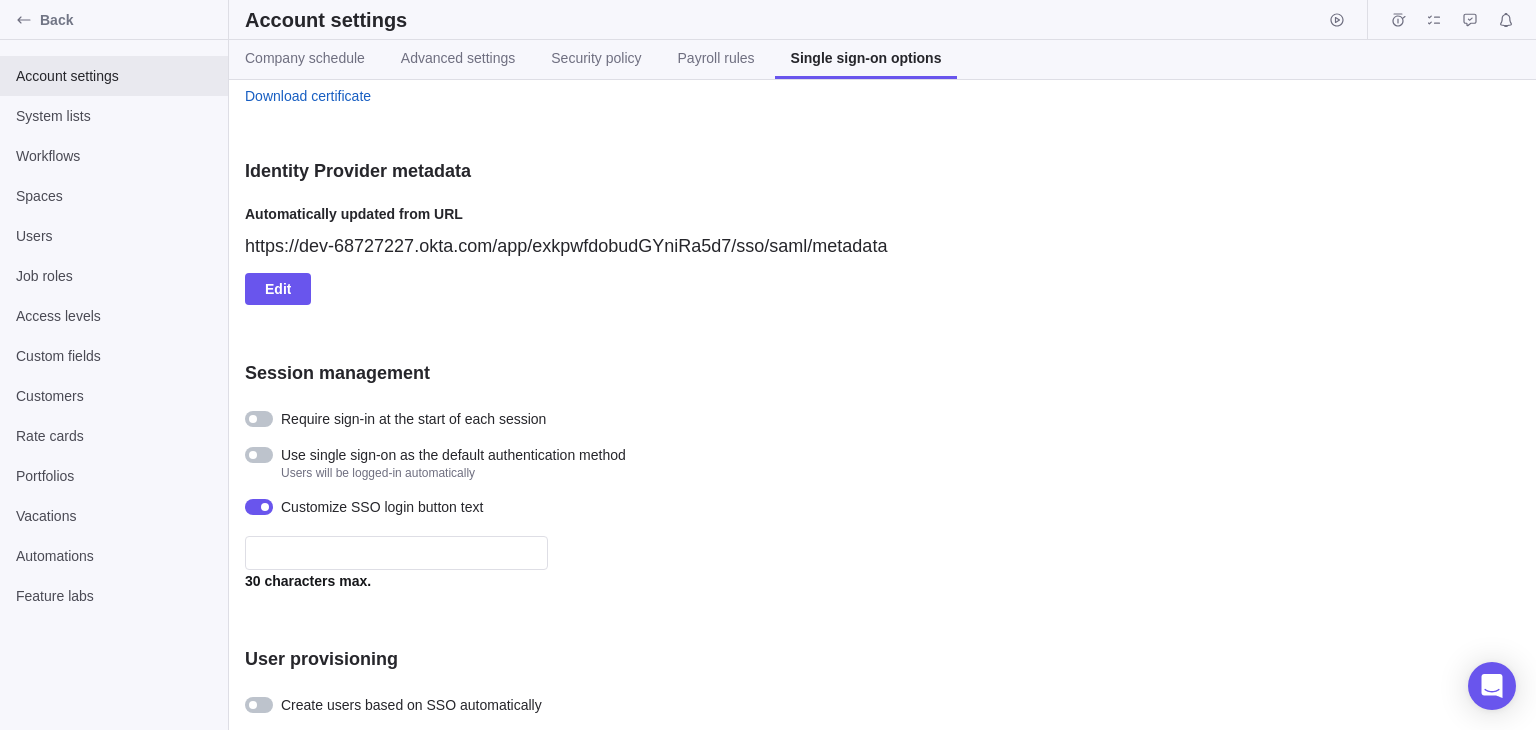 click at bounding box center [265, 507] 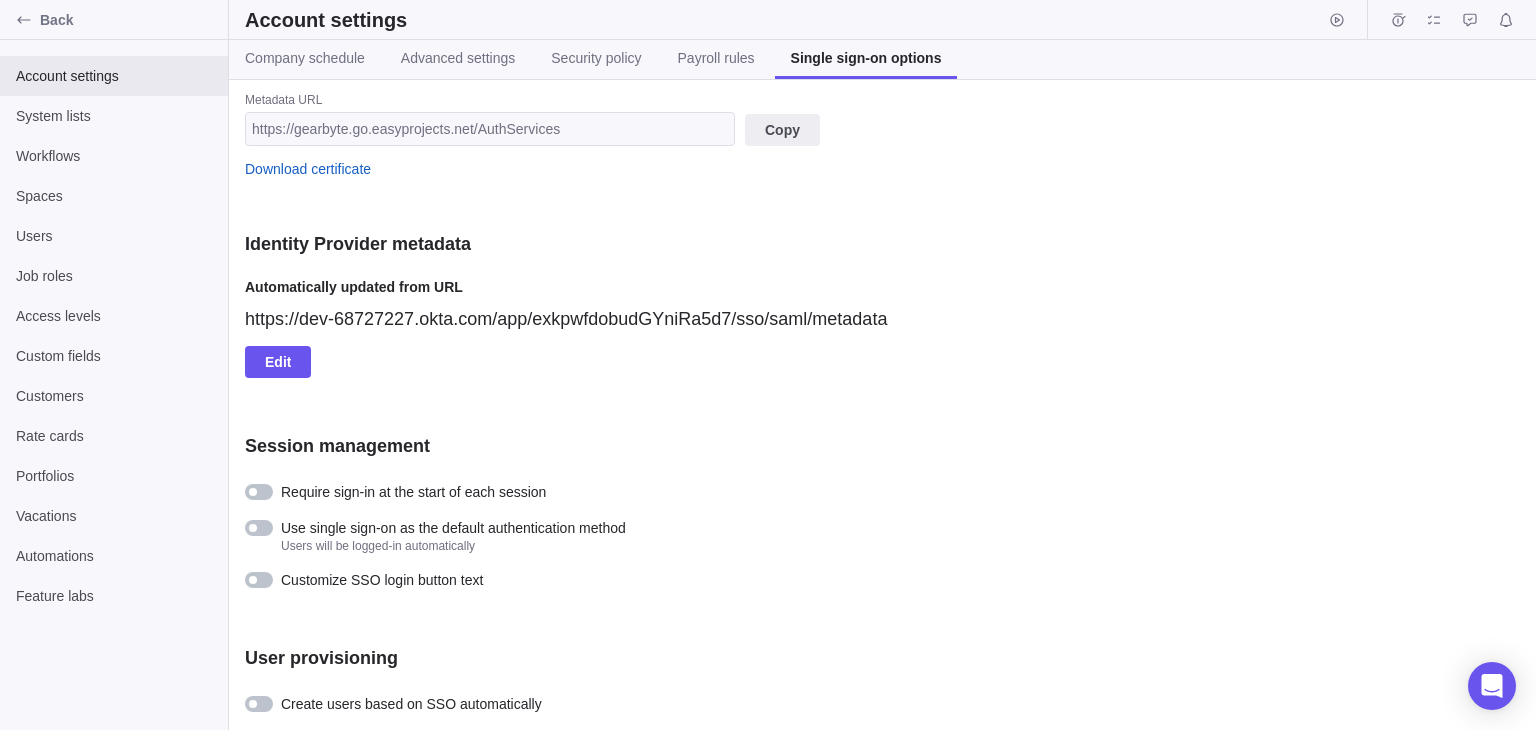 click at bounding box center [259, 704] 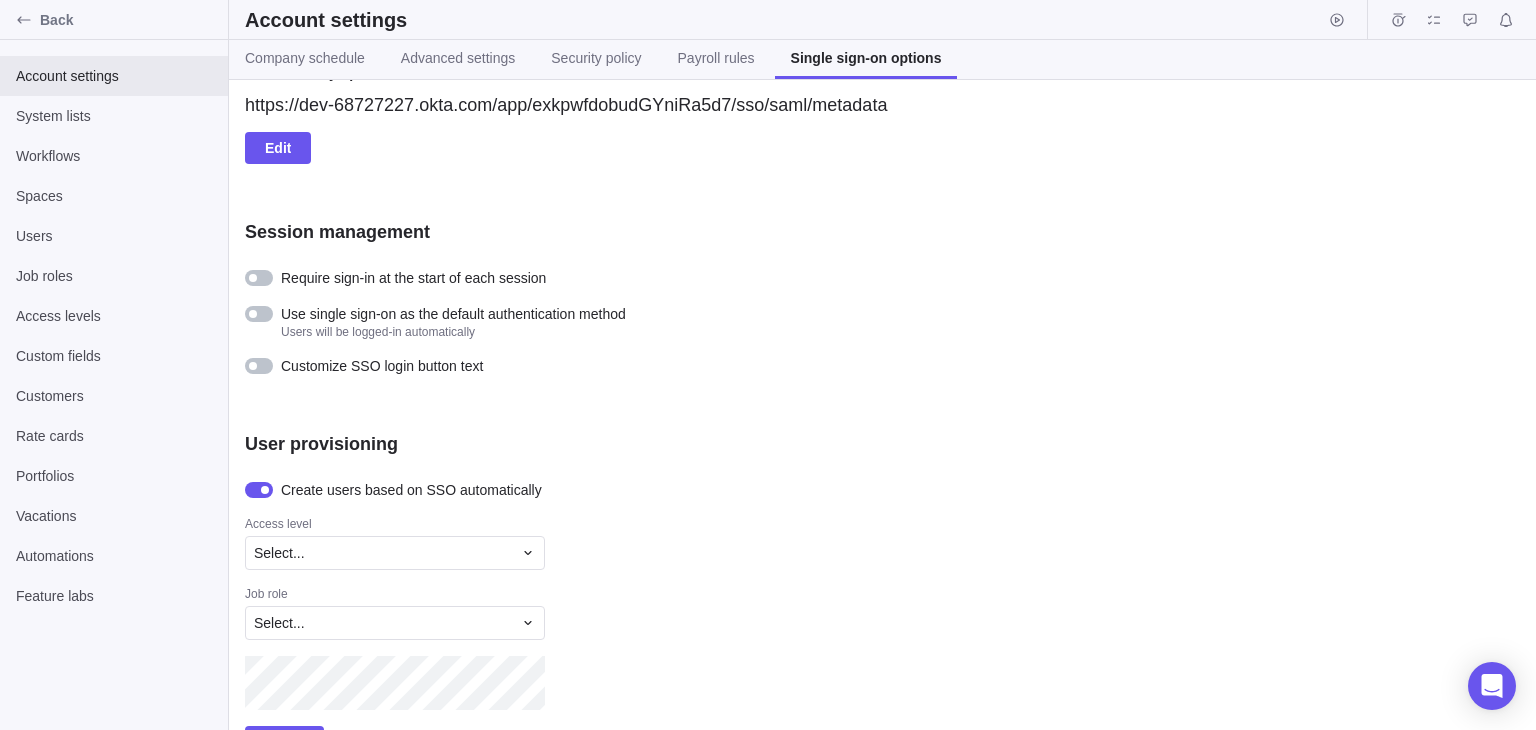 scroll, scrollTop: 905, scrollLeft: 0, axis: vertical 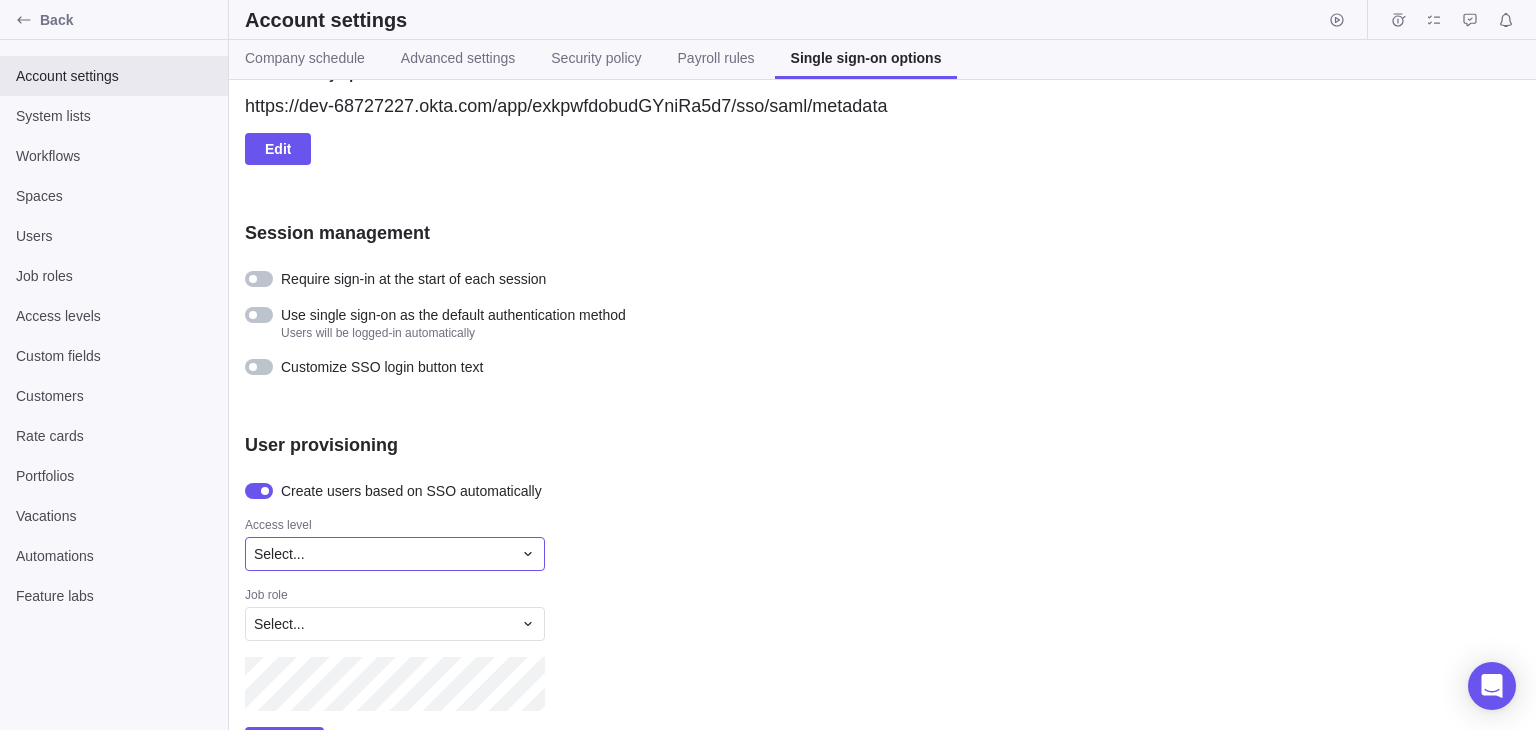 click on "Select..." at bounding box center (383, 554) 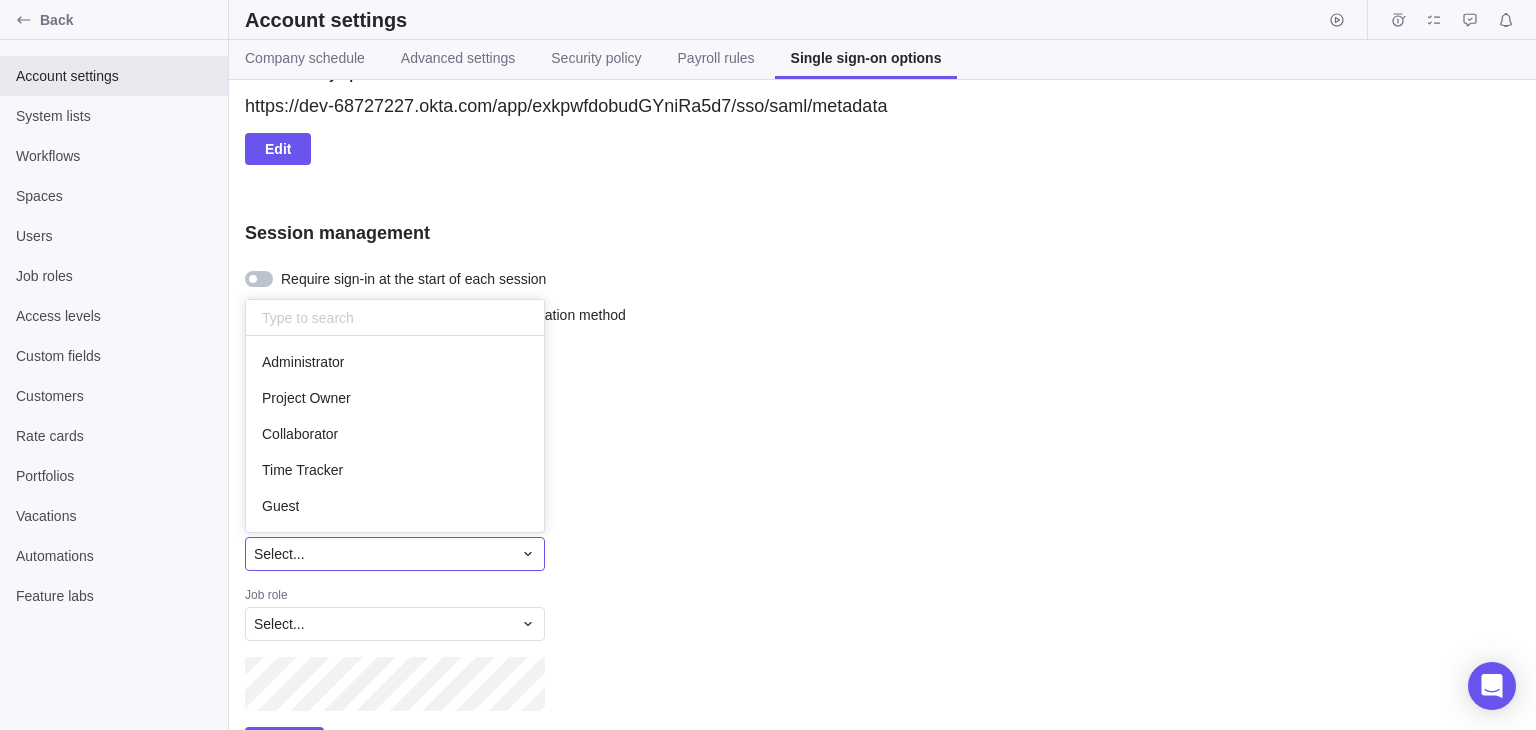 scroll, scrollTop: 16, scrollLeft: 16, axis: both 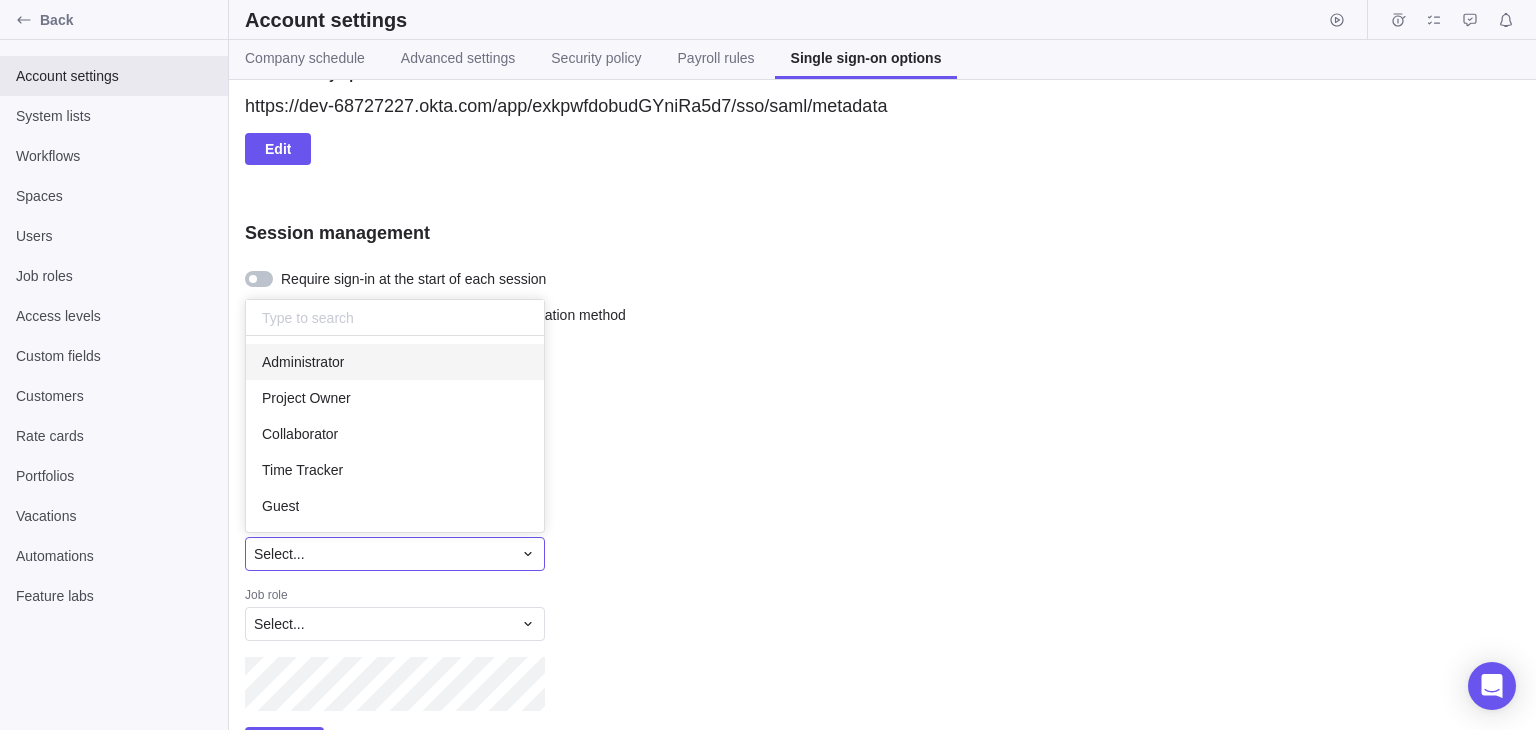 click on "Administrator" at bounding box center (395, 362) 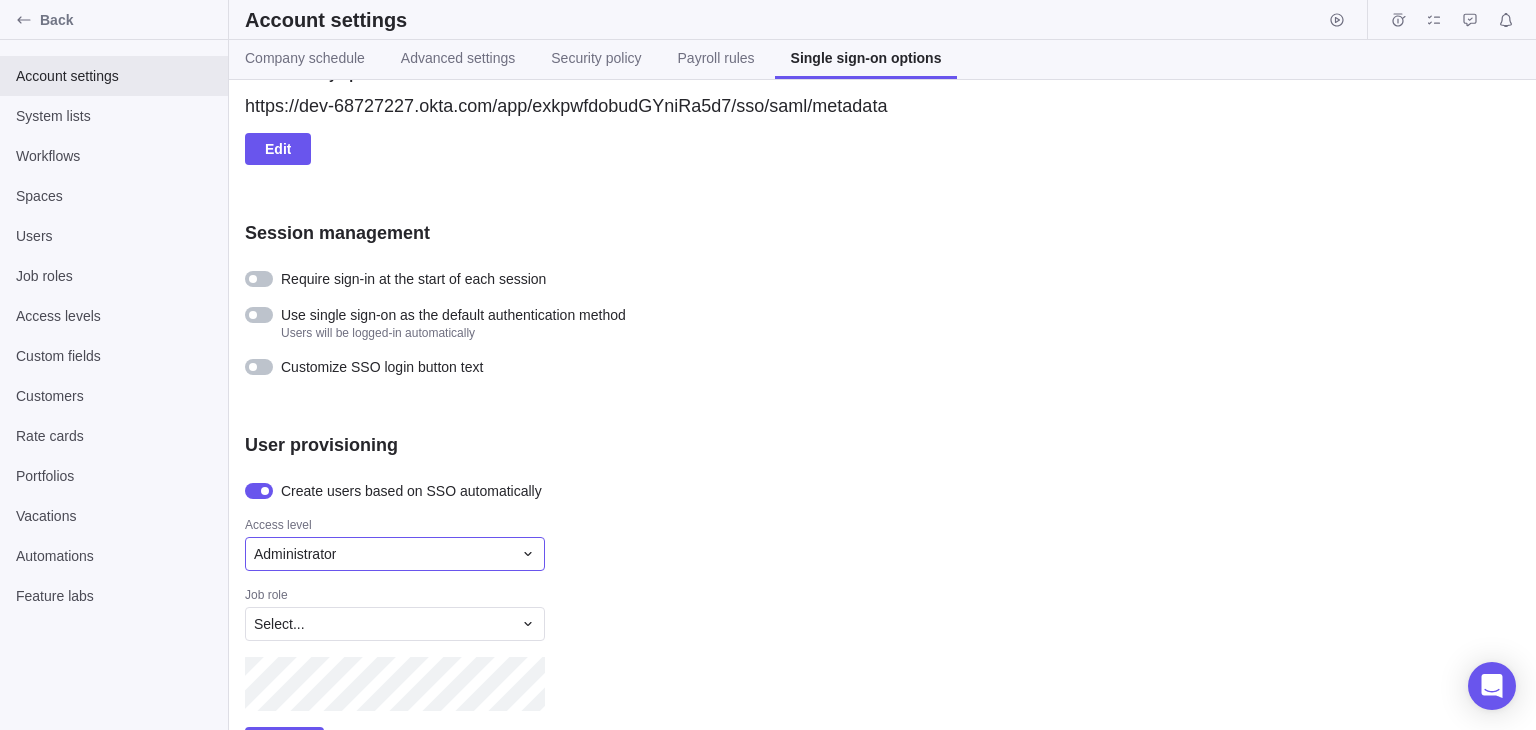 scroll, scrollTop: 949, scrollLeft: 0, axis: vertical 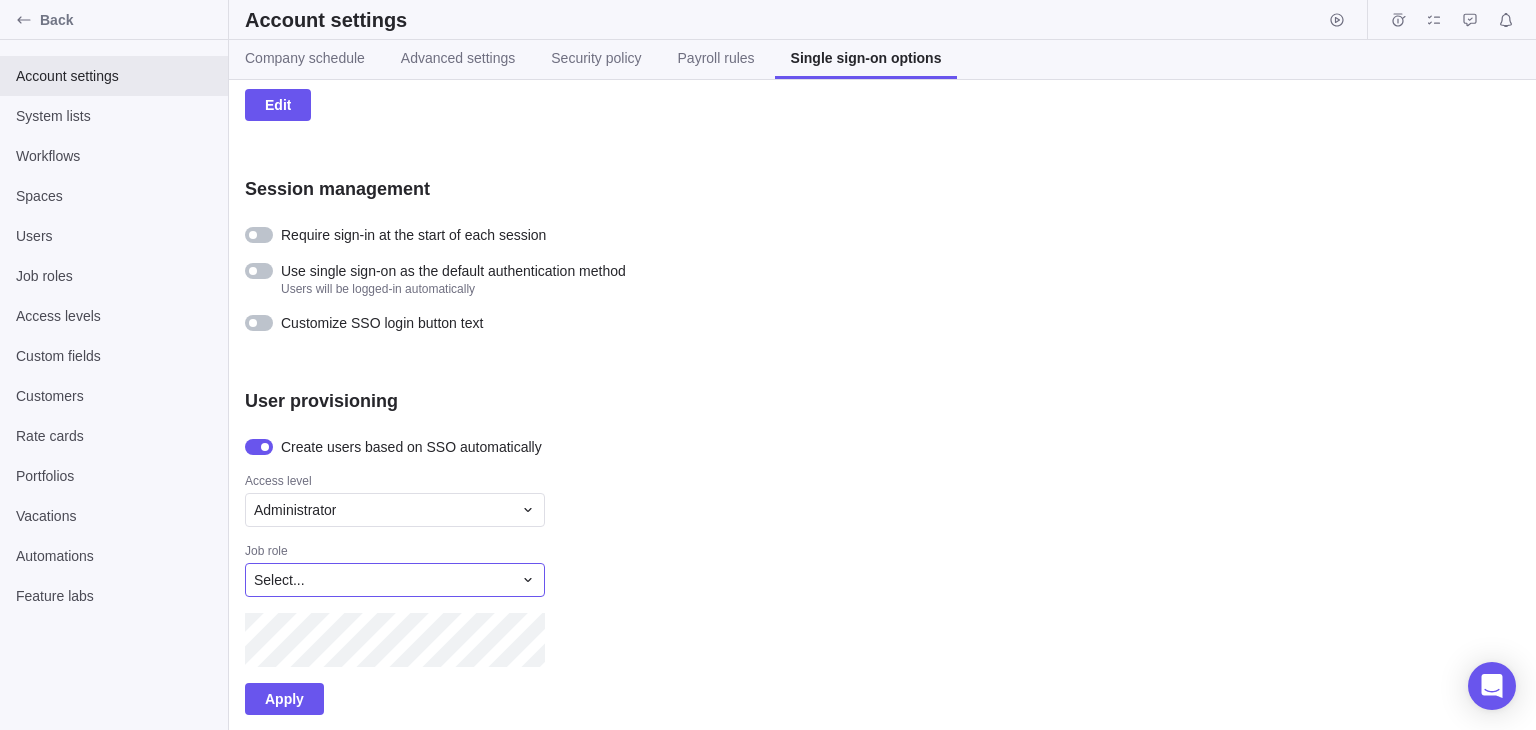 click on "Select..." at bounding box center (395, 580) 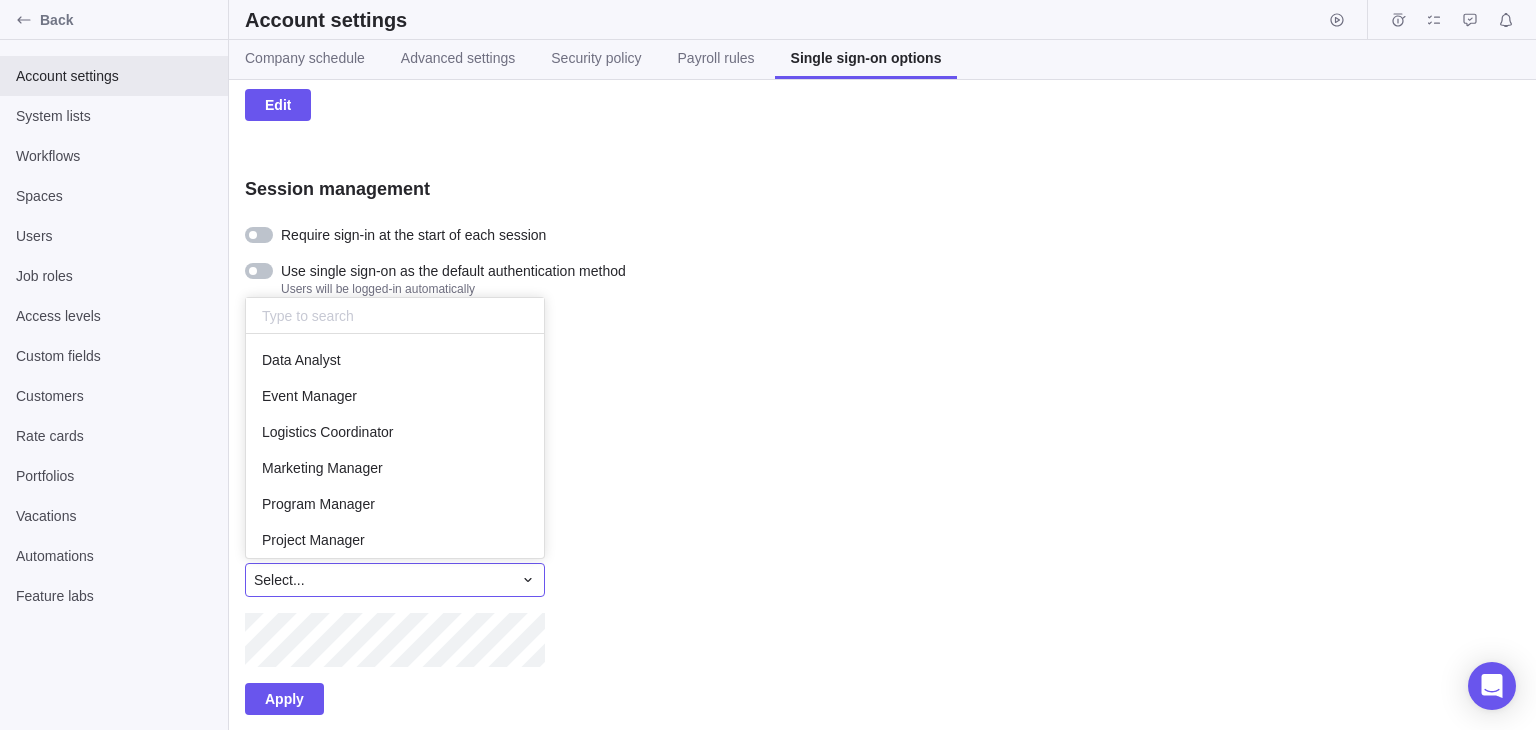scroll, scrollTop: 16, scrollLeft: 16, axis: both 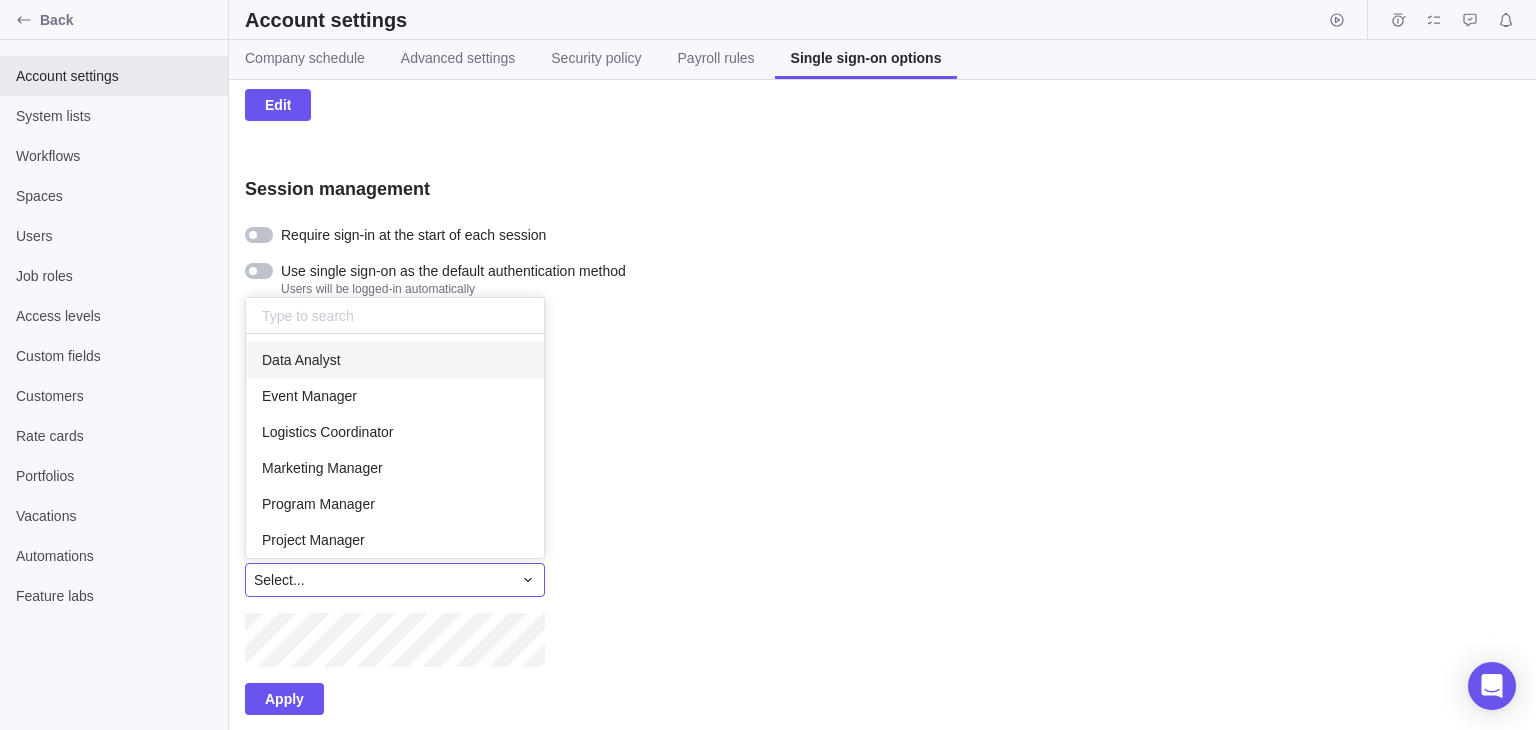 click on "Data Analyst" at bounding box center [395, 360] 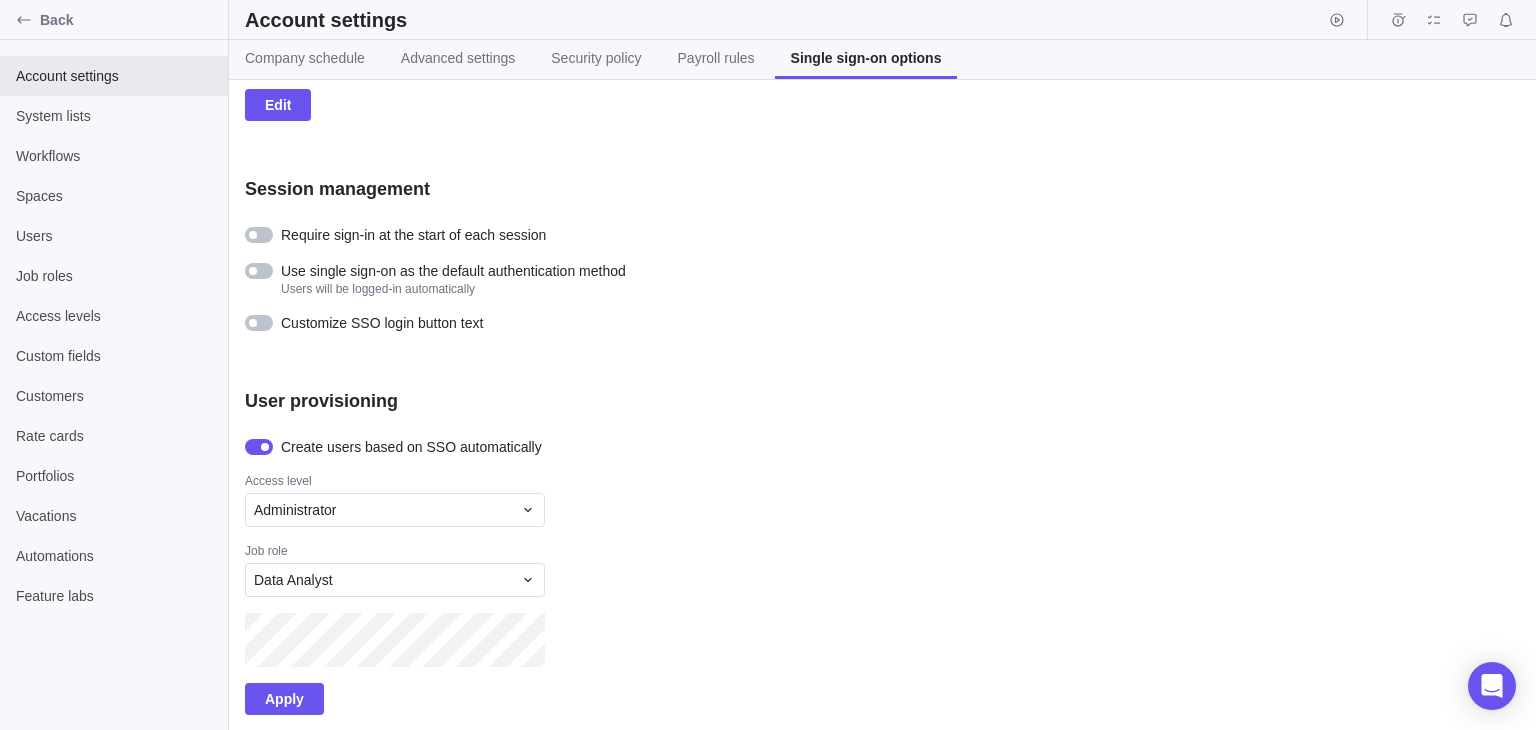 click at bounding box center (595, 640) 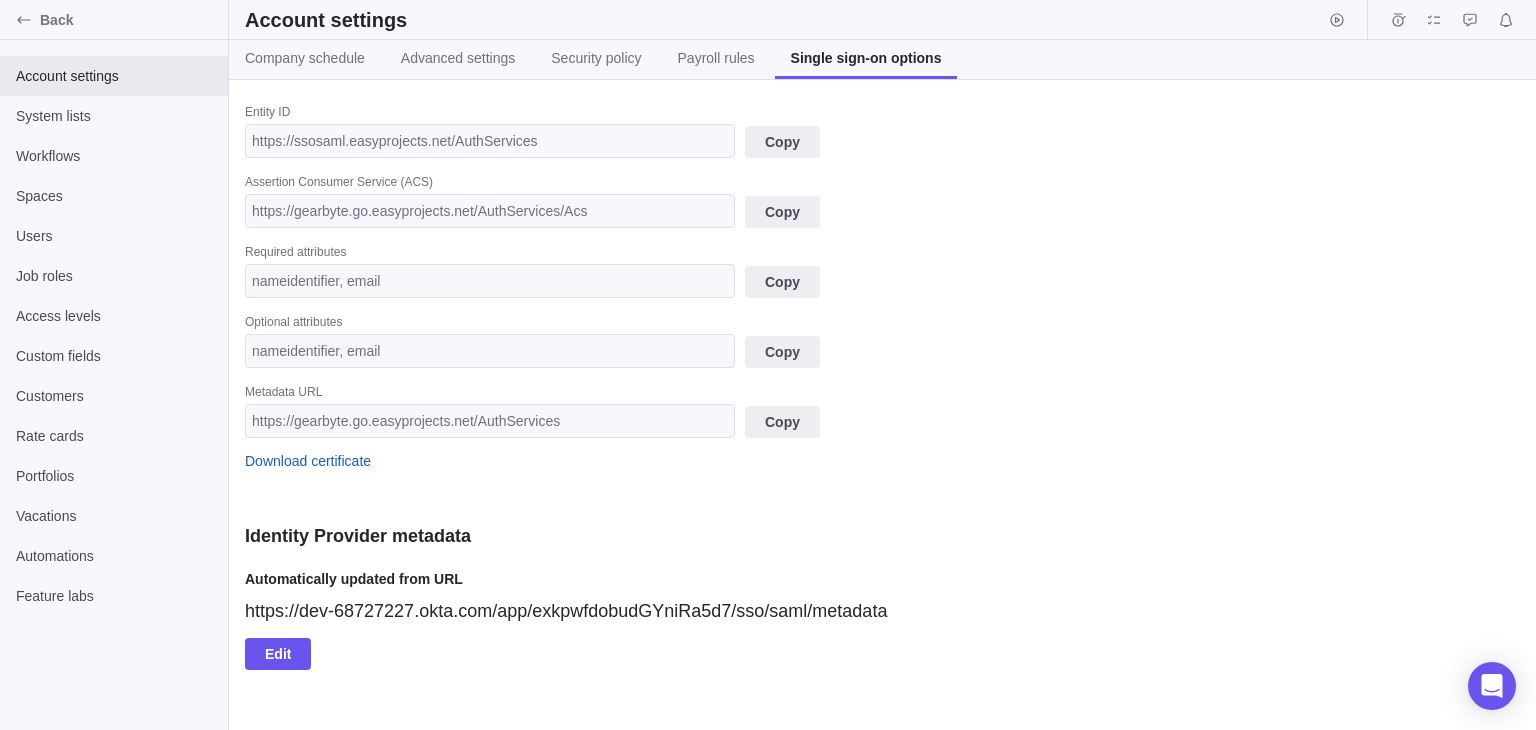 scroll, scrollTop: 0, scrollLeft: 0, axis: both 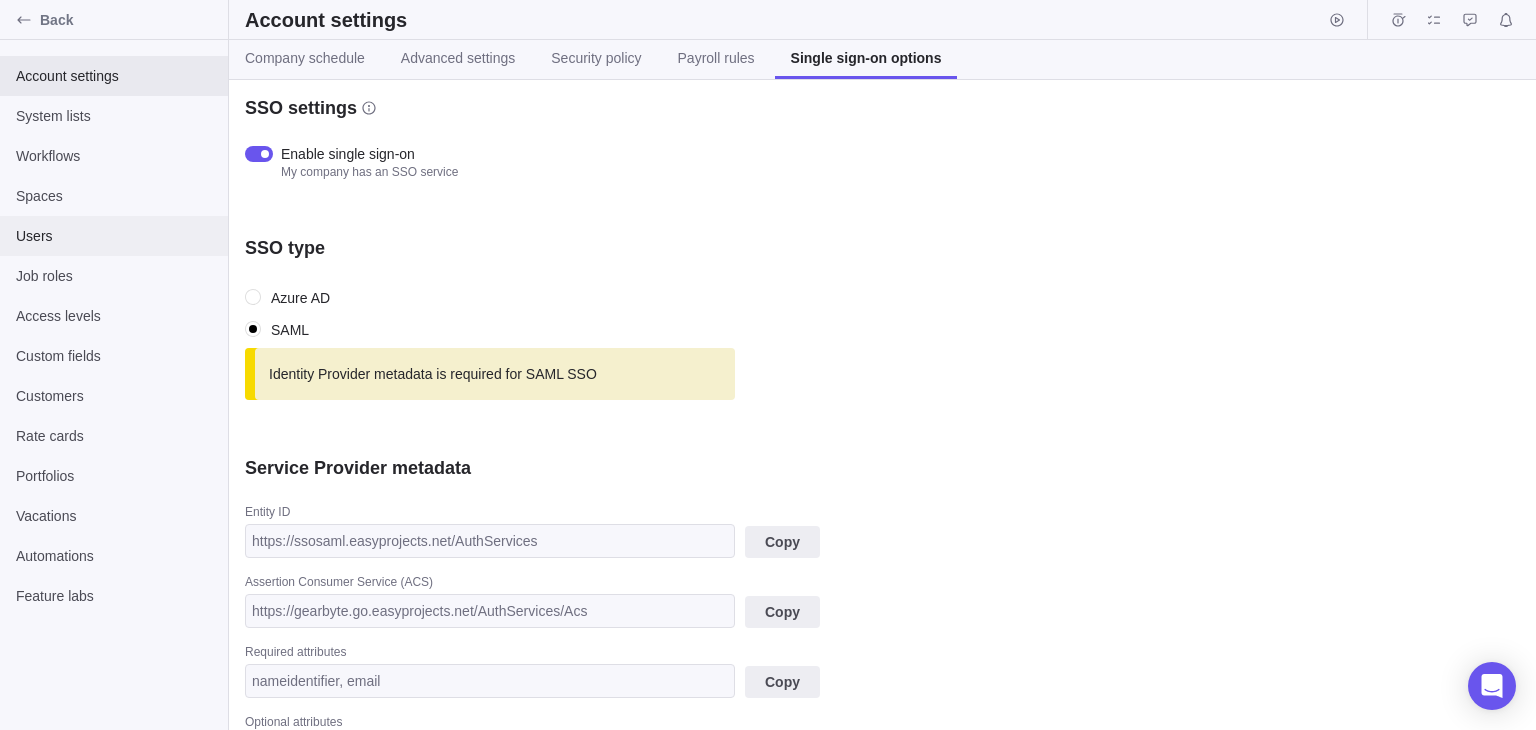 click on "Users" at bounding box center [114, 236] 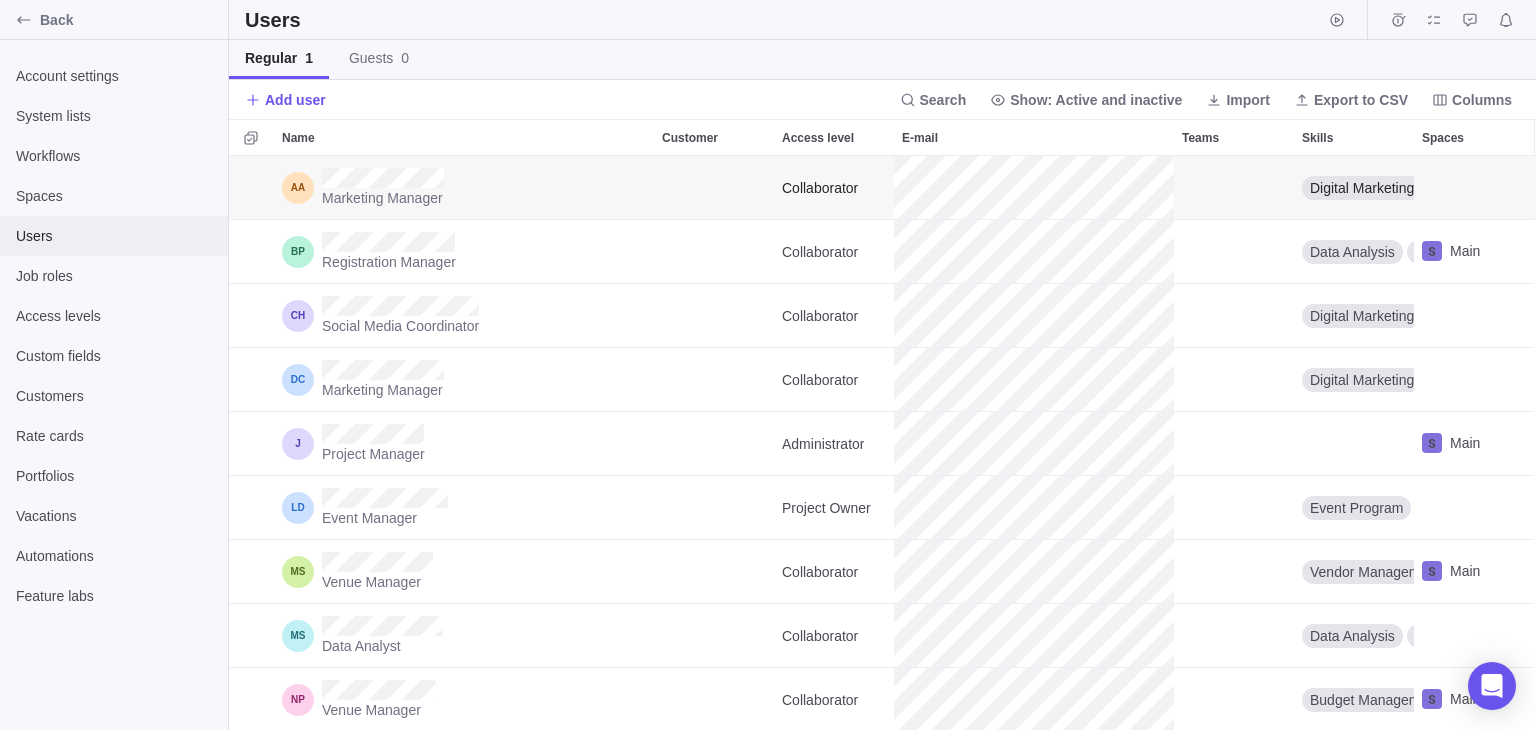 scroll, scrollTop: 16, scrollLeft: 16, axis: both 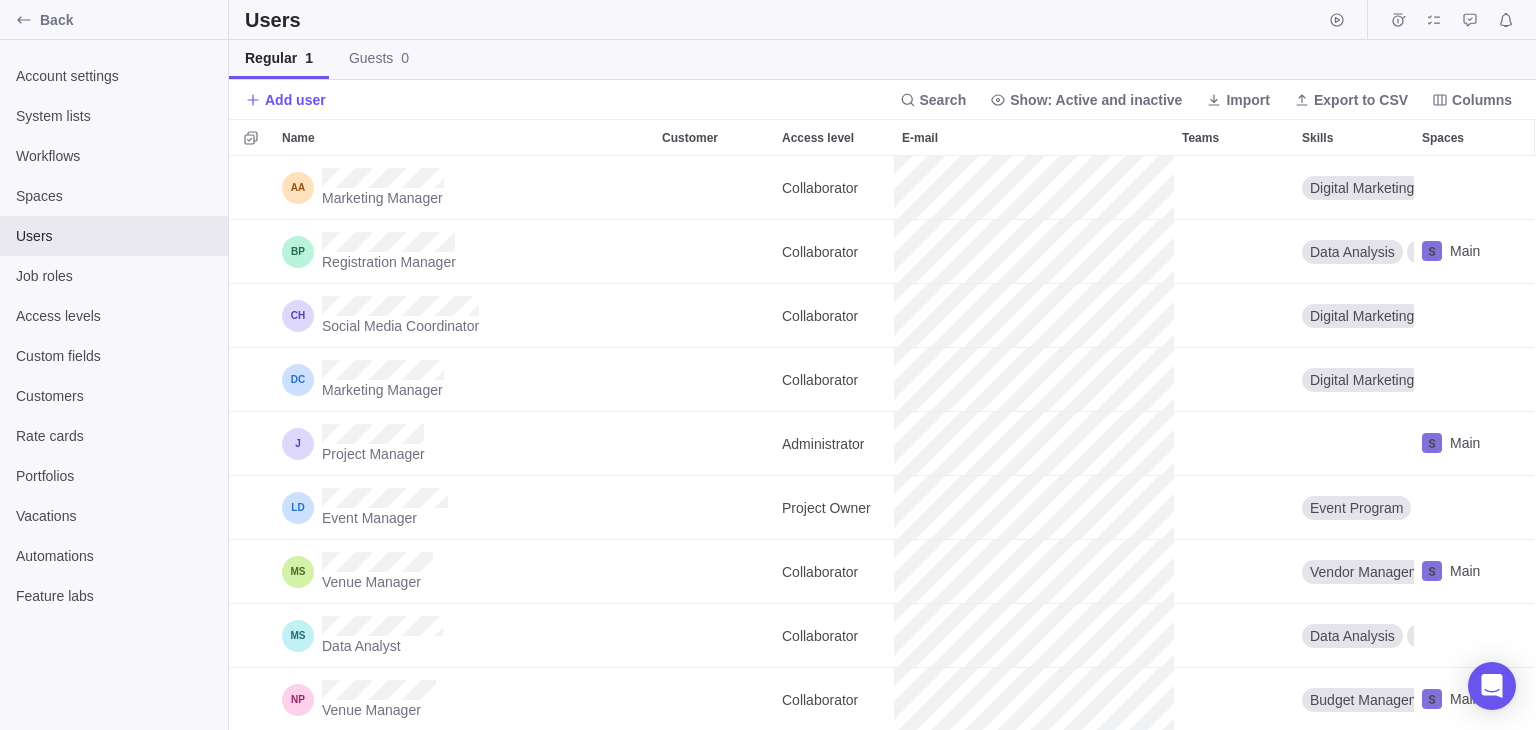 click on "Add user" at bounding box center [295, 100] 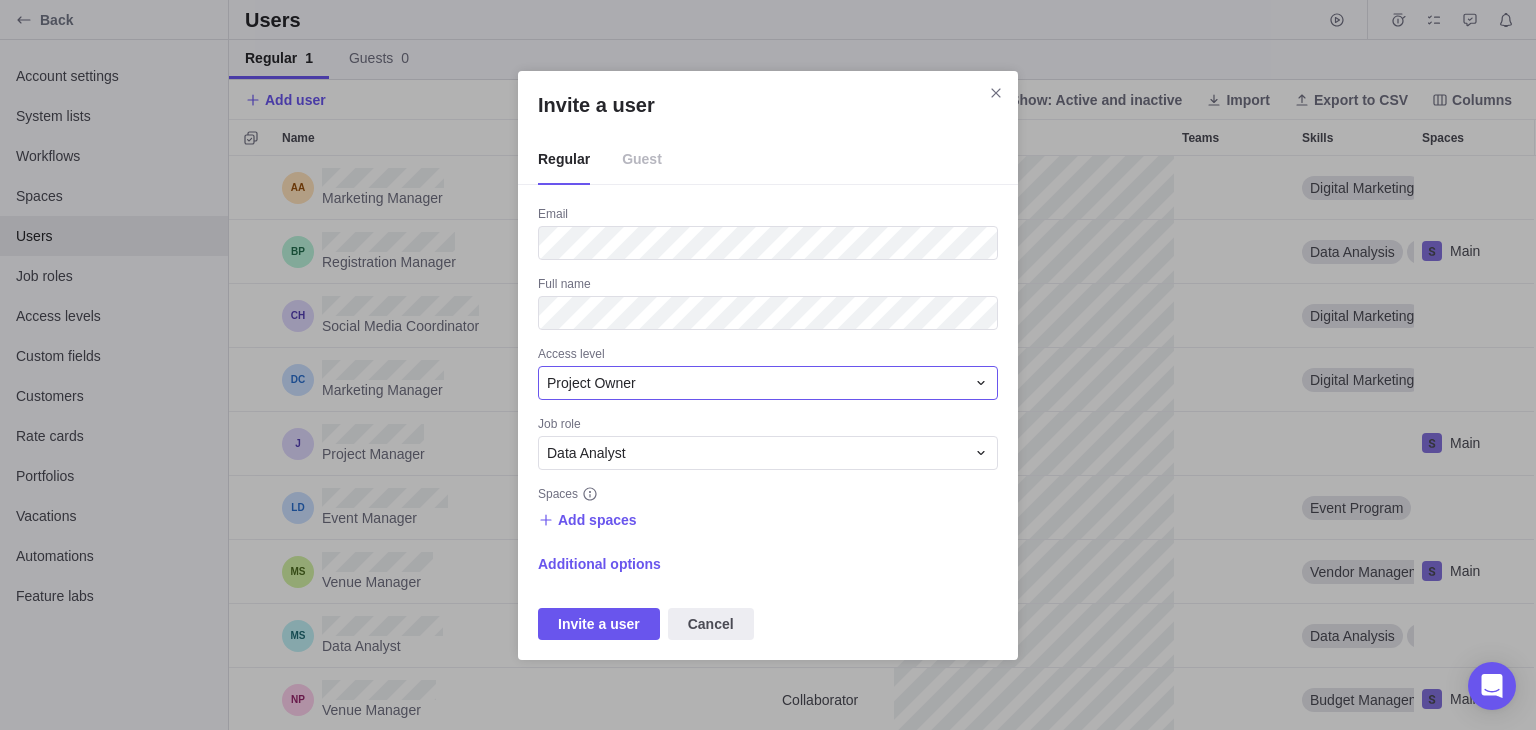 click on "Project Owner" at bounding box center (591, 383) 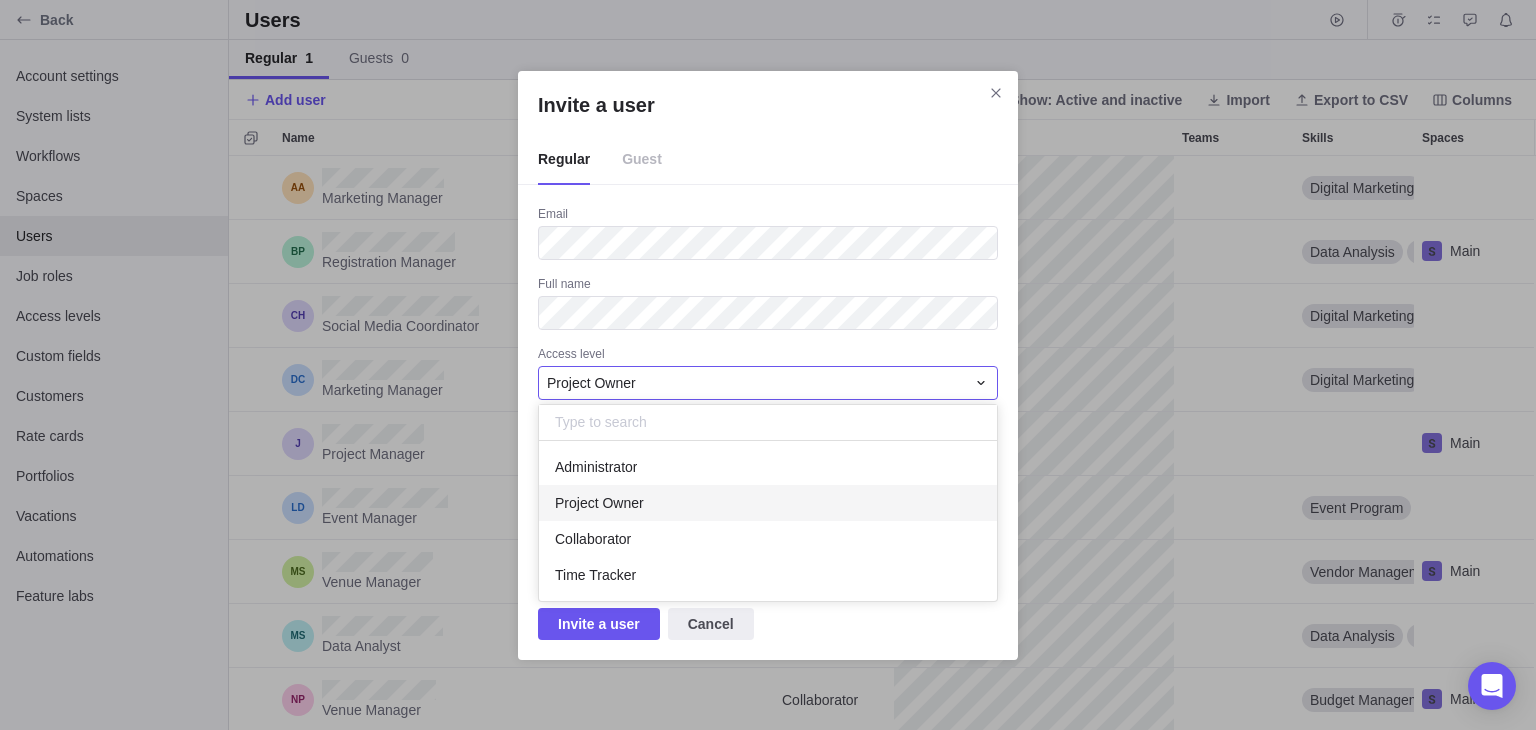 scroll, scrollTop: 16, scrollLeft: 16, axis: both 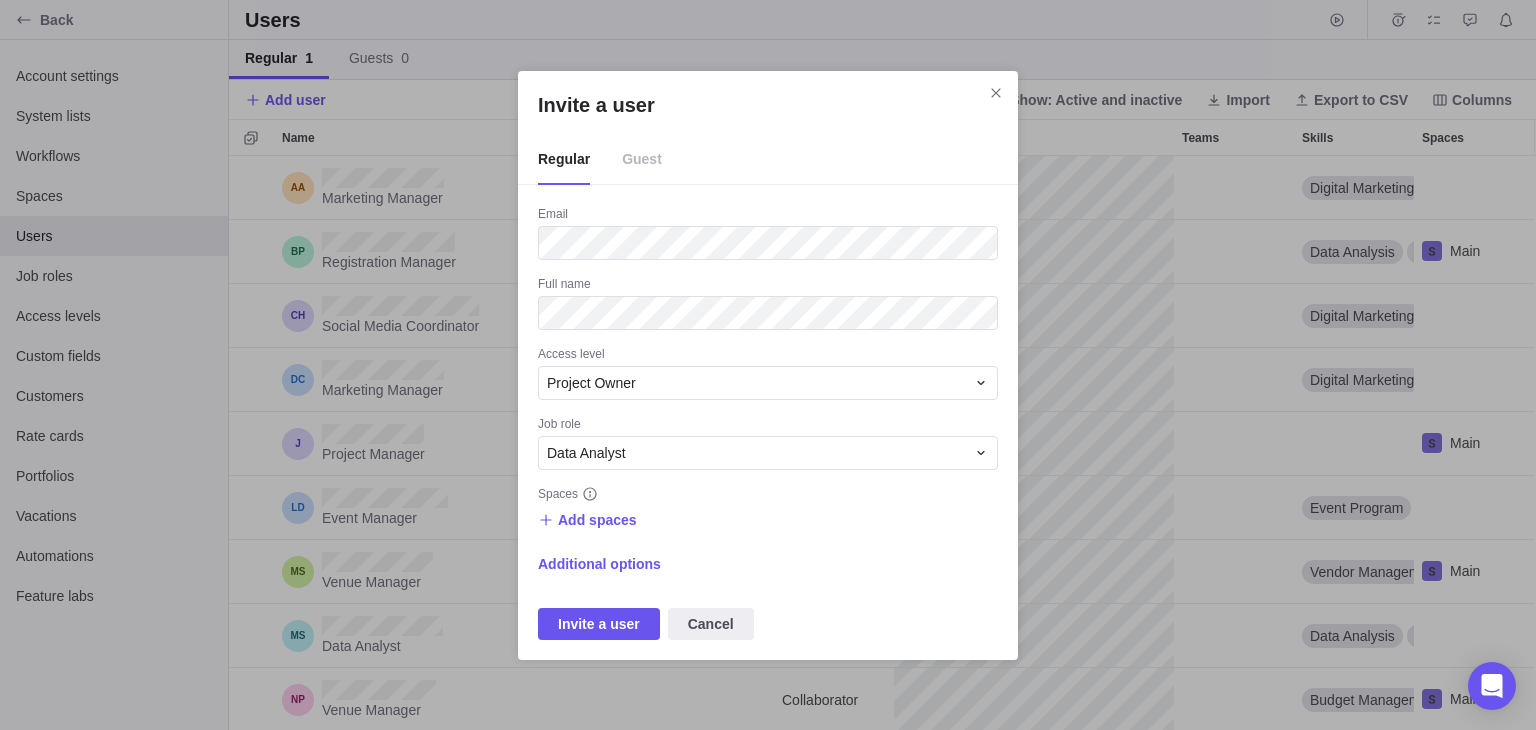 click on "Invite a user" at bounding box center [599, 624] 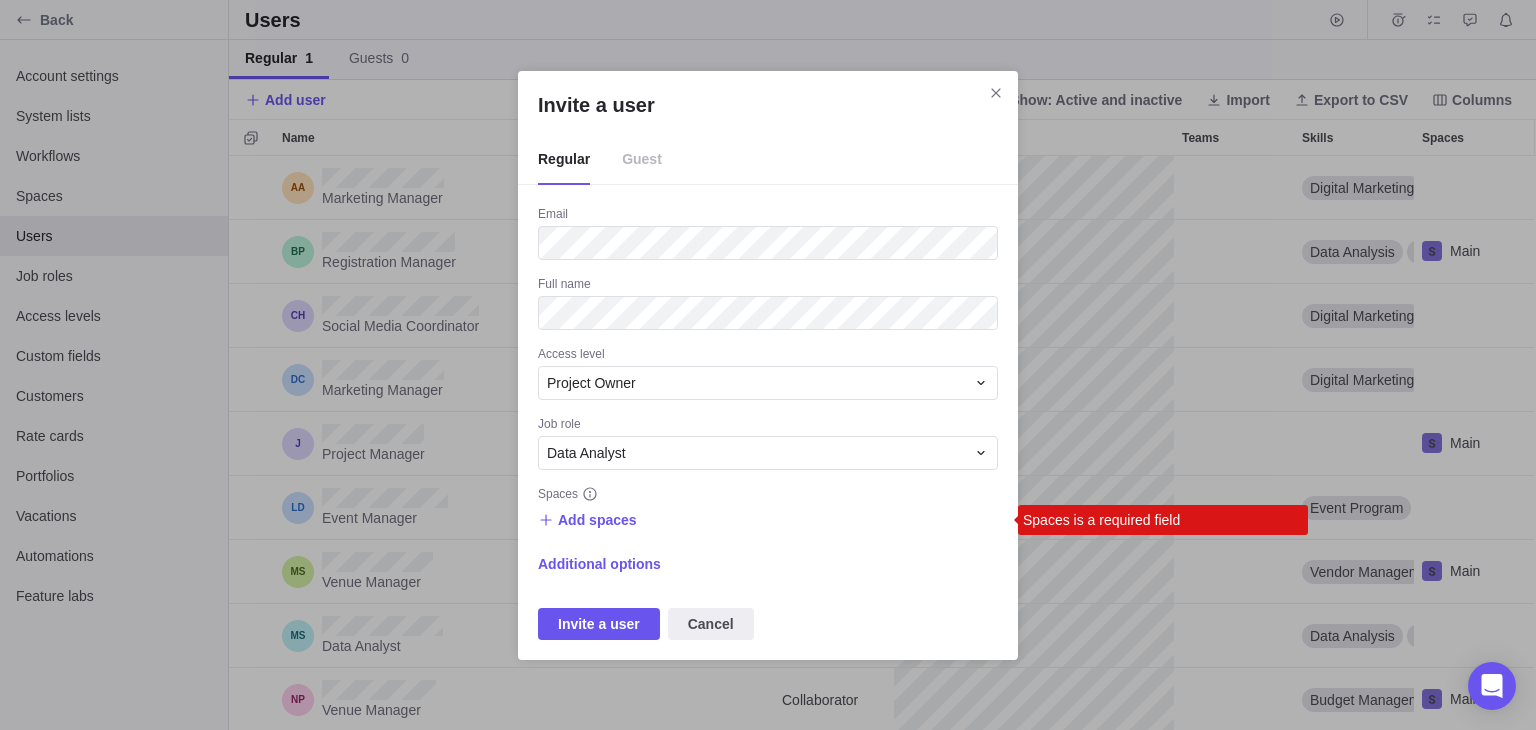 click on "Add spaces" at bounding box center [597, 520] 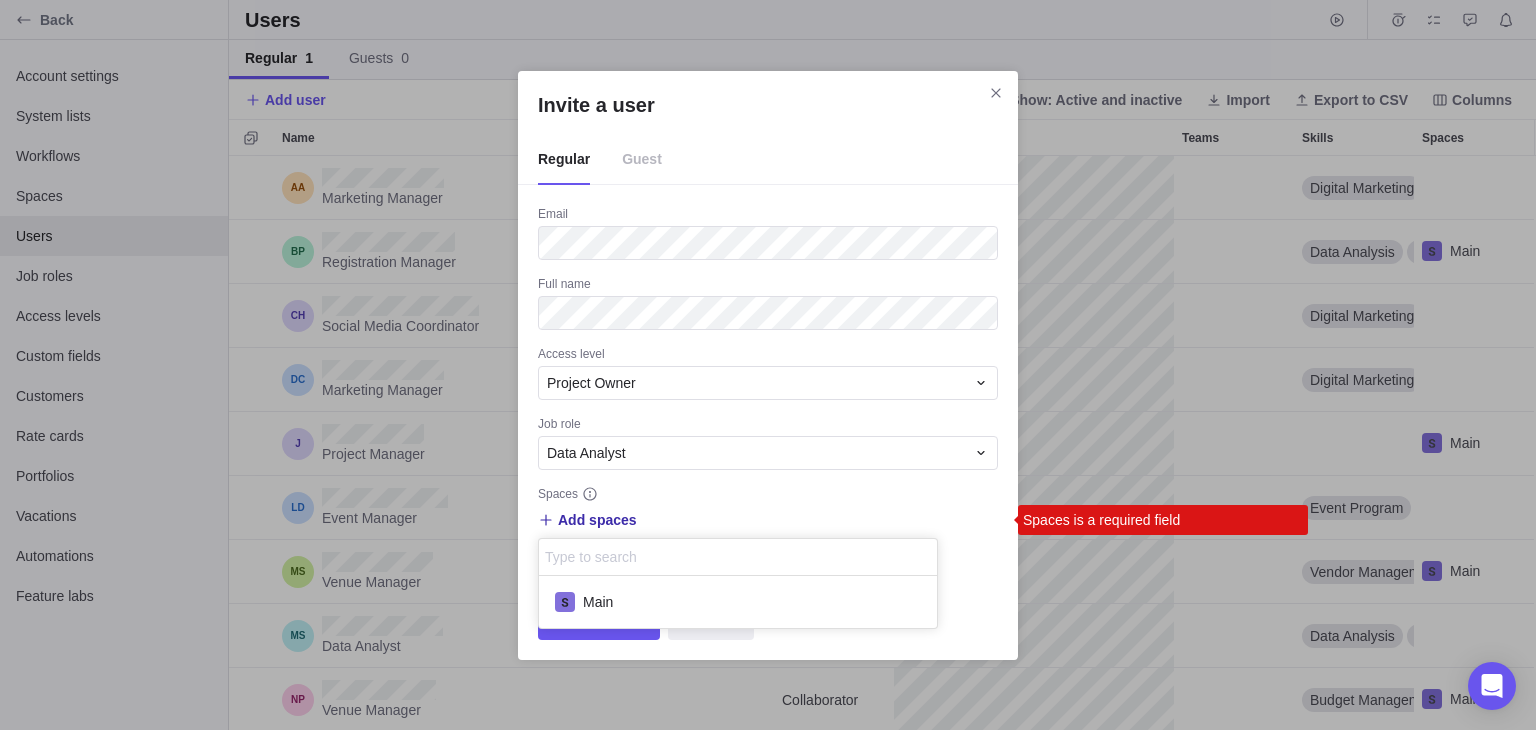 scroll, scrollTop: 16, scrollLeft: 16, axis: both 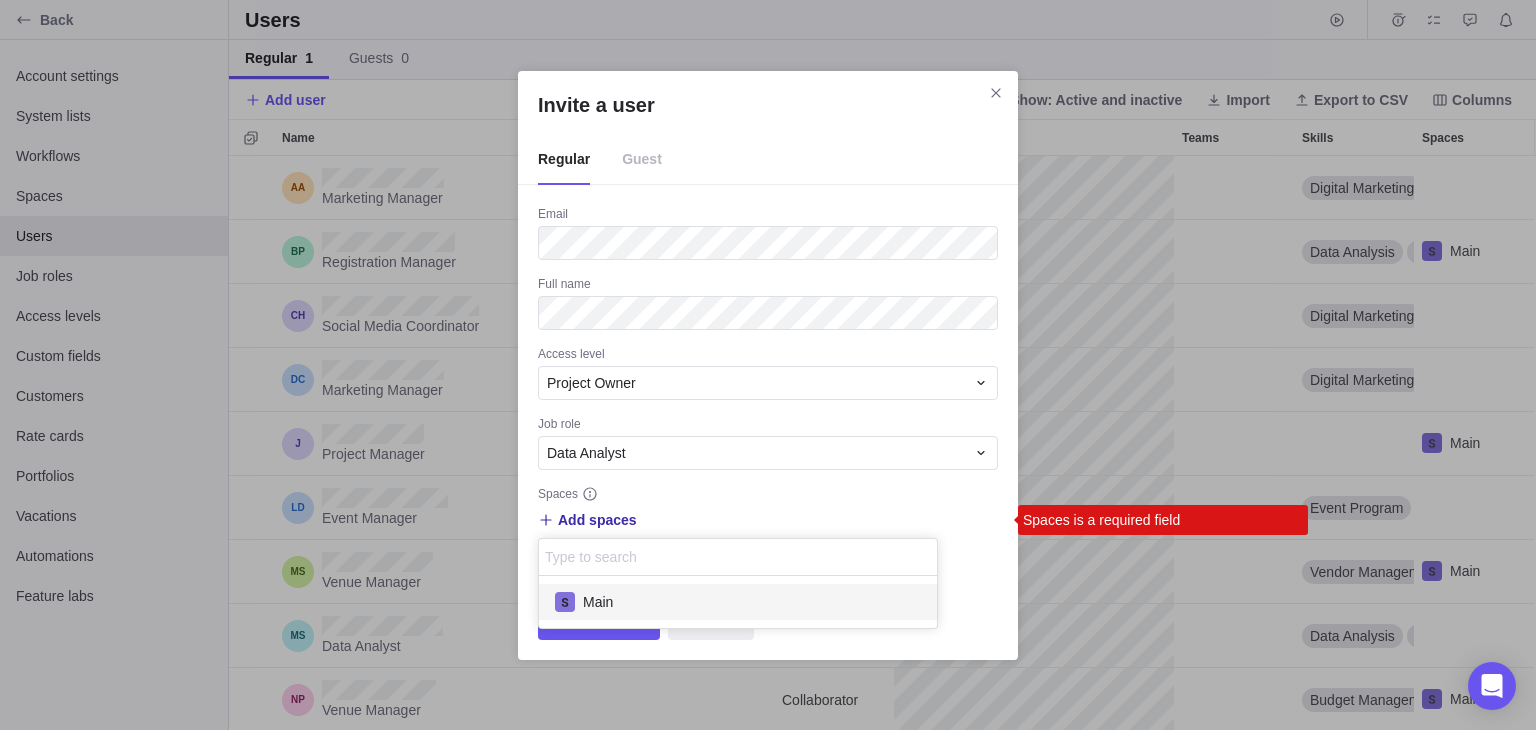 click on "Main" at bounding box center (738, 602) 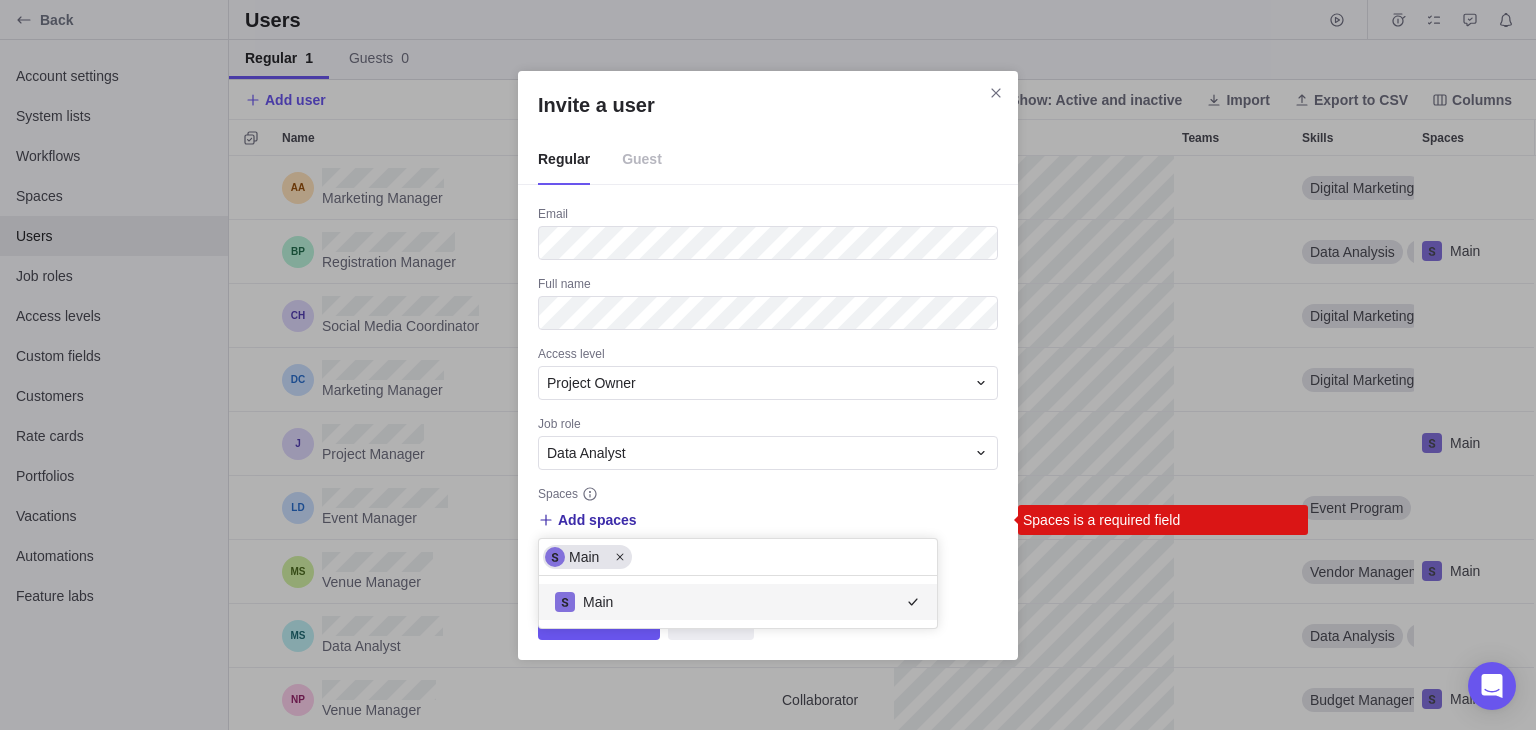 click on "Invite a user Regular Guest Email Full name Access level Project Owner Job role Data Analyst Spaces Add spaces Main Main Spaces is a required field Additional options Invite a user Cancel" at bounding box center [768, 365] 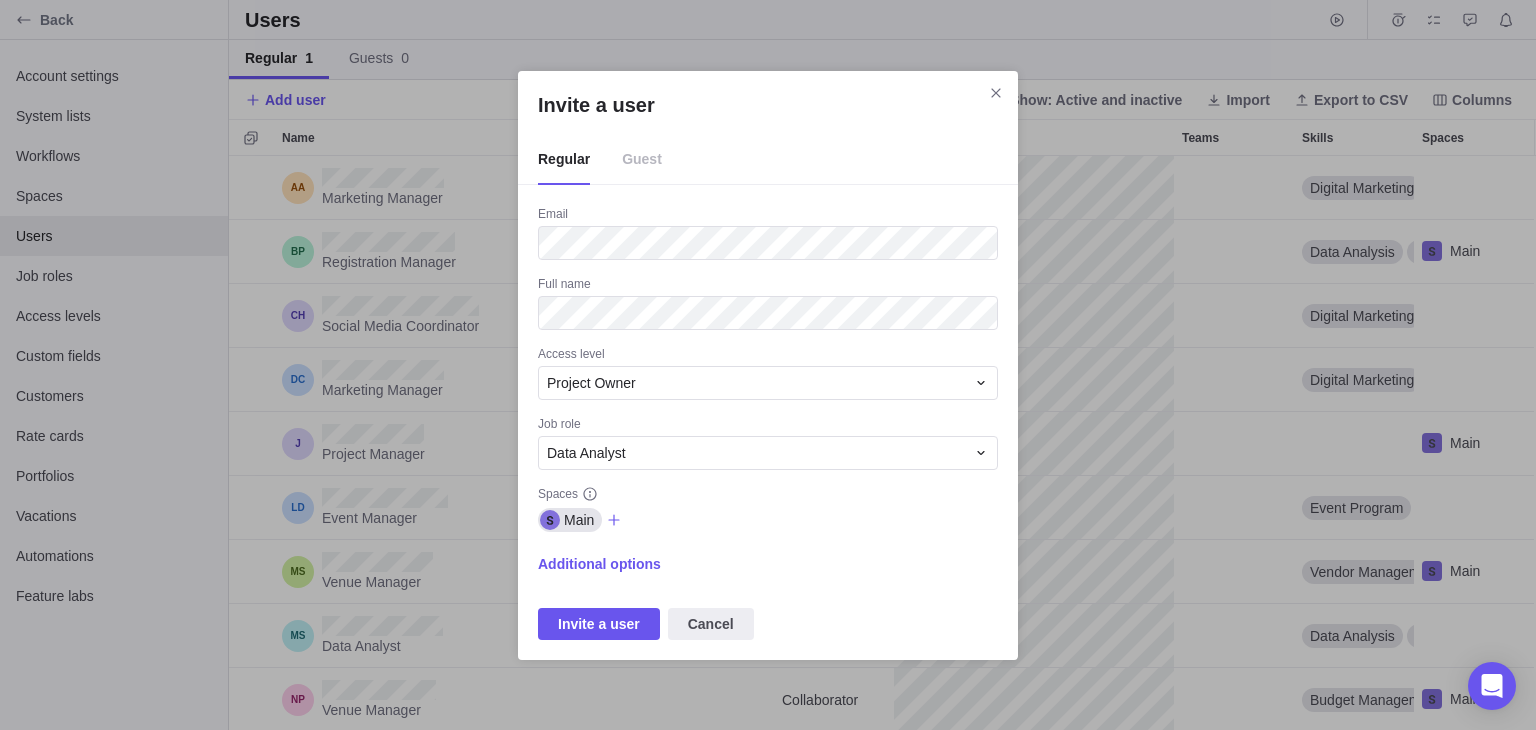 click on "Invite a user" at bounding box center (599, 624) 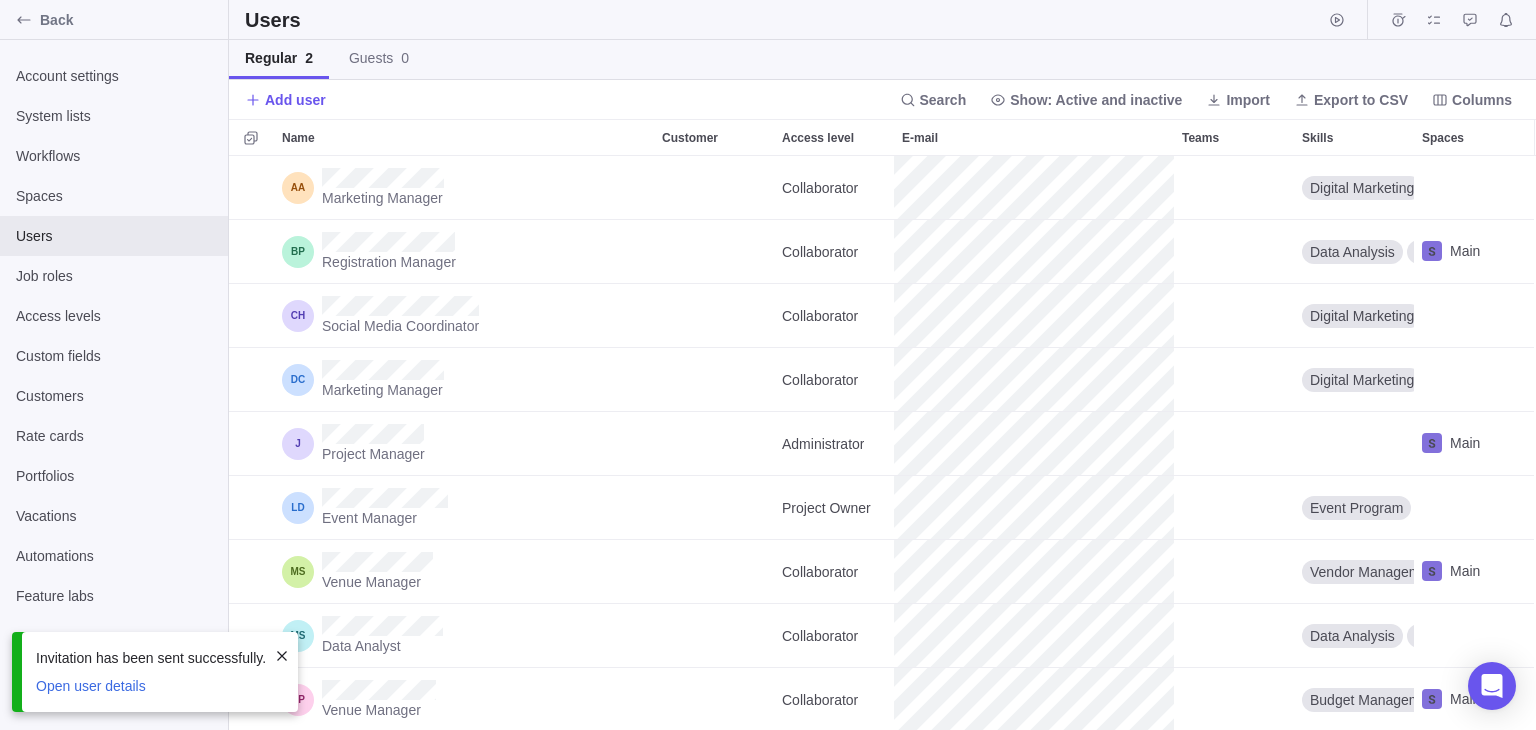 click on "Open user details" at bounding box center [91, 686] 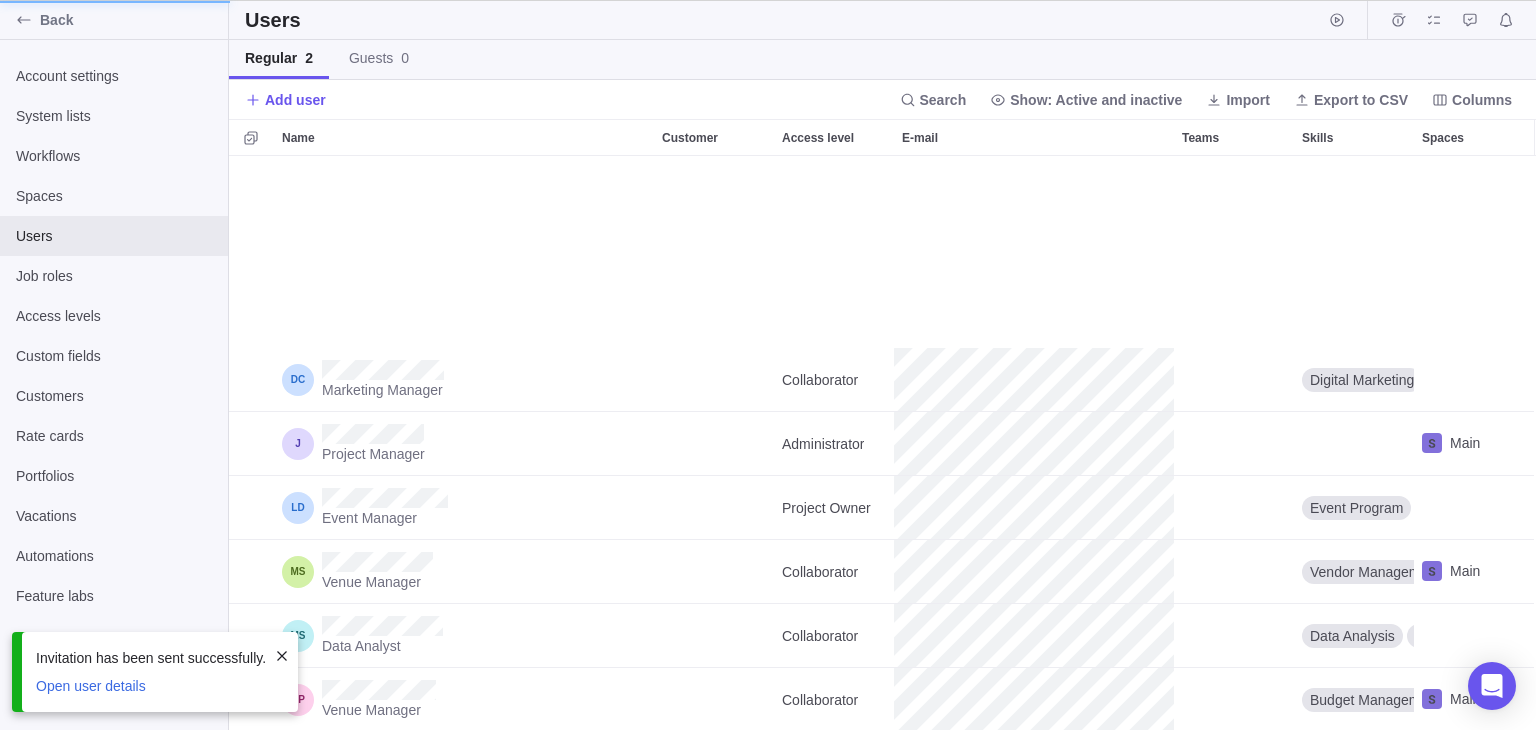 scroll, scrollTop: 194, scrollLeft: 0, axis: vertical 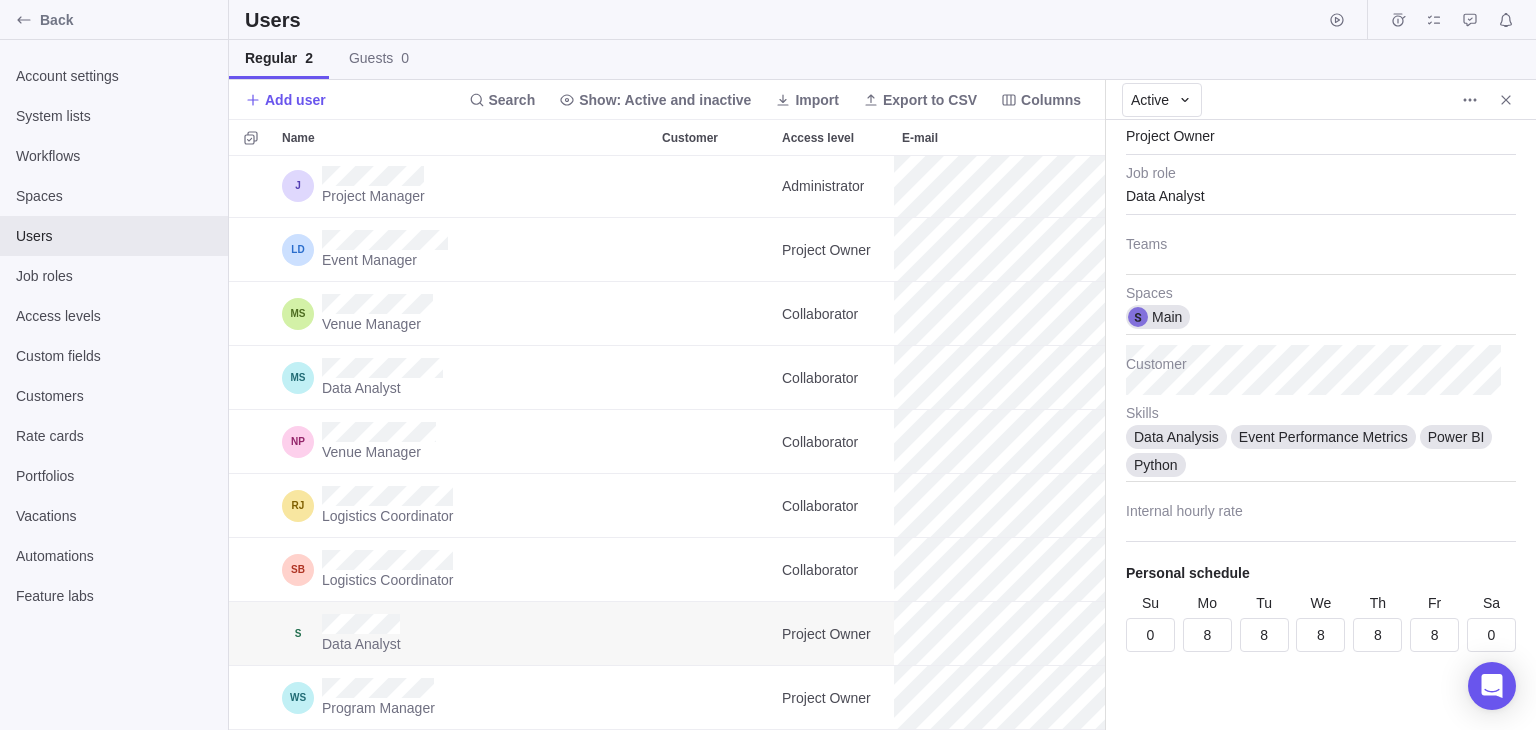 click 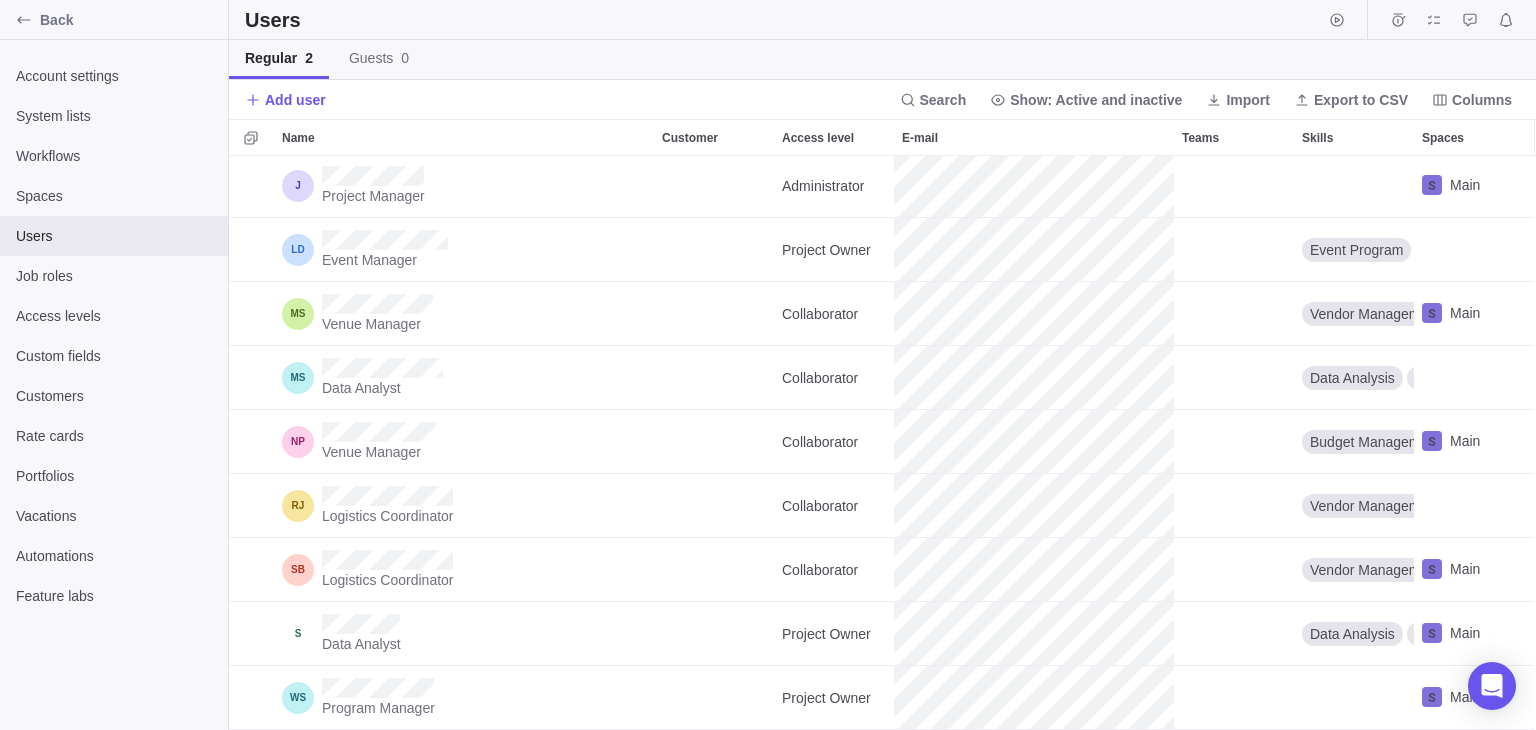 scroll, scrollTop: 16, scrollLeft: 16, axis: both 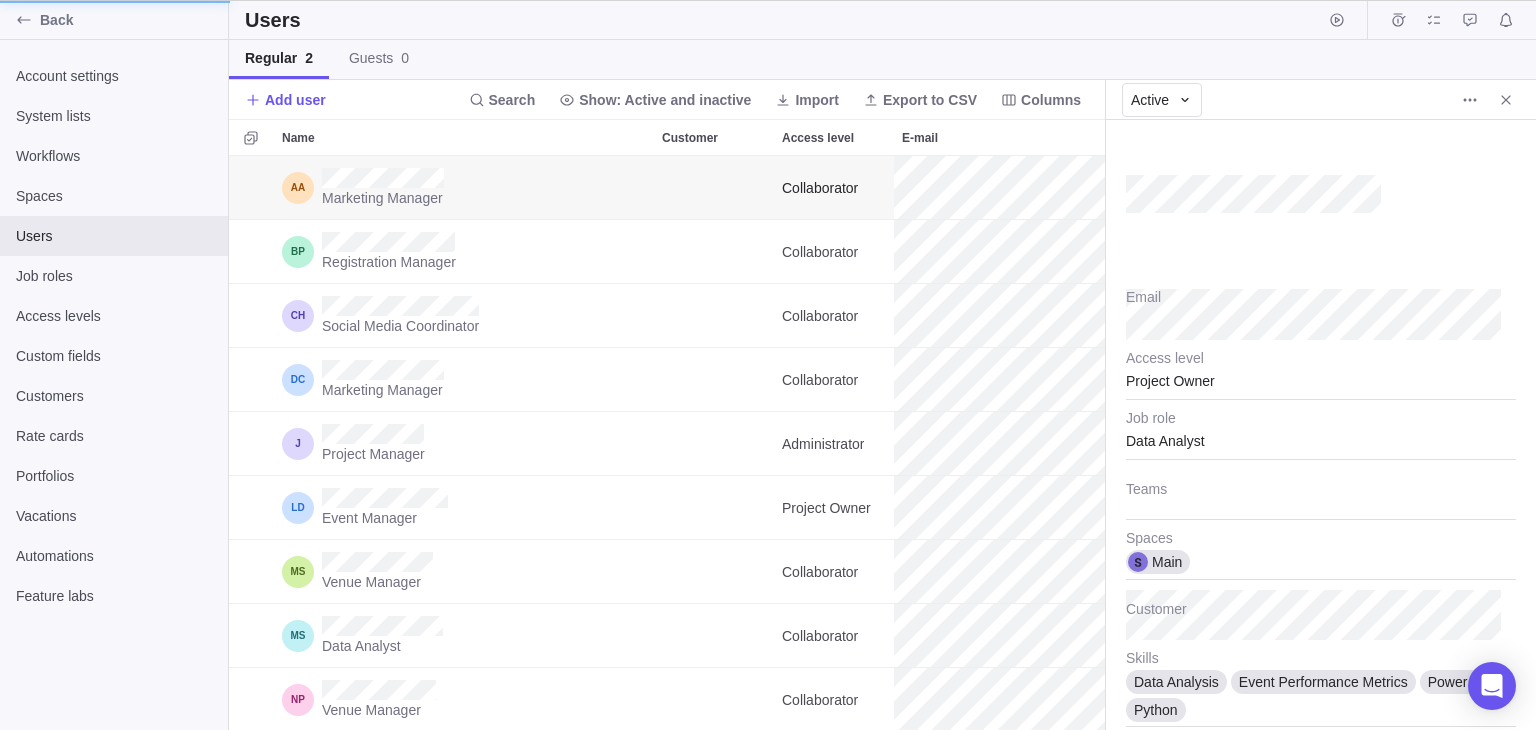type on "x" 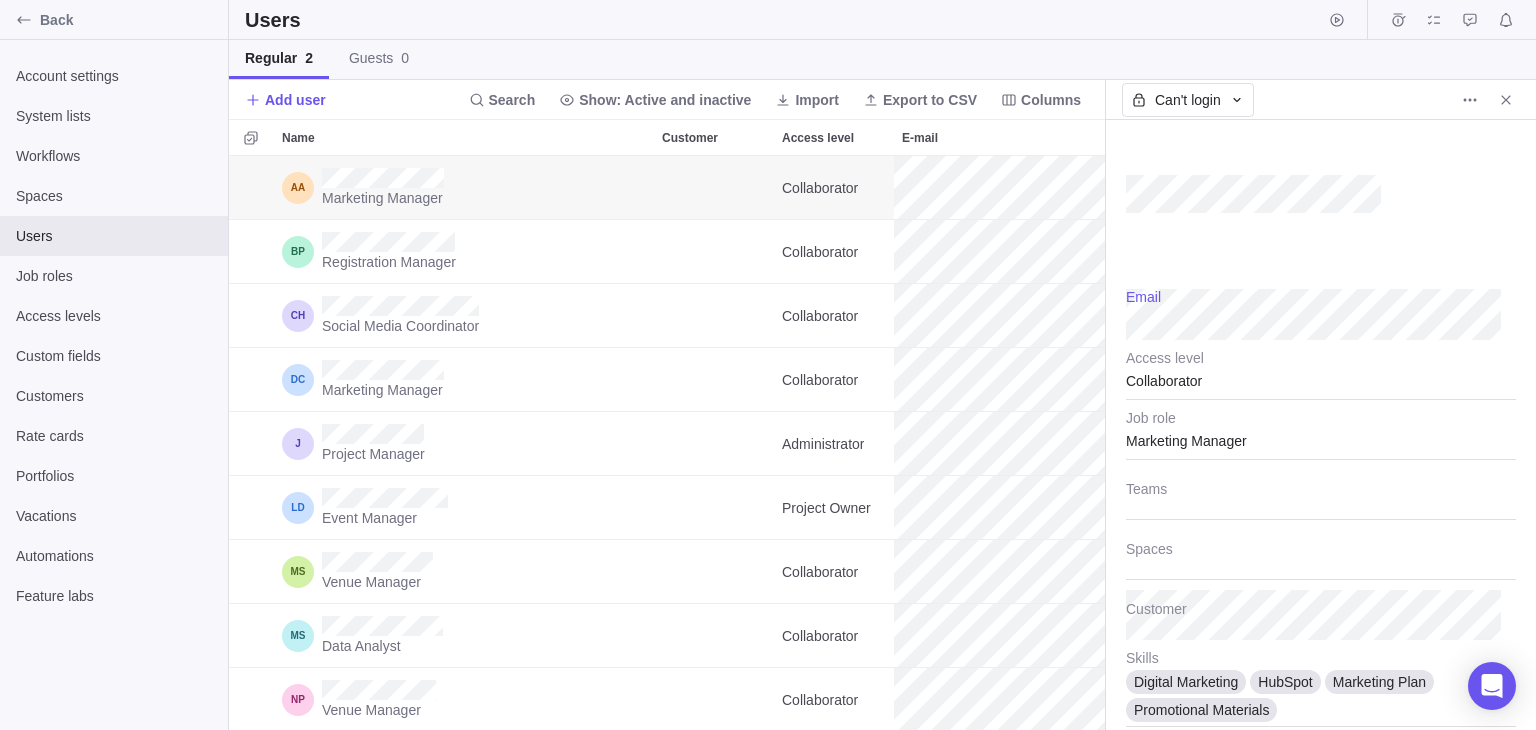 click 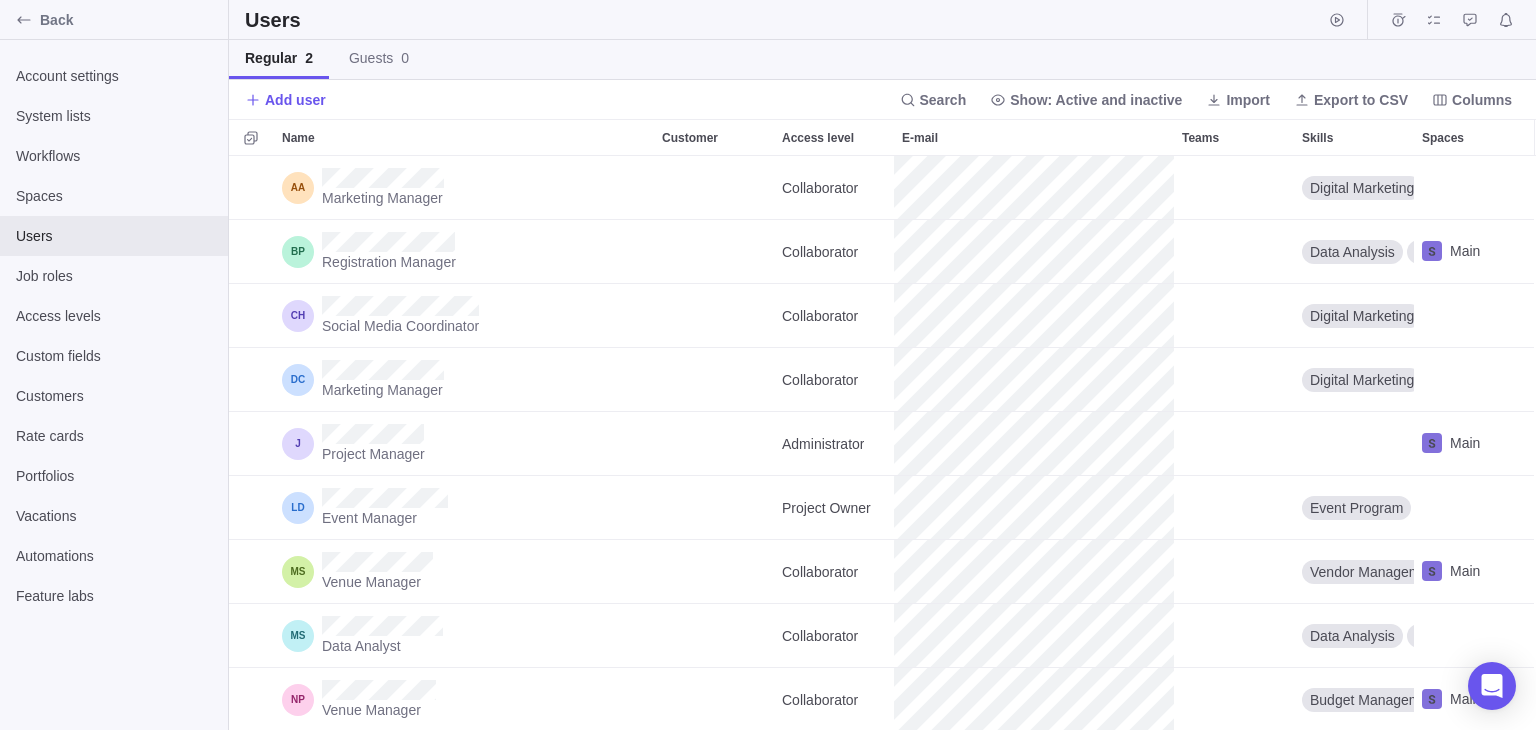 scroll, scrollTop: 16, scrollLeft: 16, axis: both 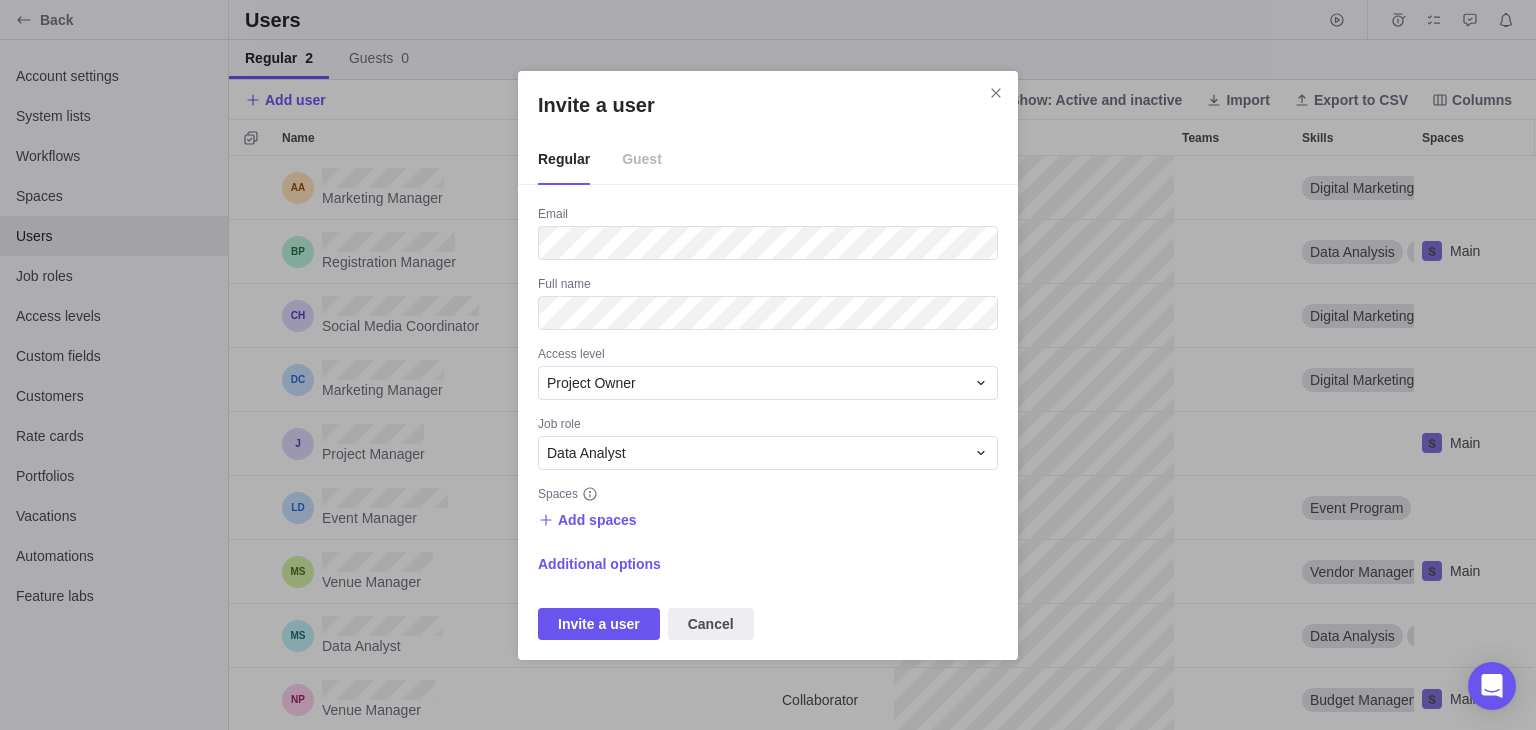 click on "Add spaces" at bounding box center [597, 520] 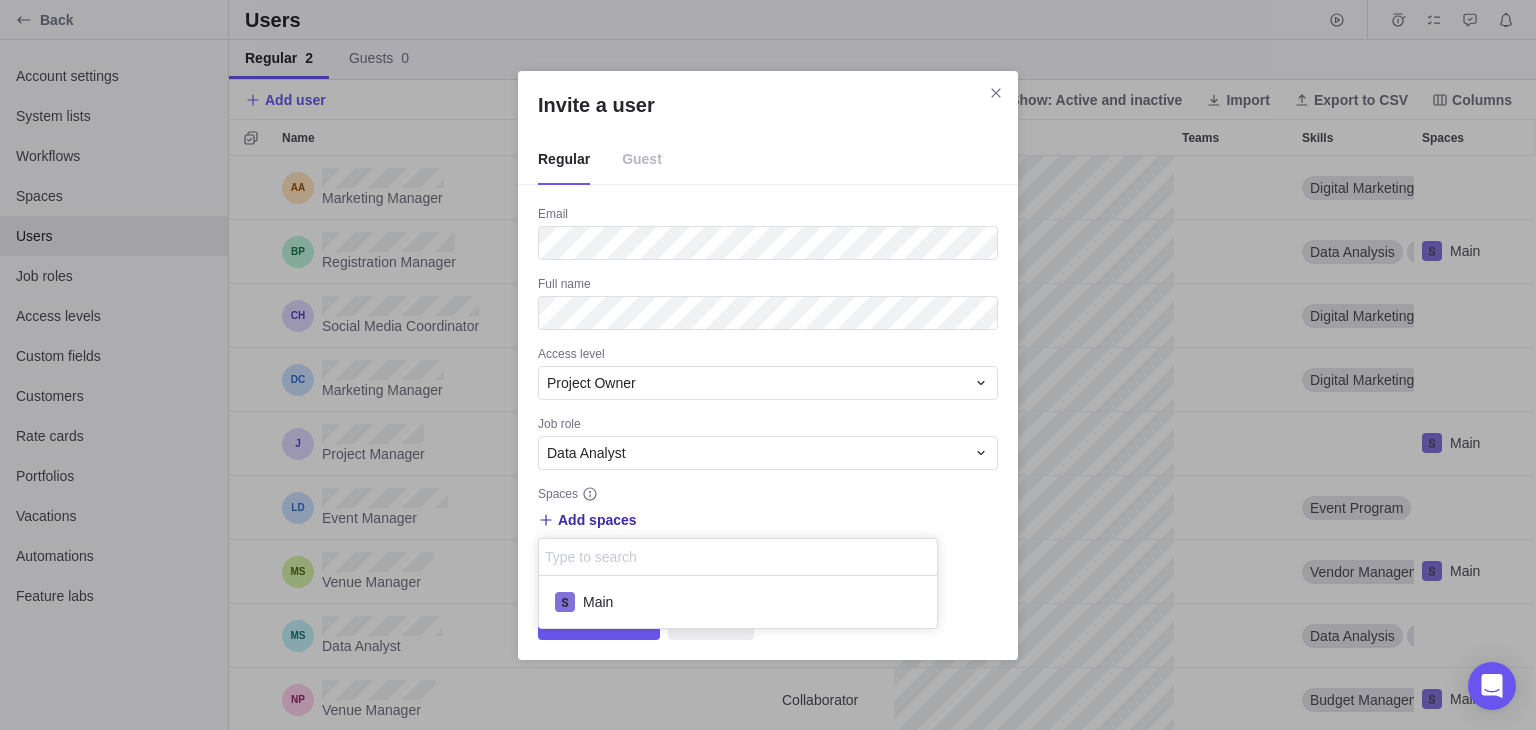 scroll, scrollTop: 16, scrollLeft: 16, axis: both 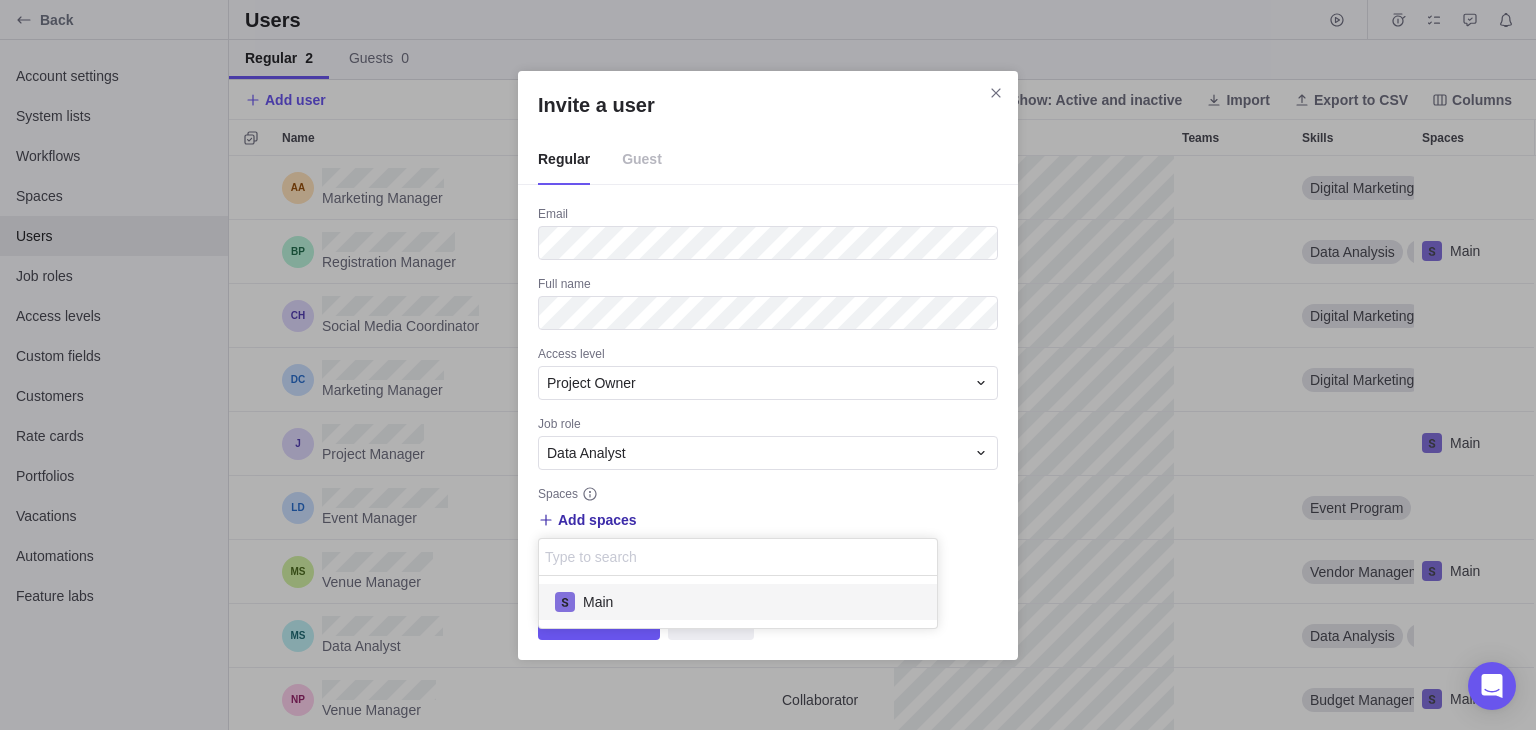 click on "Main" at bounding box center [598, 602] 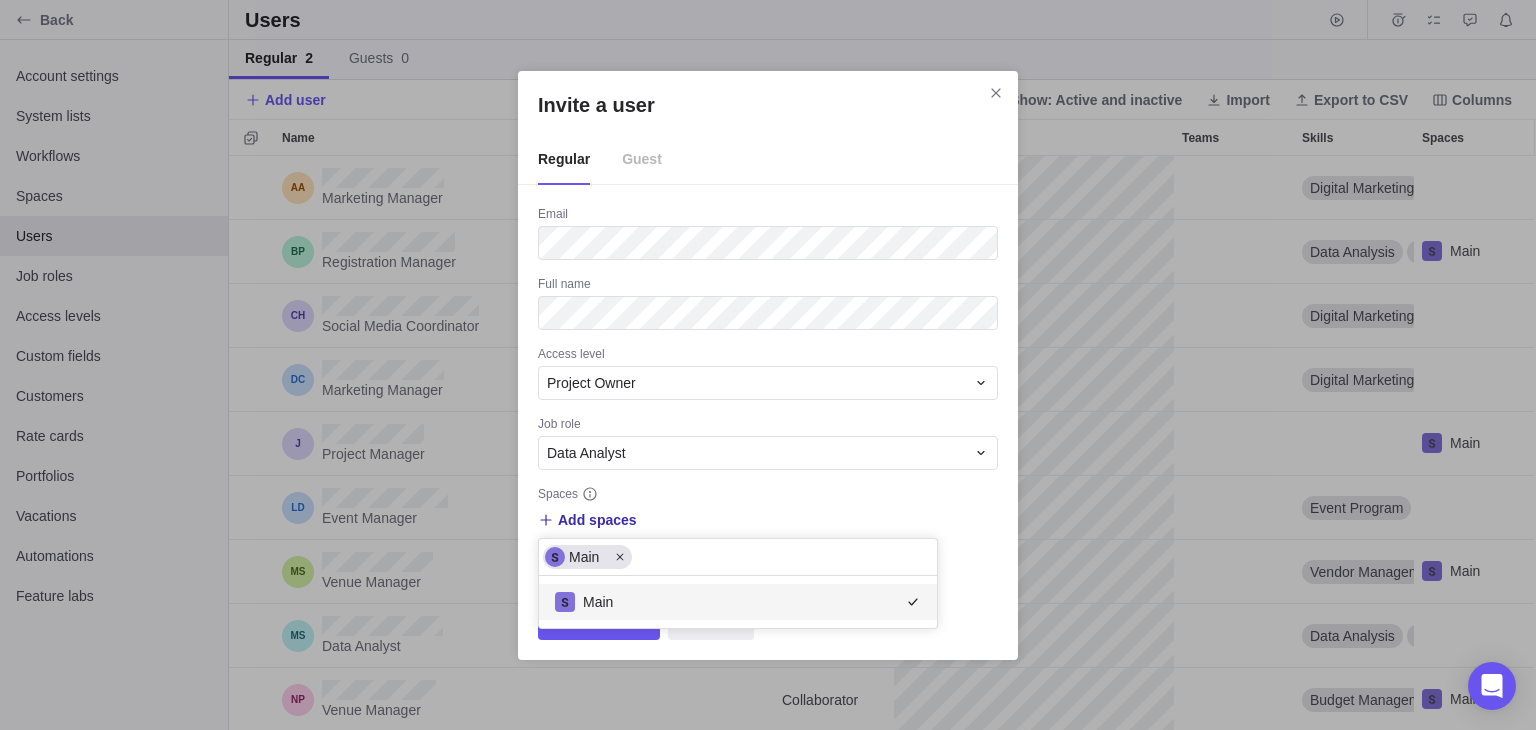 click on "Main Main" at bounding box center (738, 583) 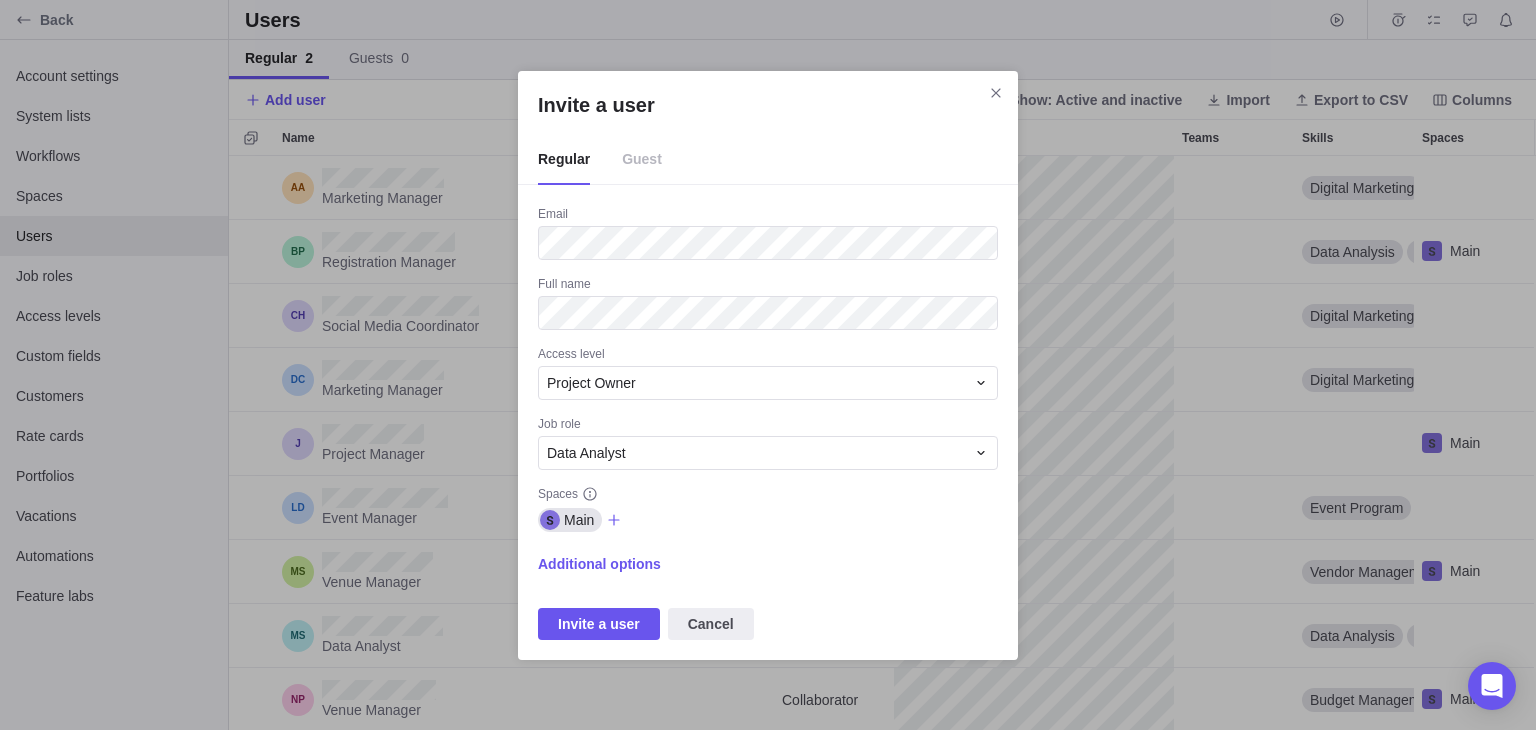 click on "Invite a user" at bounding box center (599, 624) 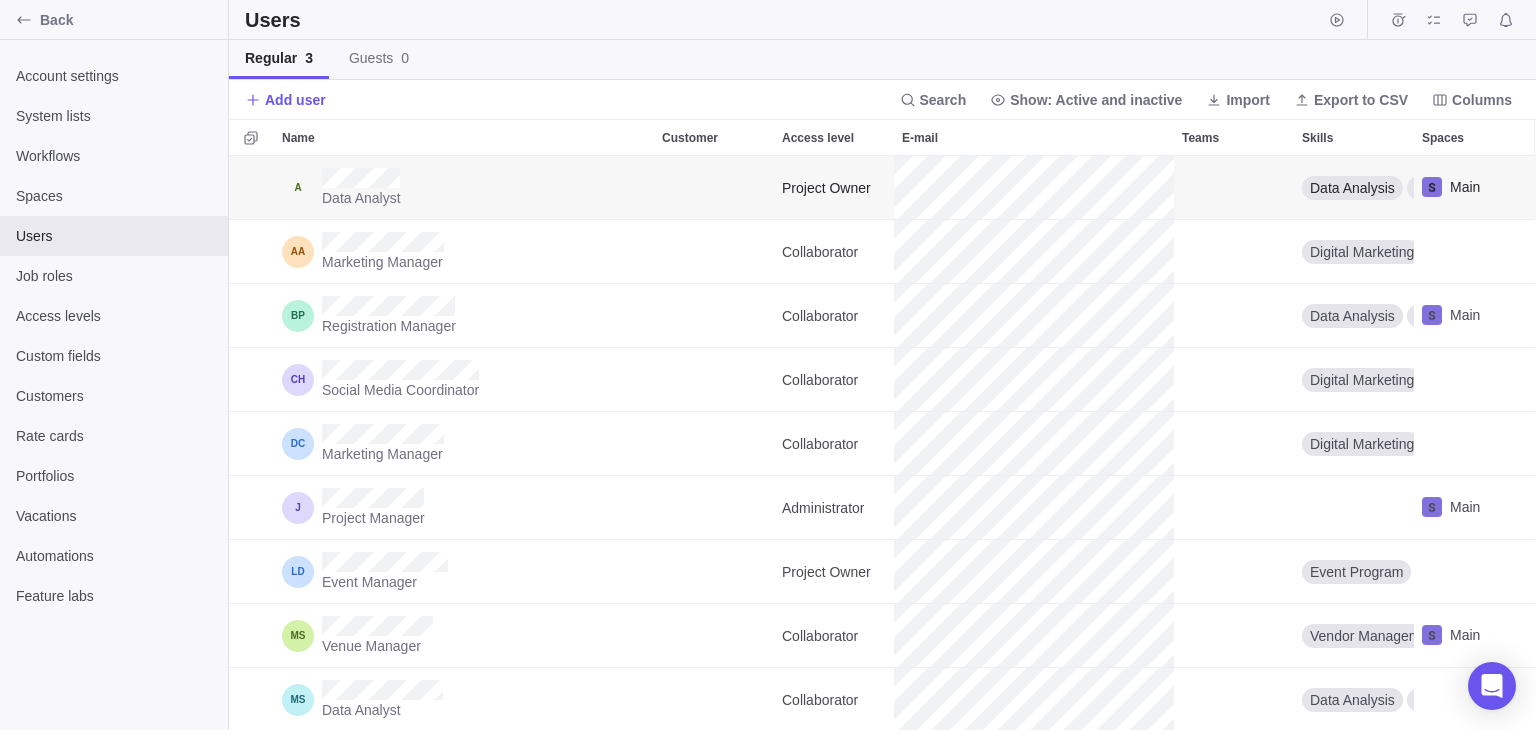 scroll, scrollTop: 558, scrollLeft: 860, axis: both 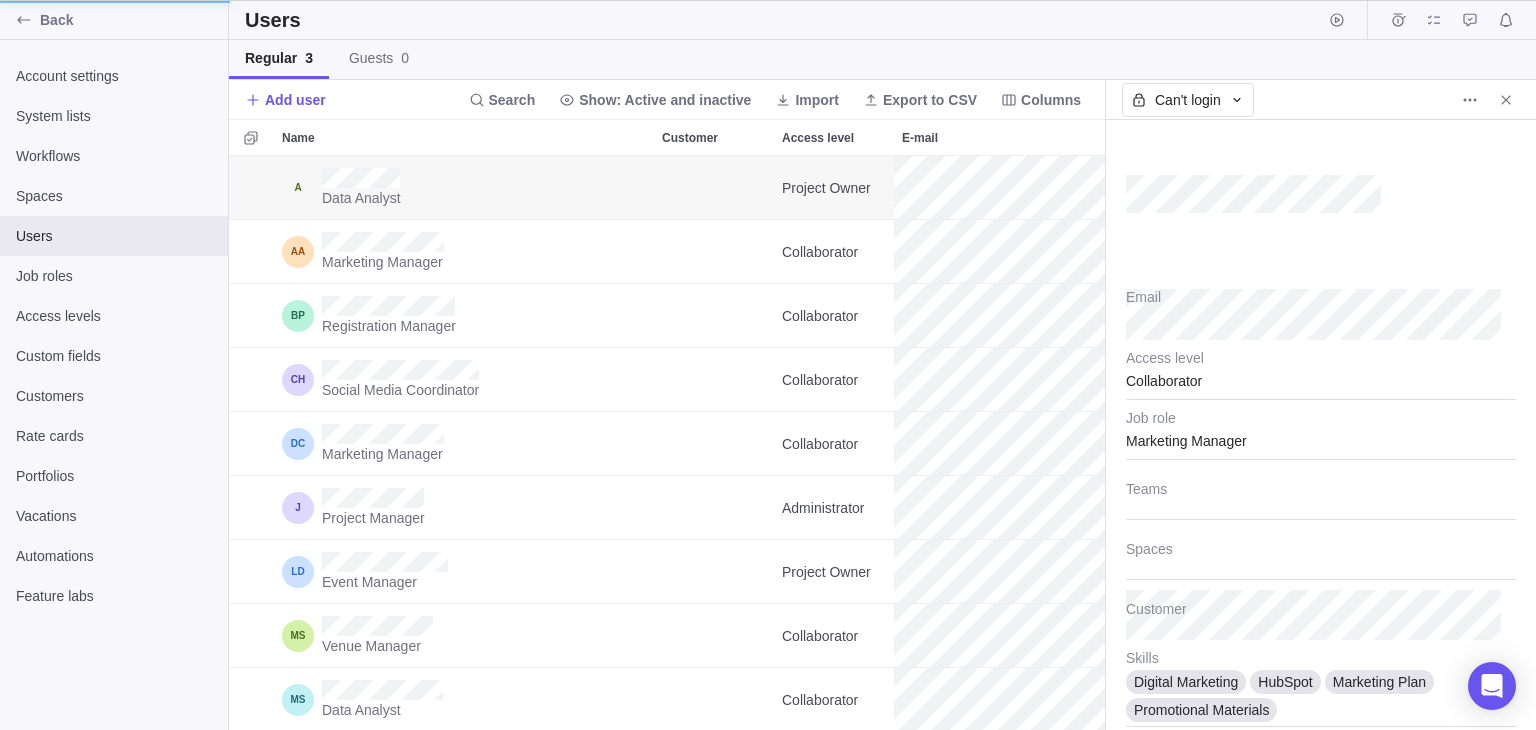 type on "x" 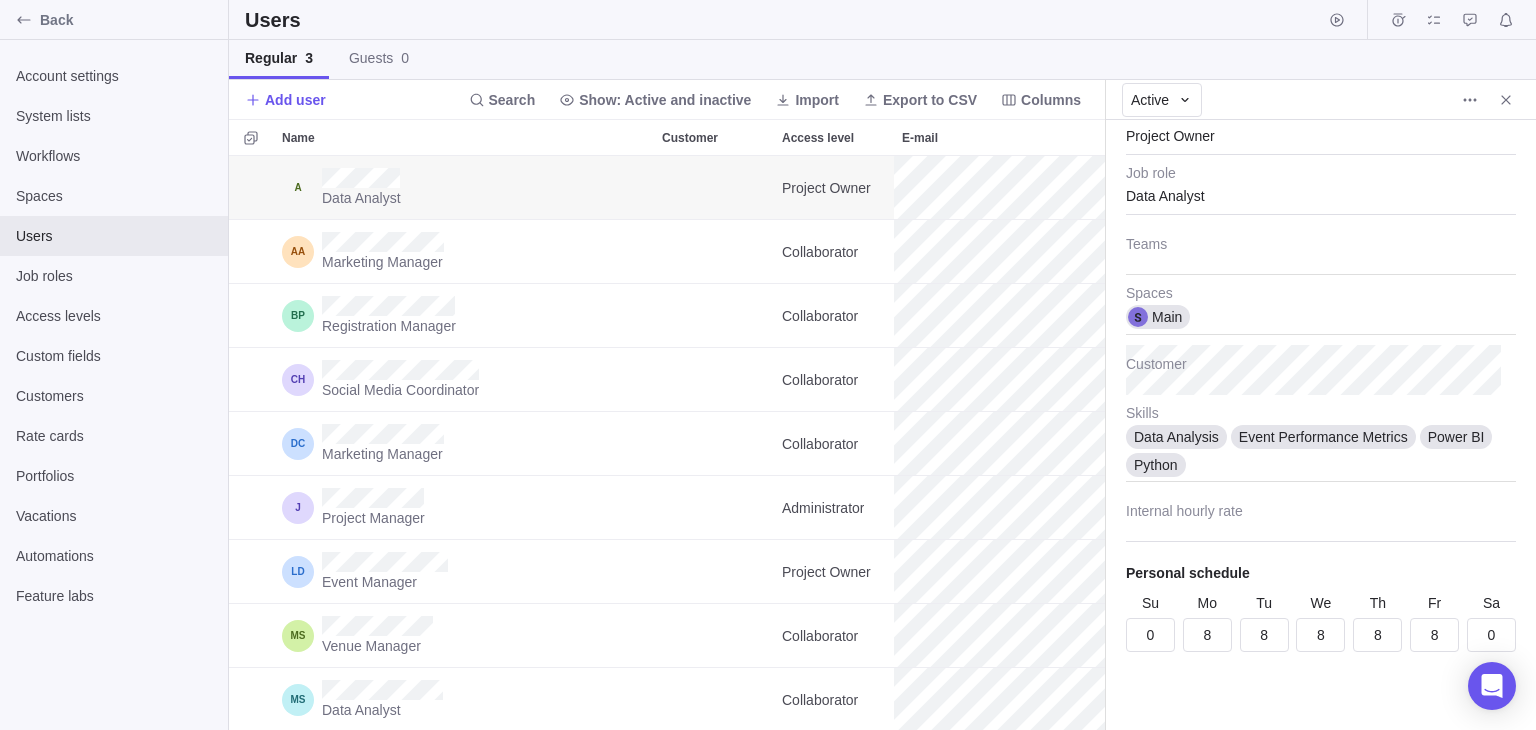 scroll, scrollTop: 0, scrollLeft: 0, axis: both 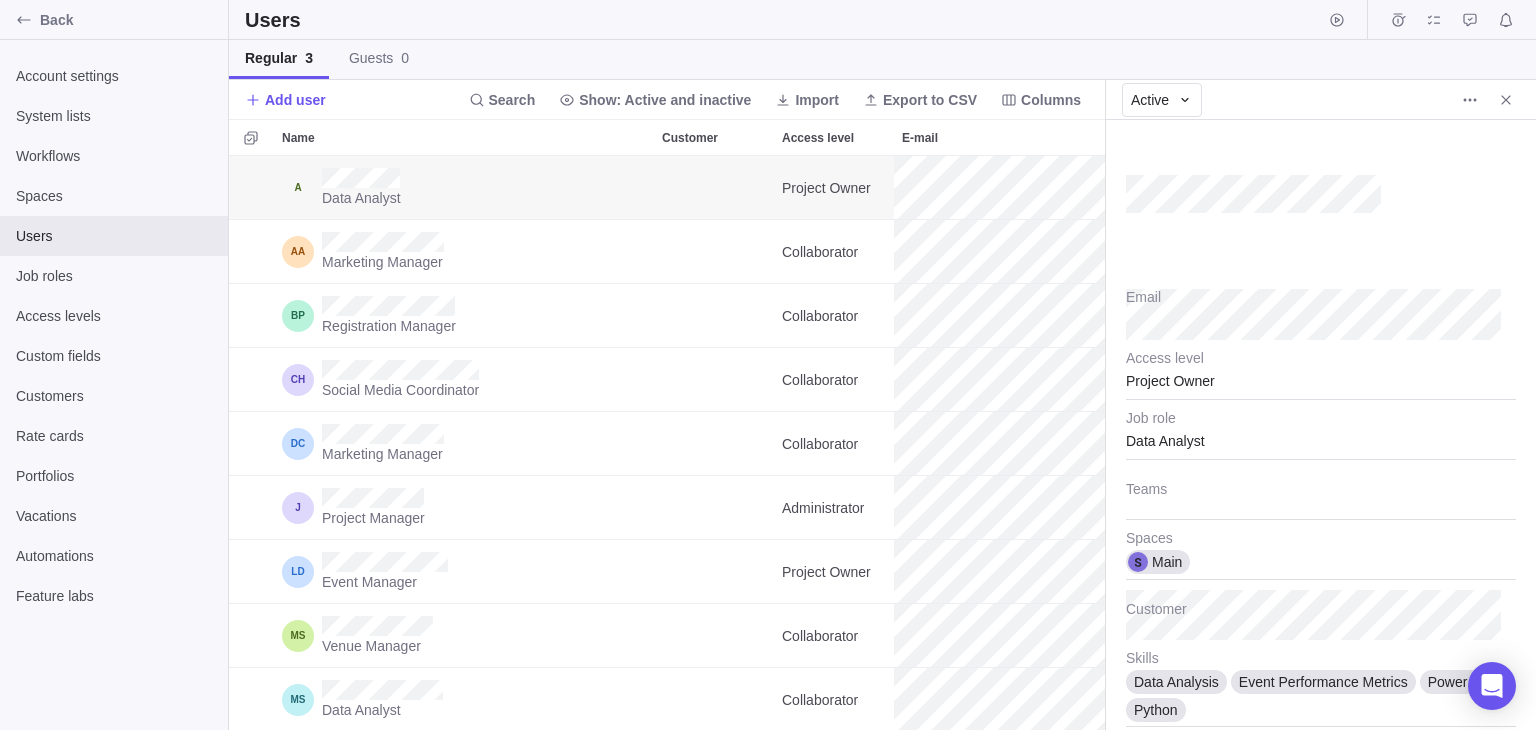 click at bounding box center (1484, 100) 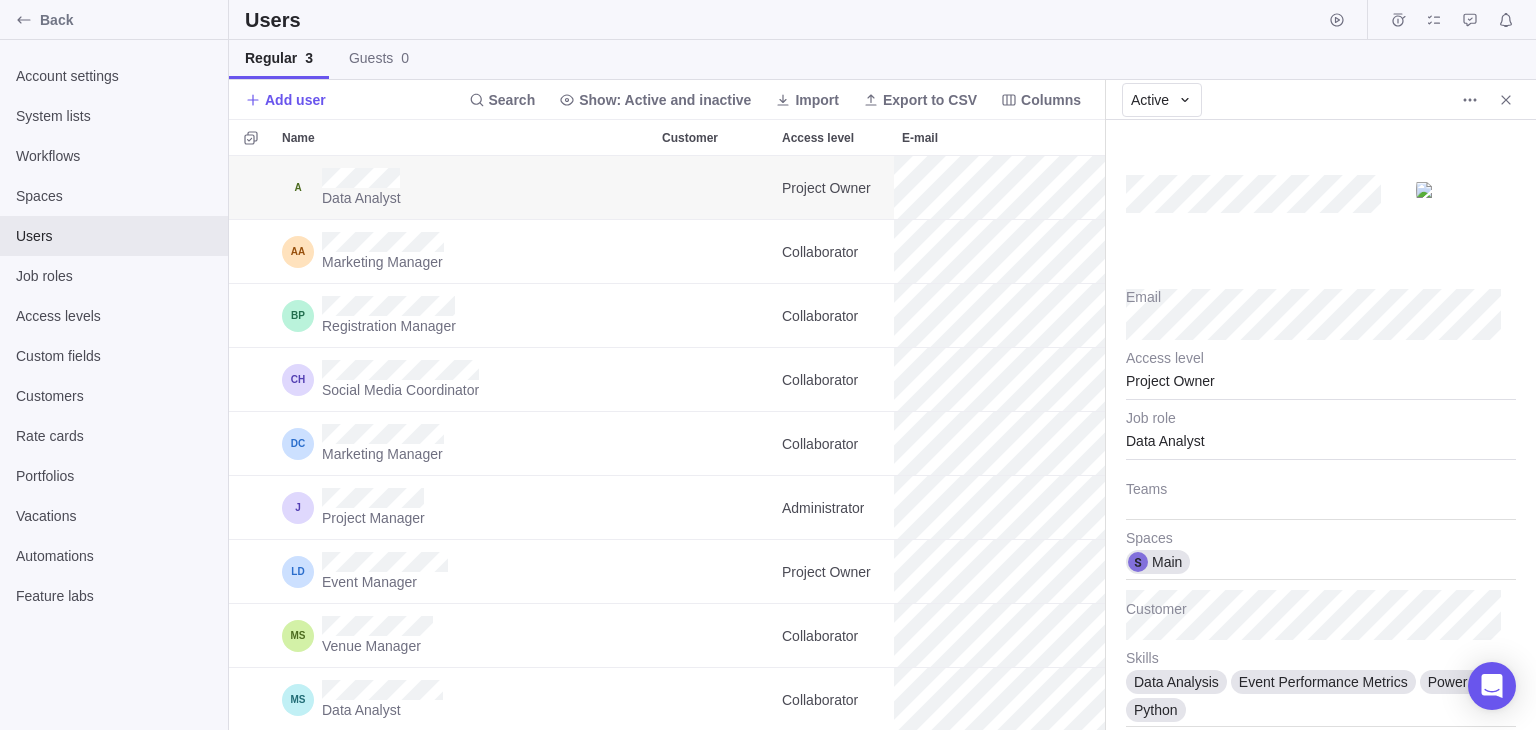 click 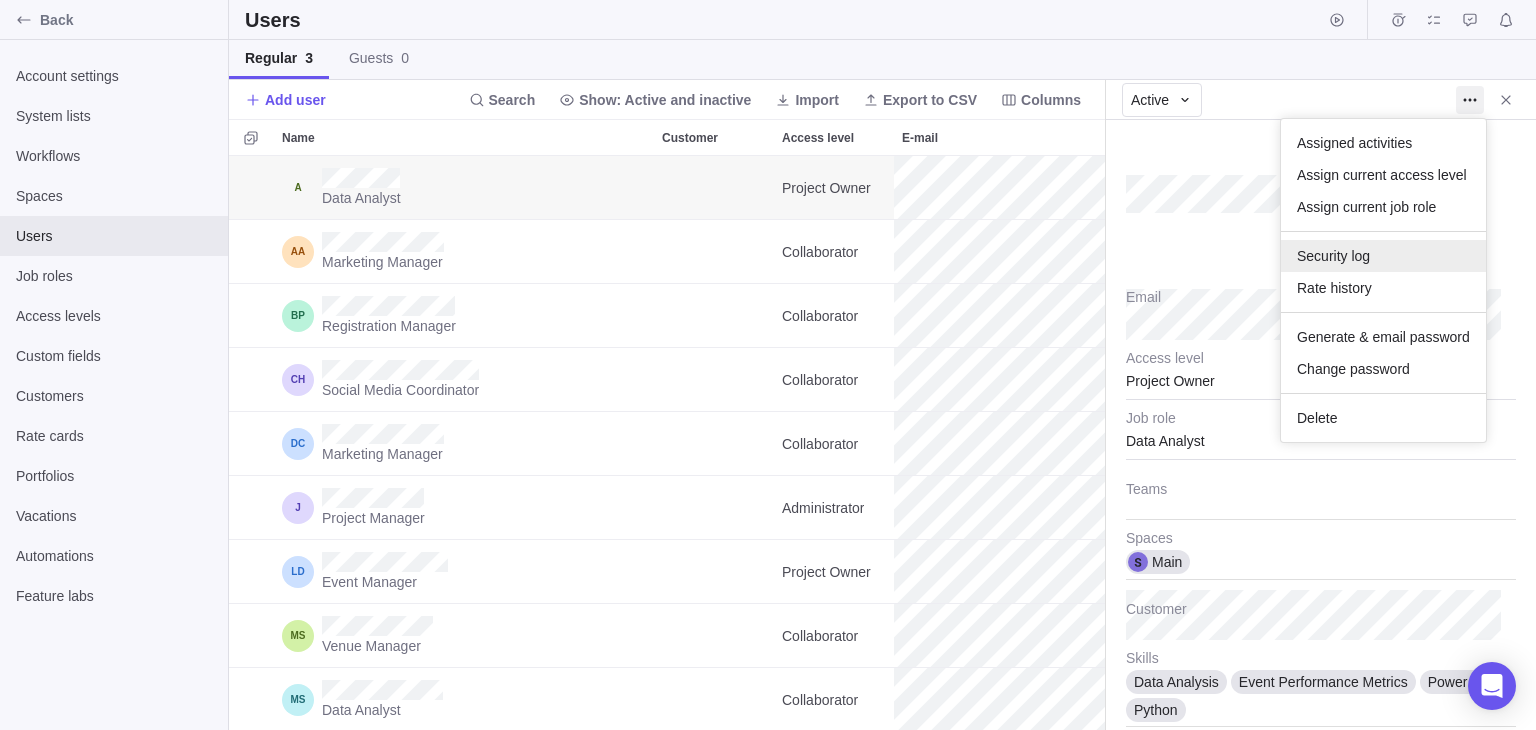 click on "Security log" at bounding box center [1333, 256] 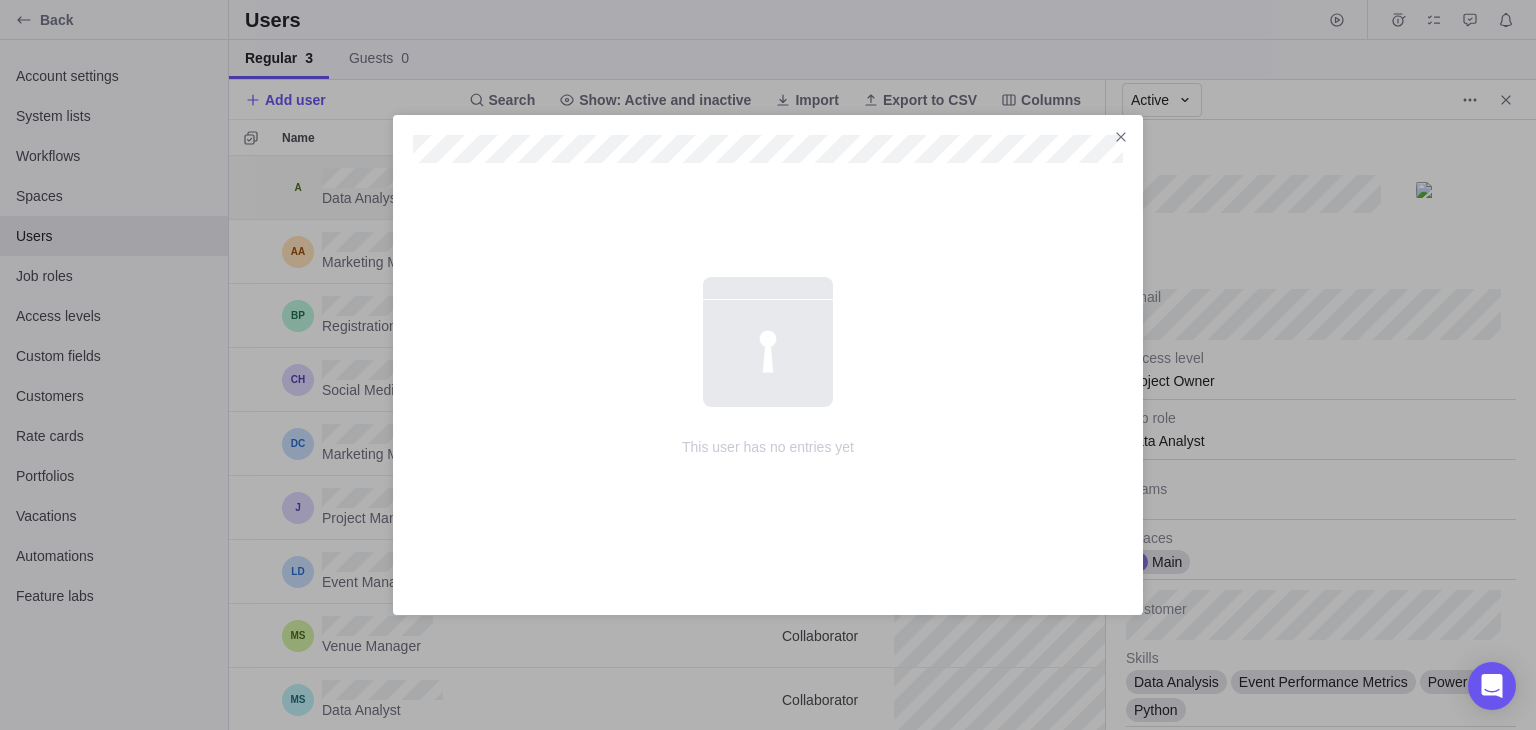 click 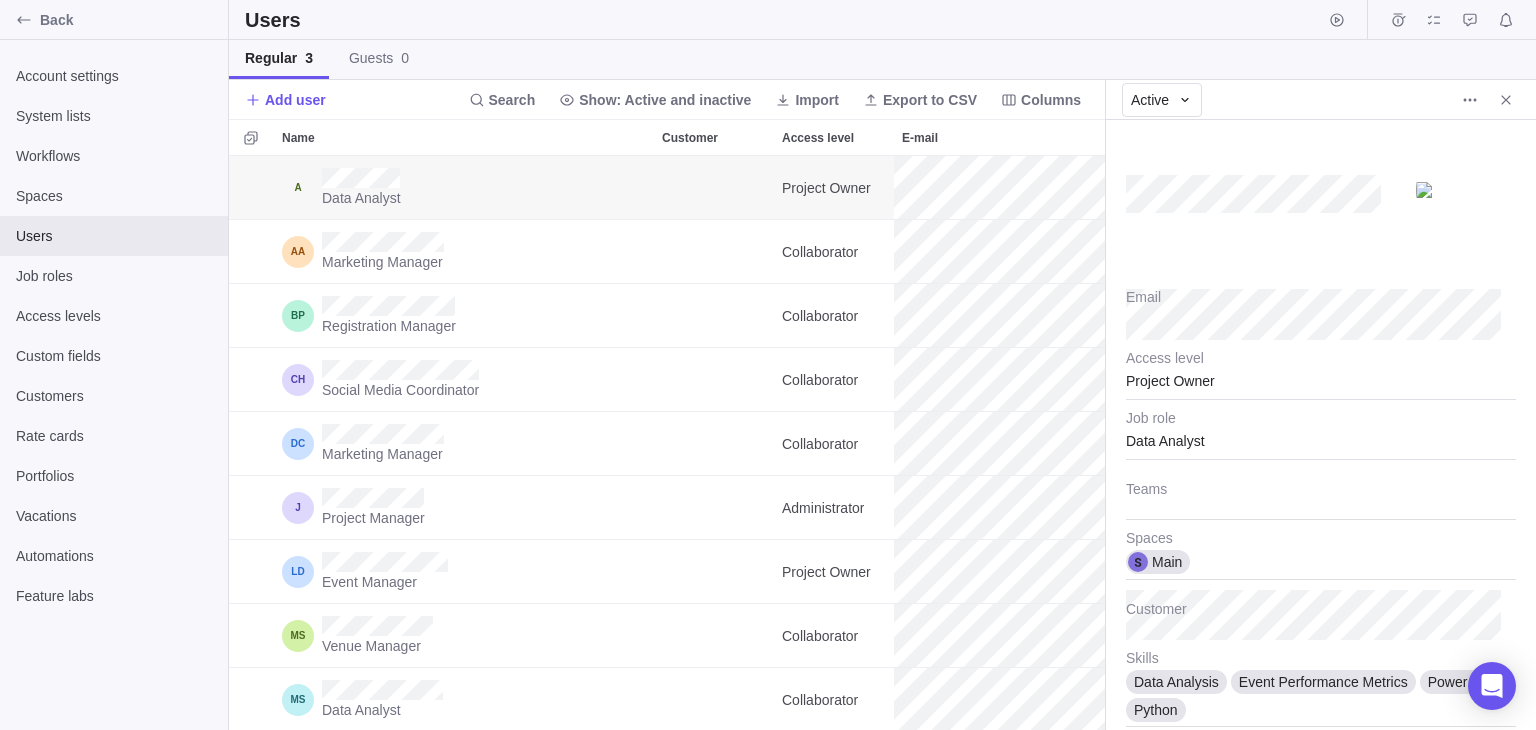 click 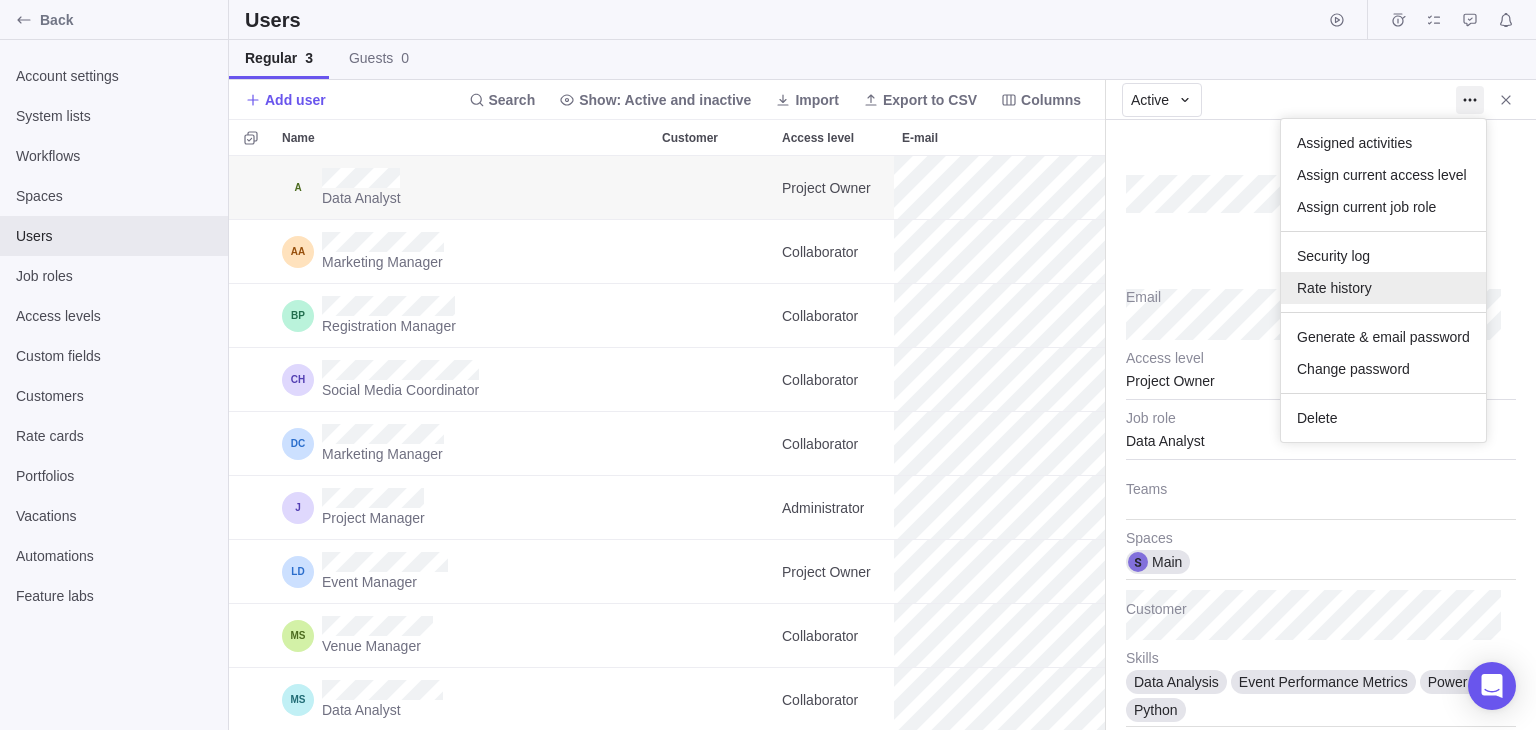 click on "Rate history" at bounding box center (1383, 288) 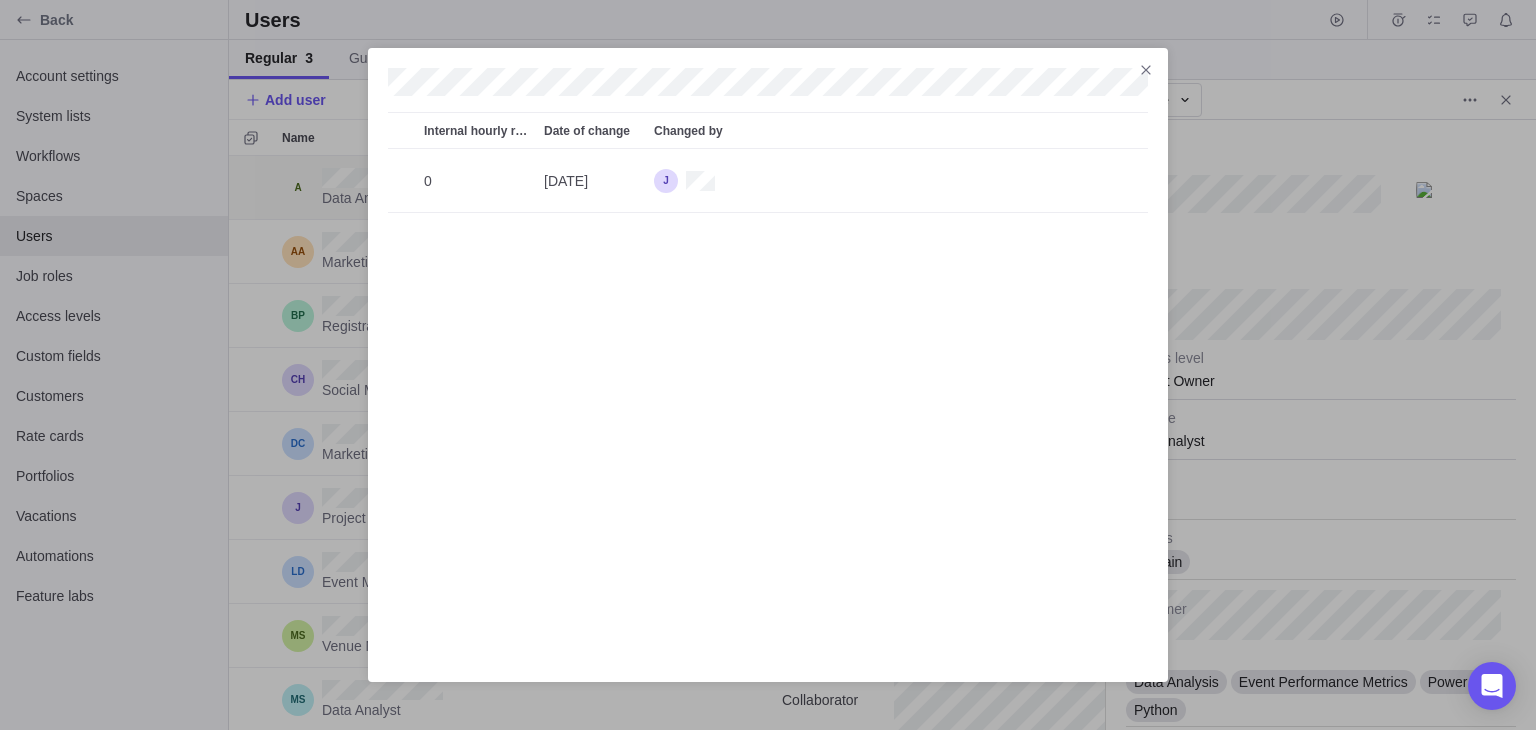 scroll, scrollTop: 16, scrollLeft: 16, axis: both 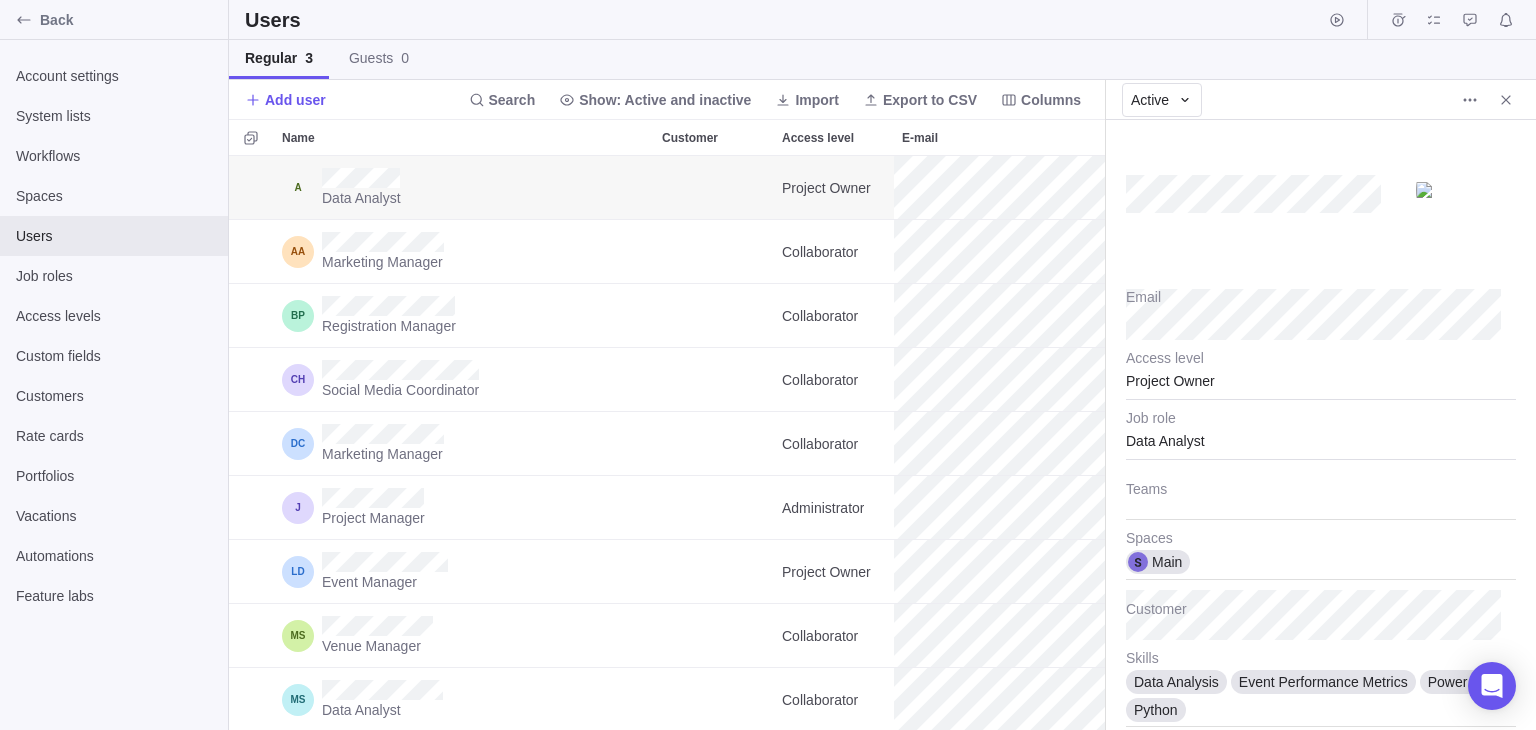 click at bounding box center (1506, 100) 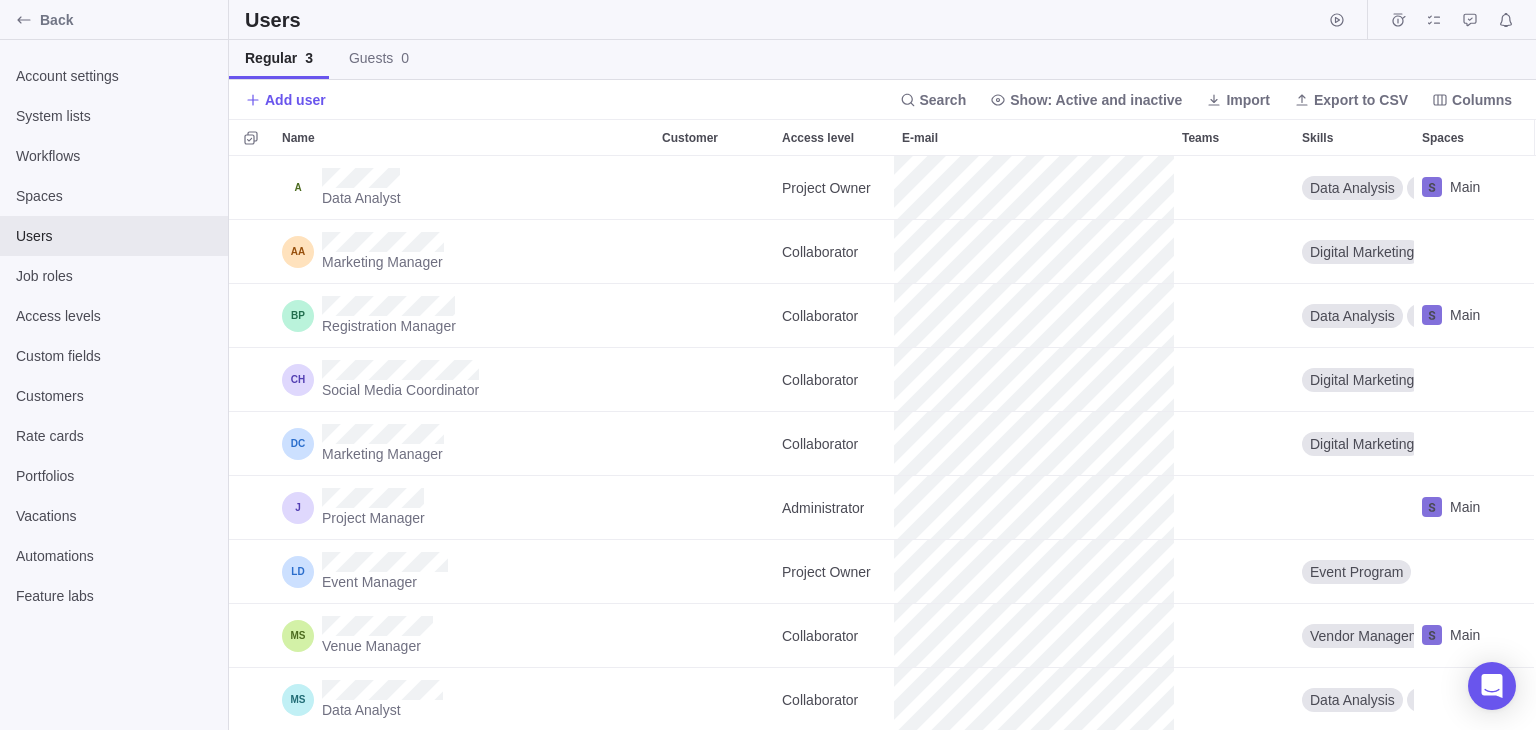 scroll, scrollTop: 16, scrollLeft: 16, axis: both 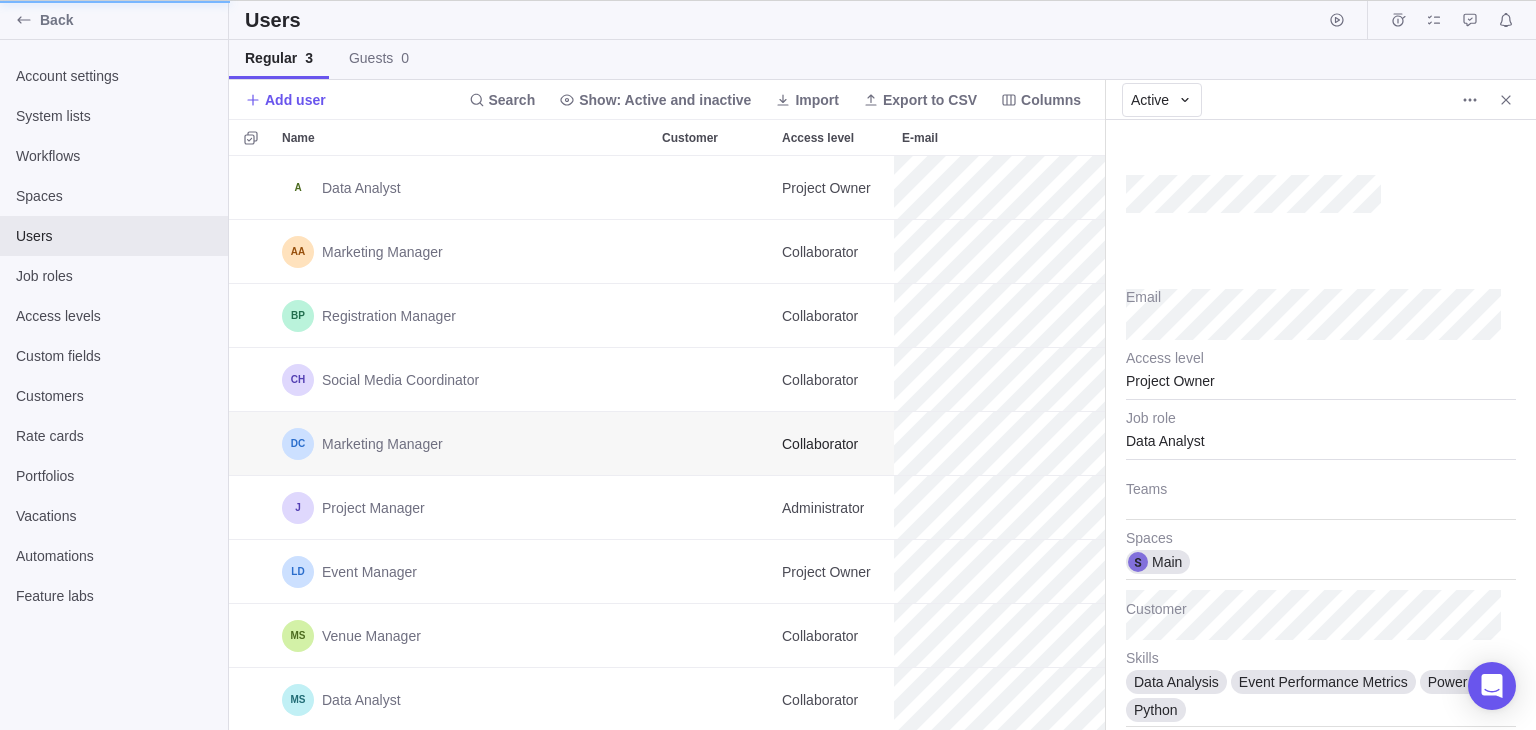 type on "x" 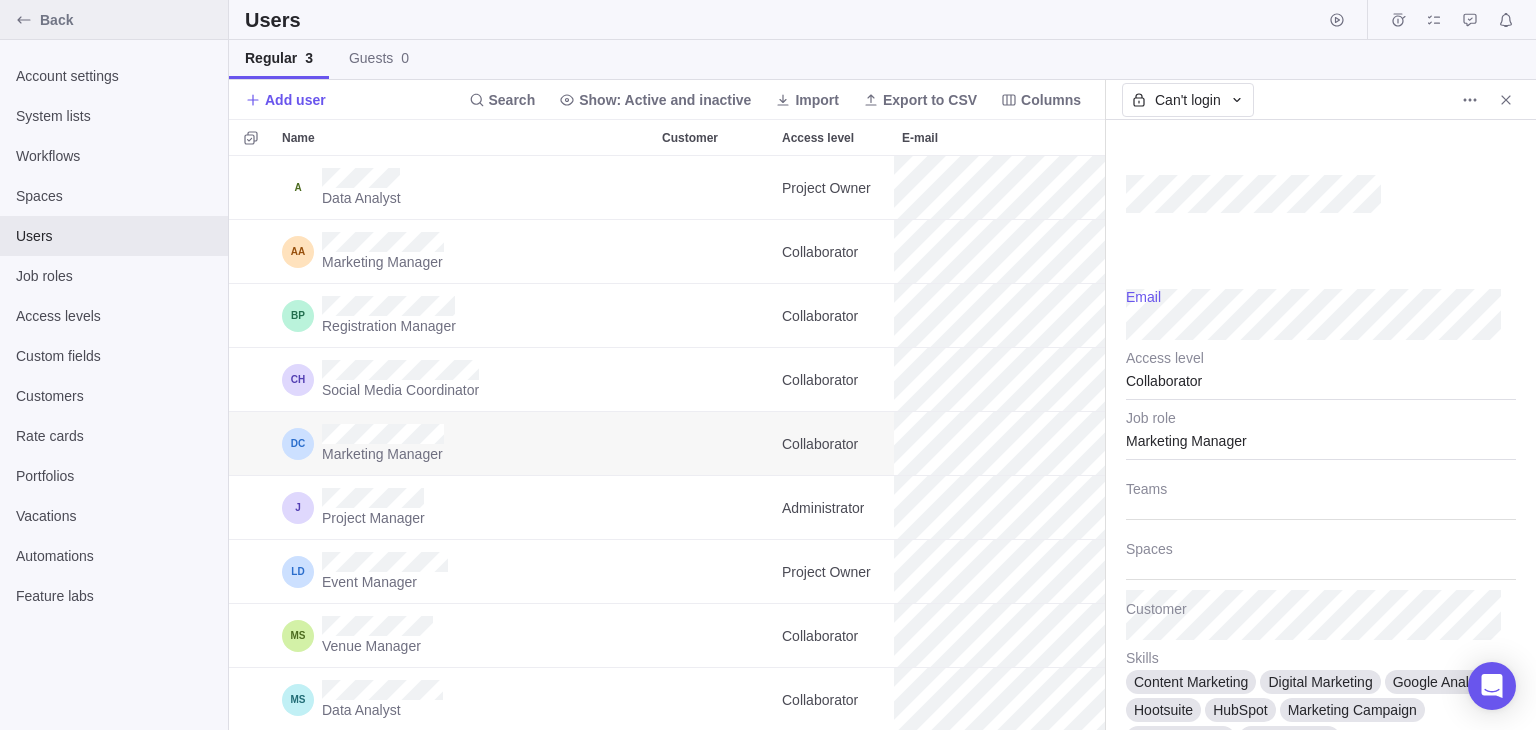 type on "x" 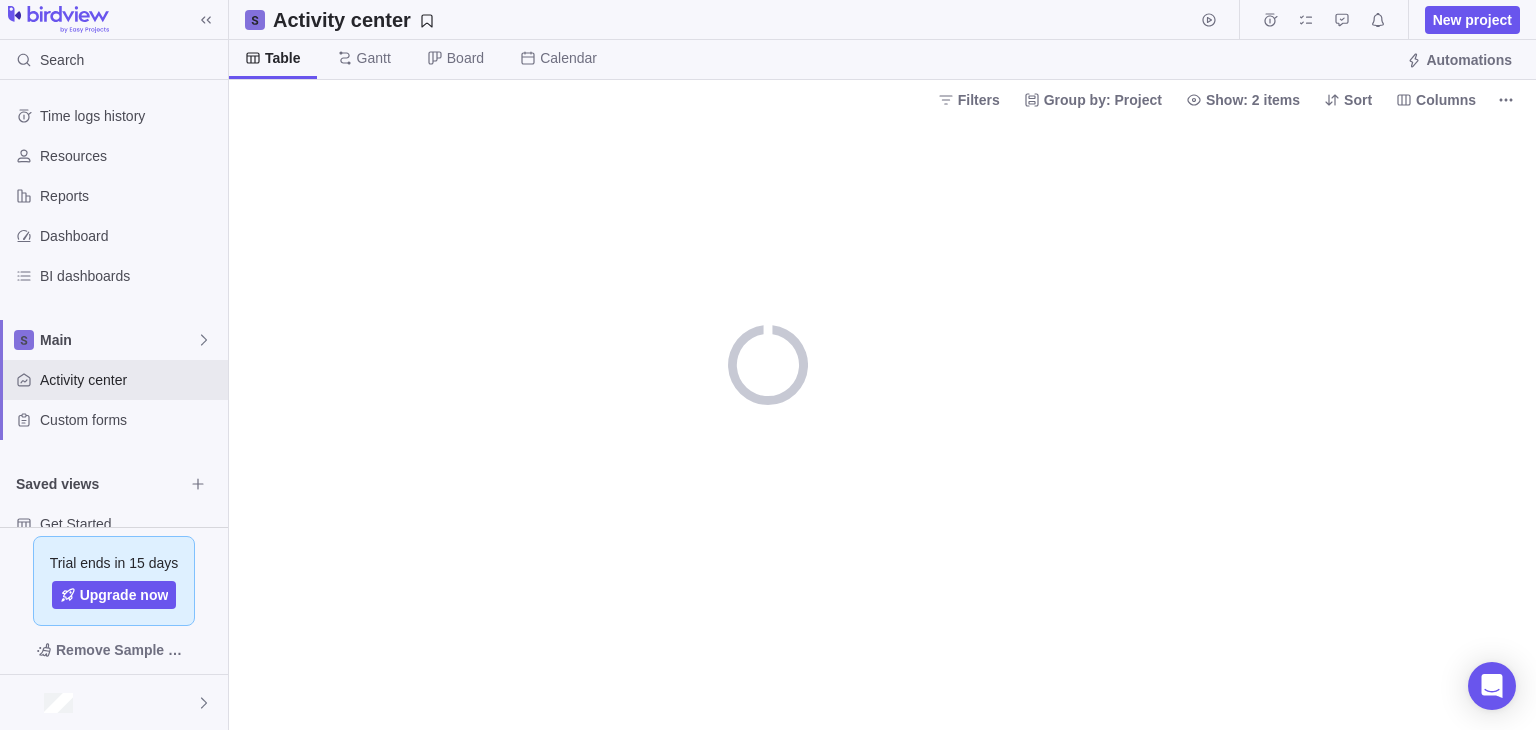 scroll, scrollTop: 72, scrollLeft: 0, axis: vertical 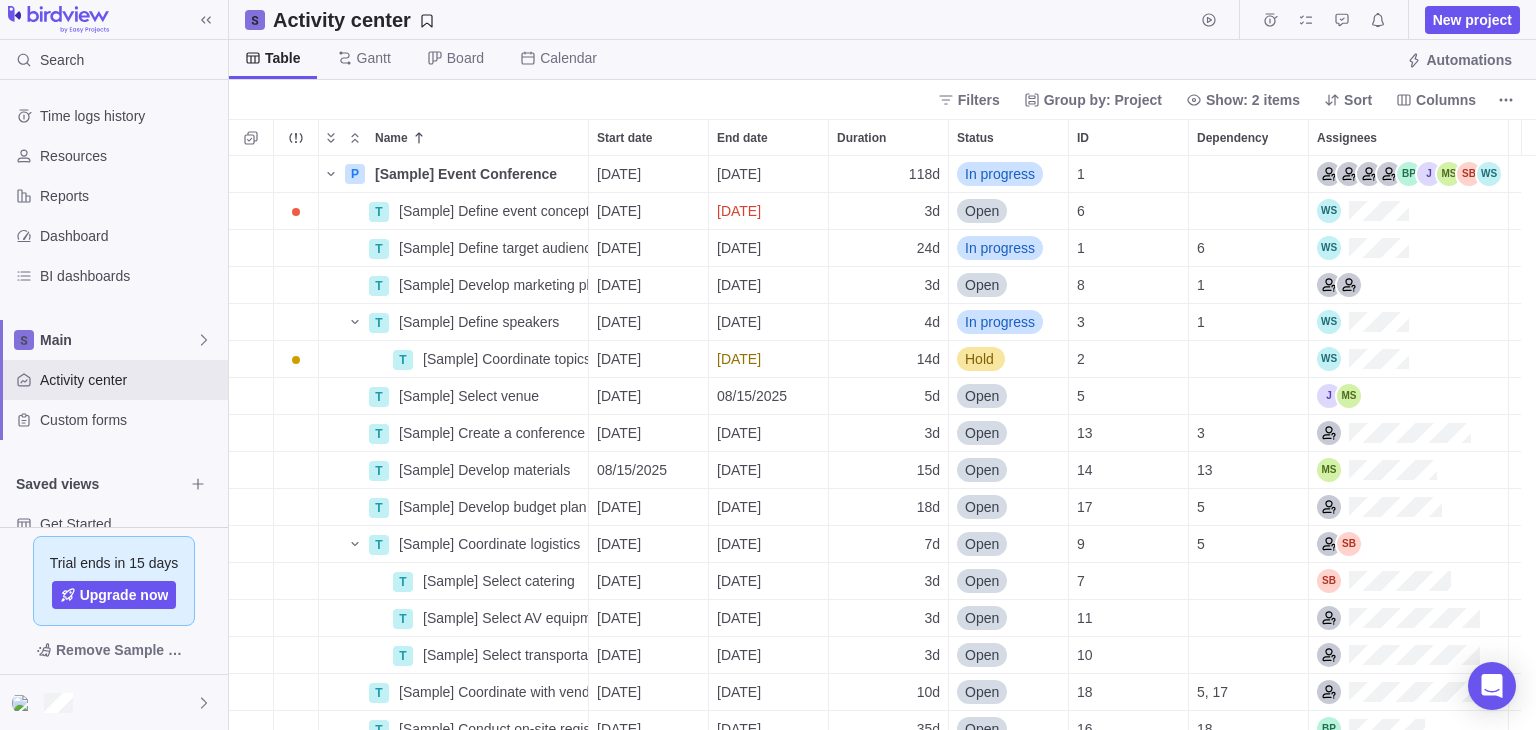 click at bounding box center [114, 702] 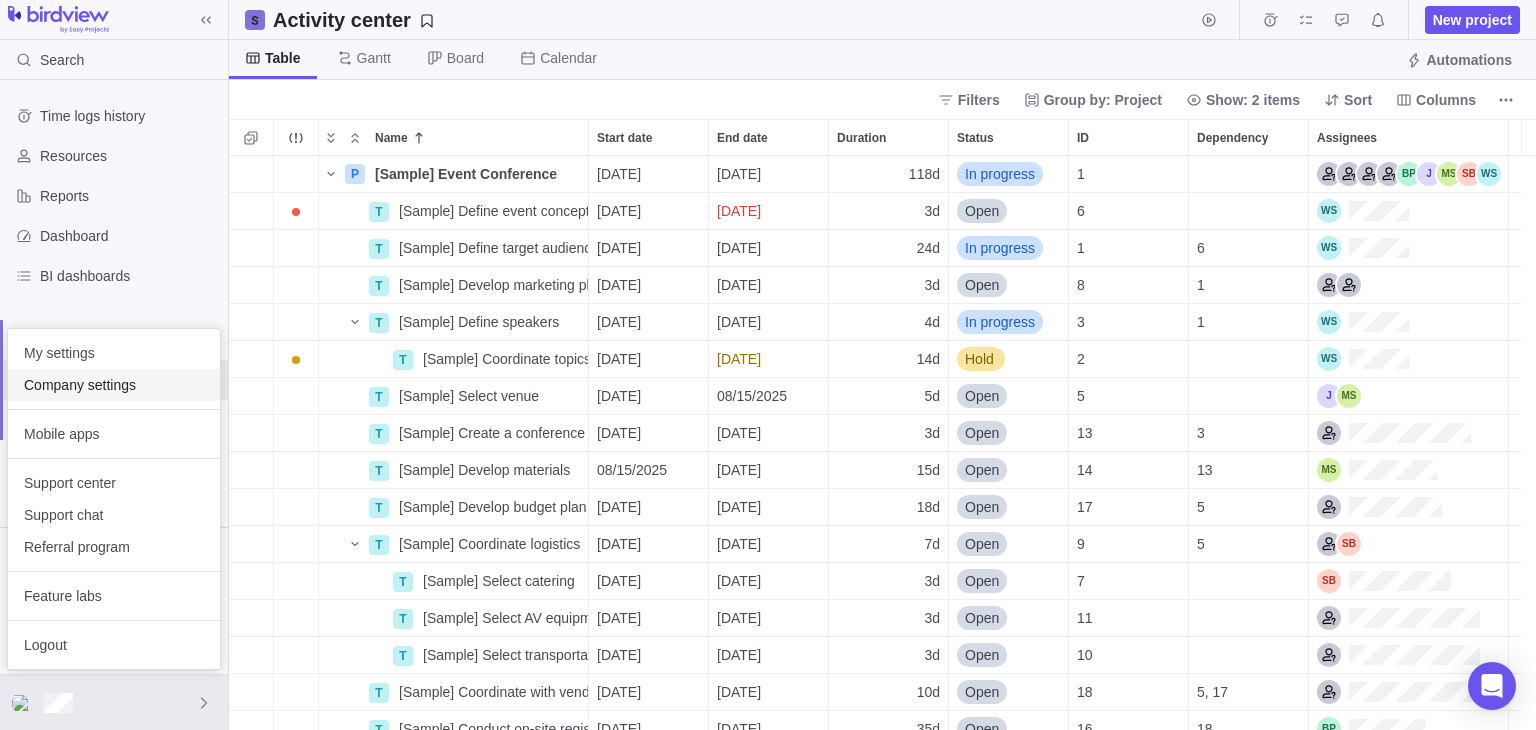 click on "Company settings" at bounding box center [114, 385] 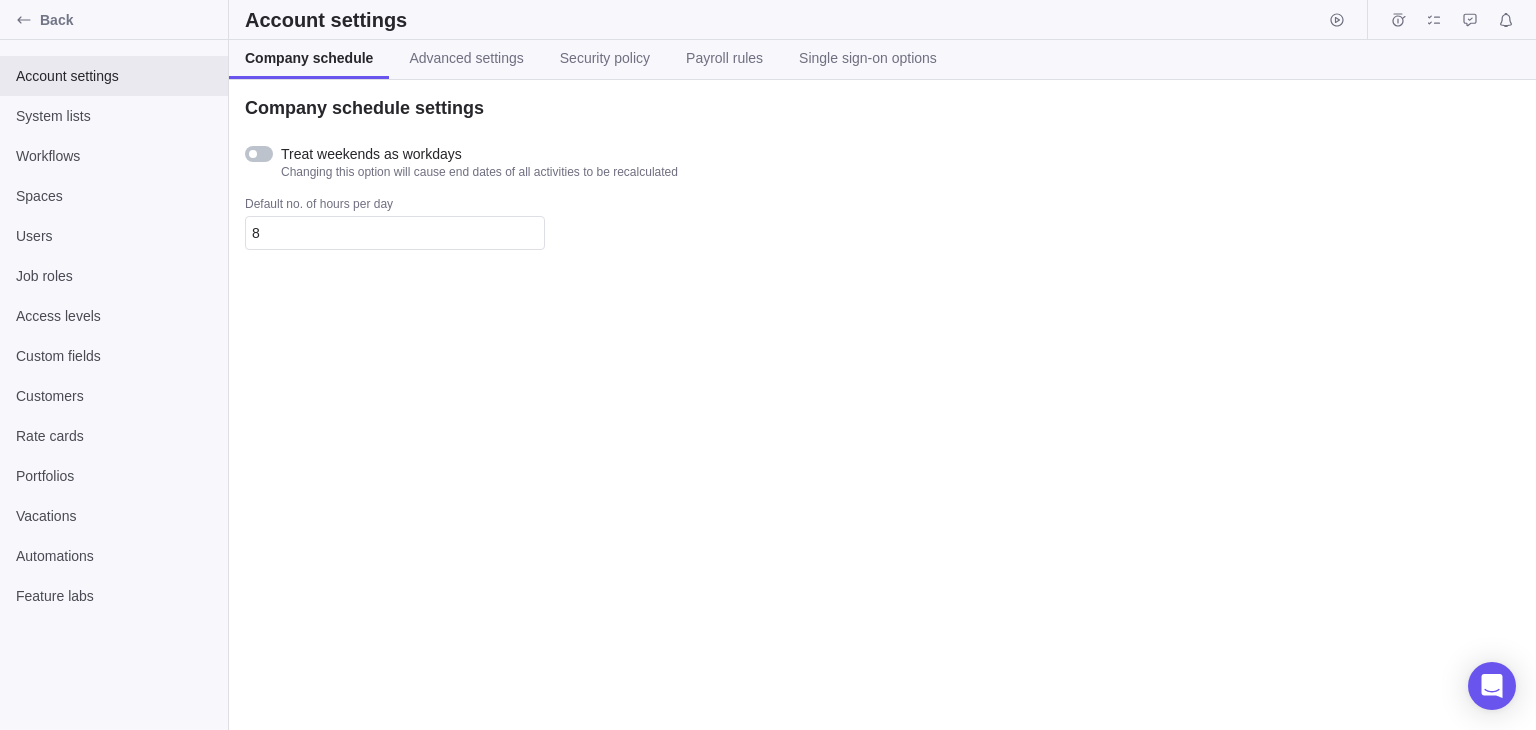 click on "Single sign-on options" at bounding box center (868, 58) 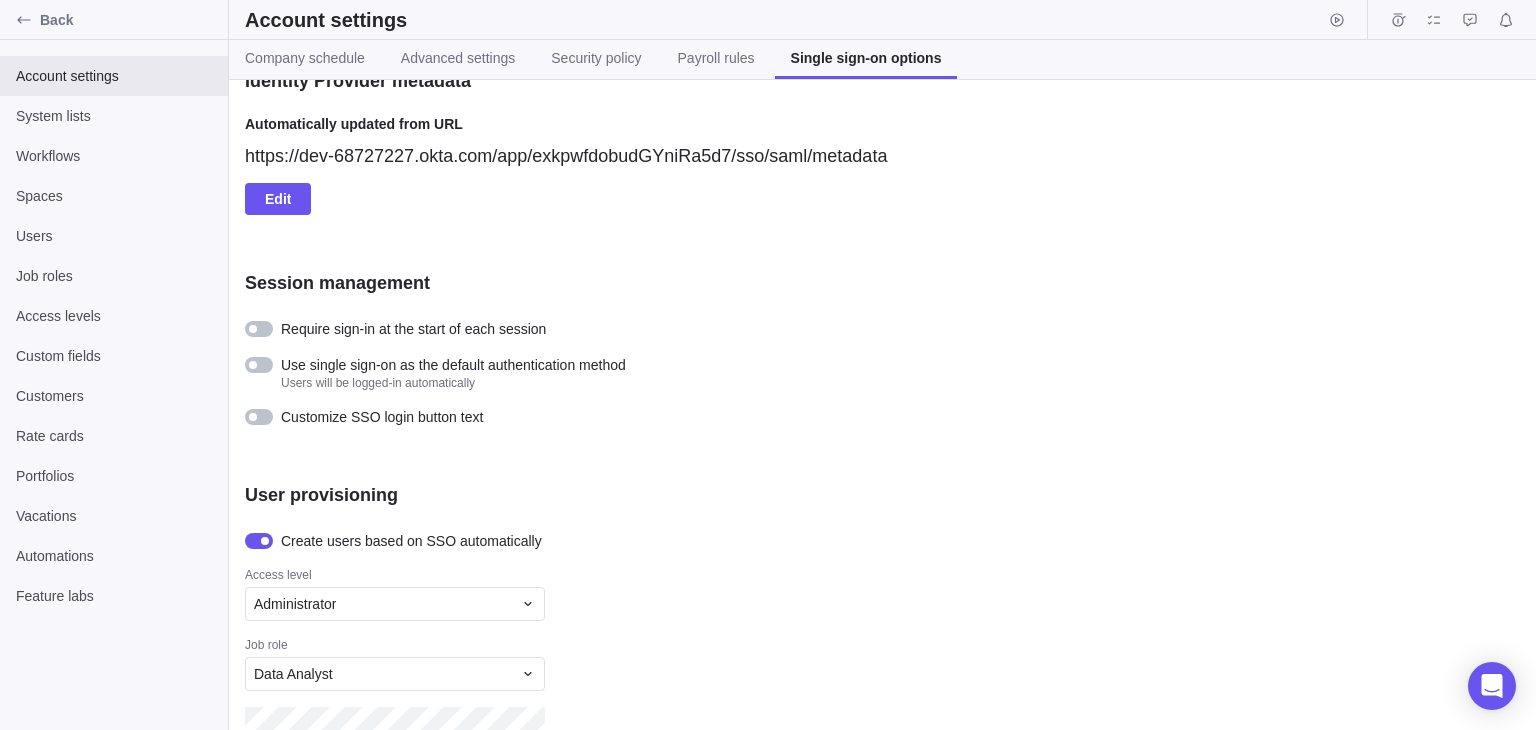 scroll, scrollTop: 949, scrollLeft: 0, axis: vertical 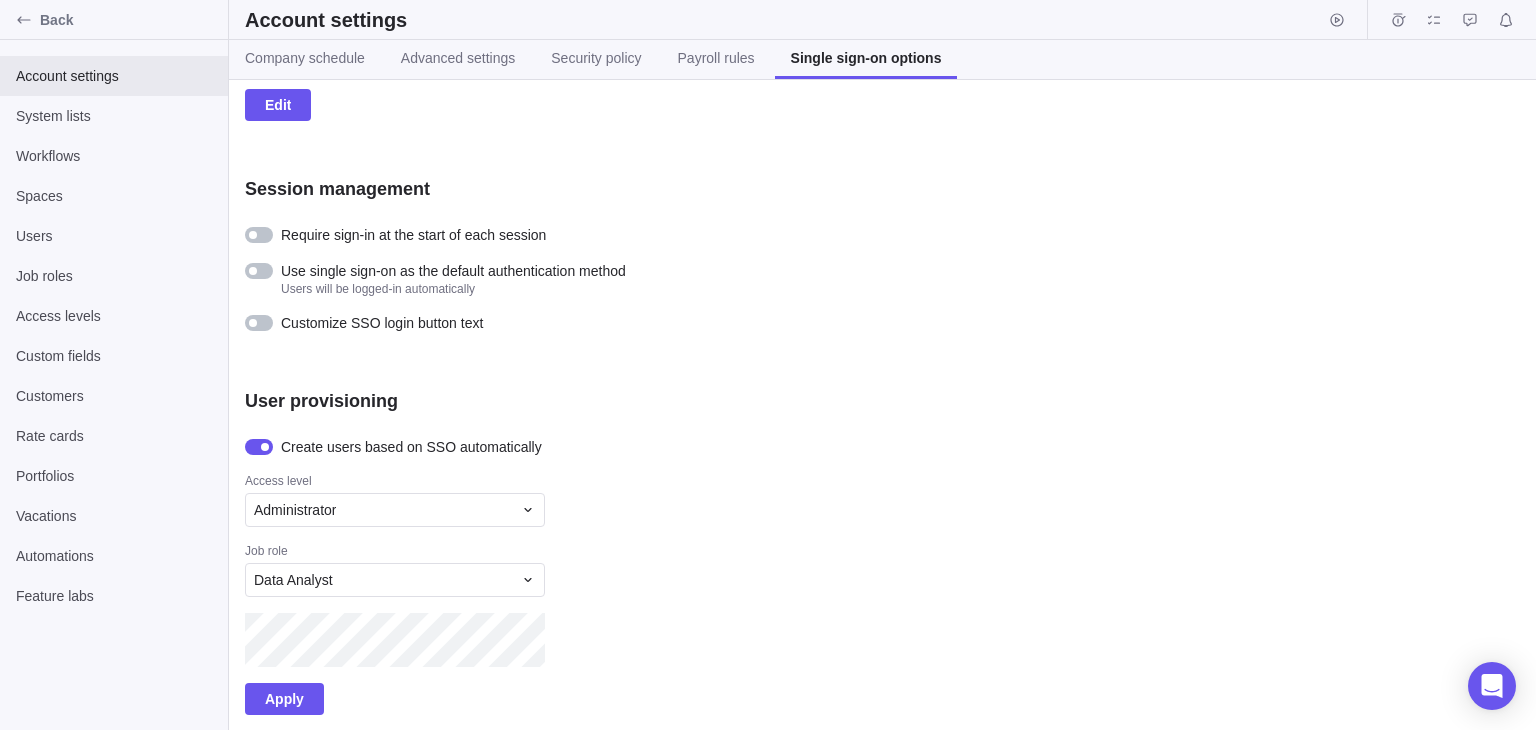 click on "Apply" at bounding box center [284, 699] 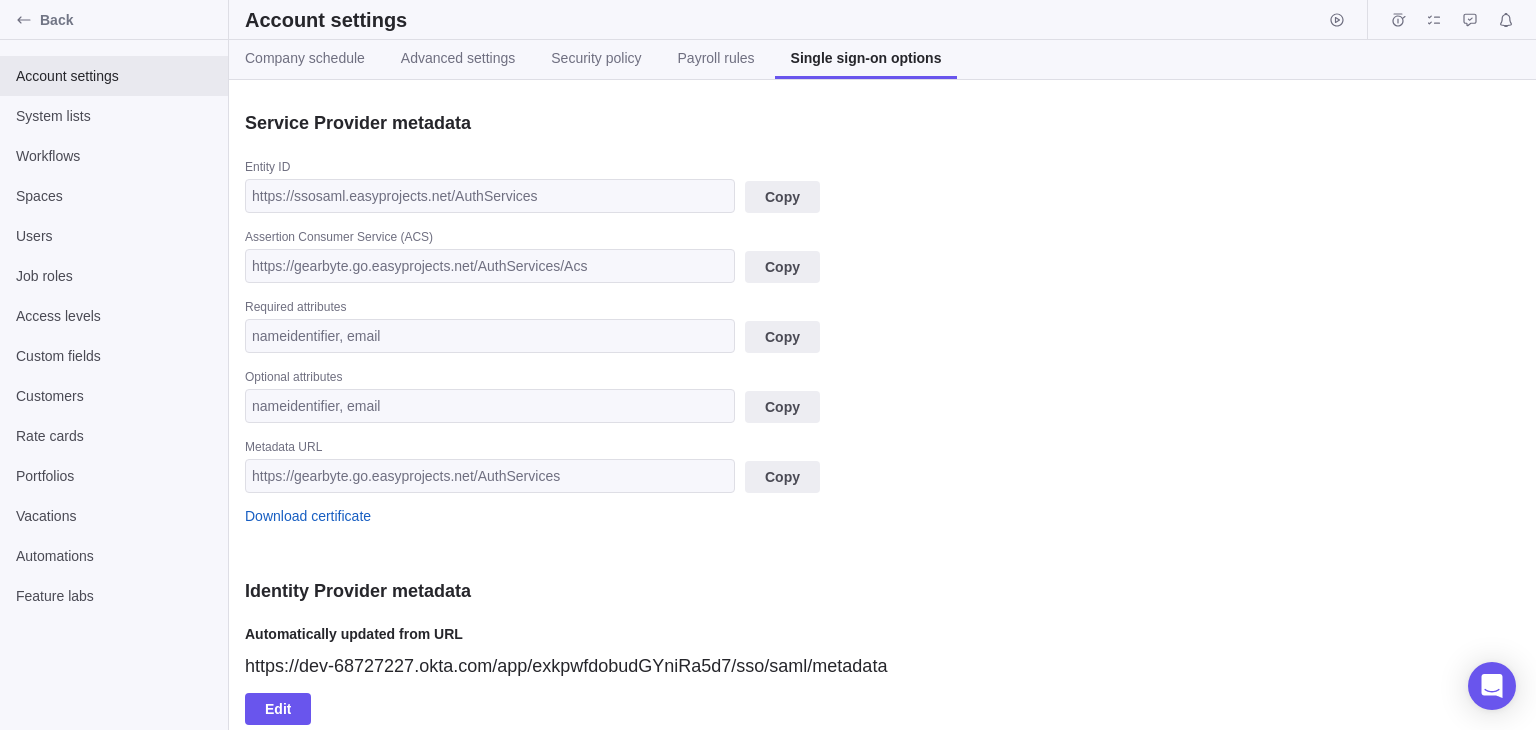 scroll, scrollTop: 0, scrollLeft: 0, axis: both 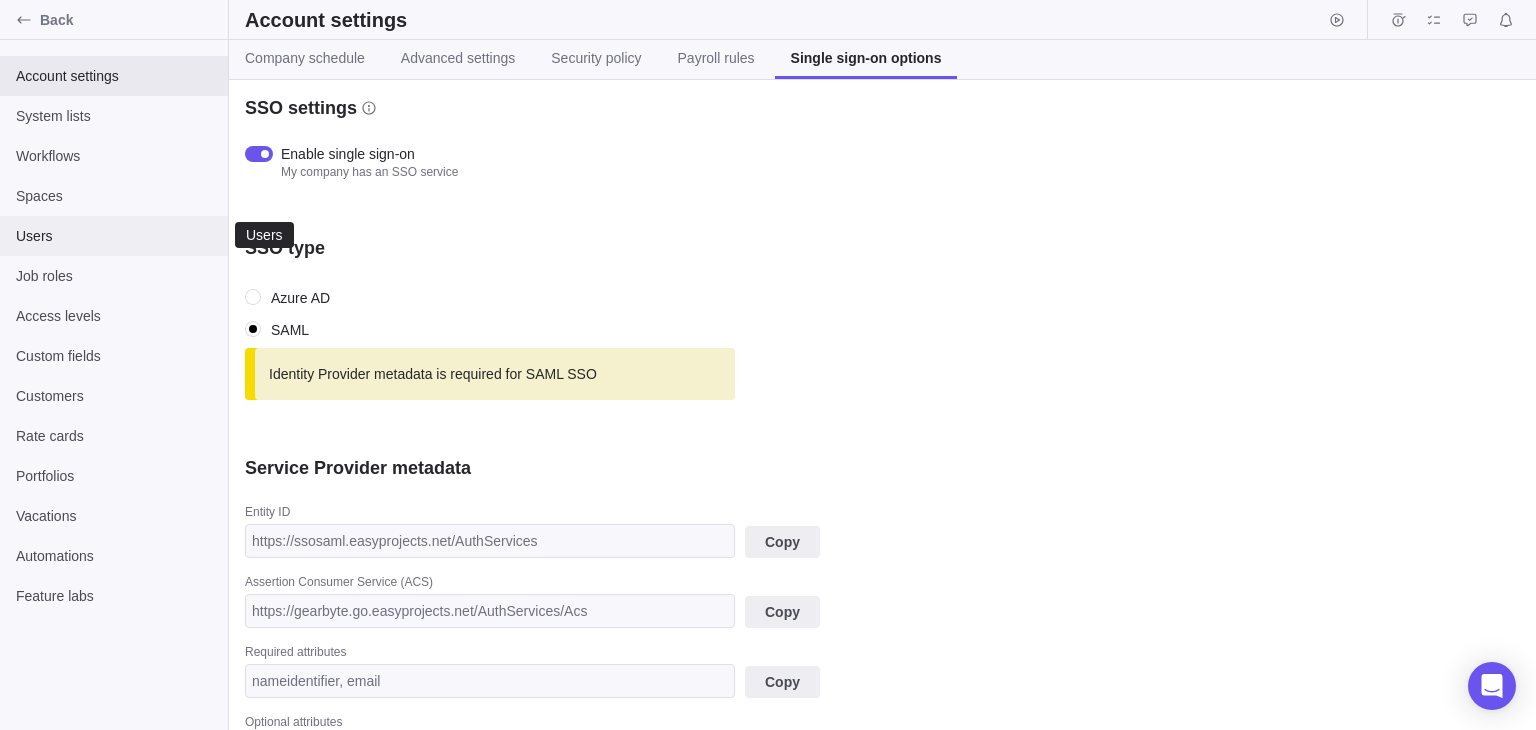 click on "Users" at bounding box center (114, 236) 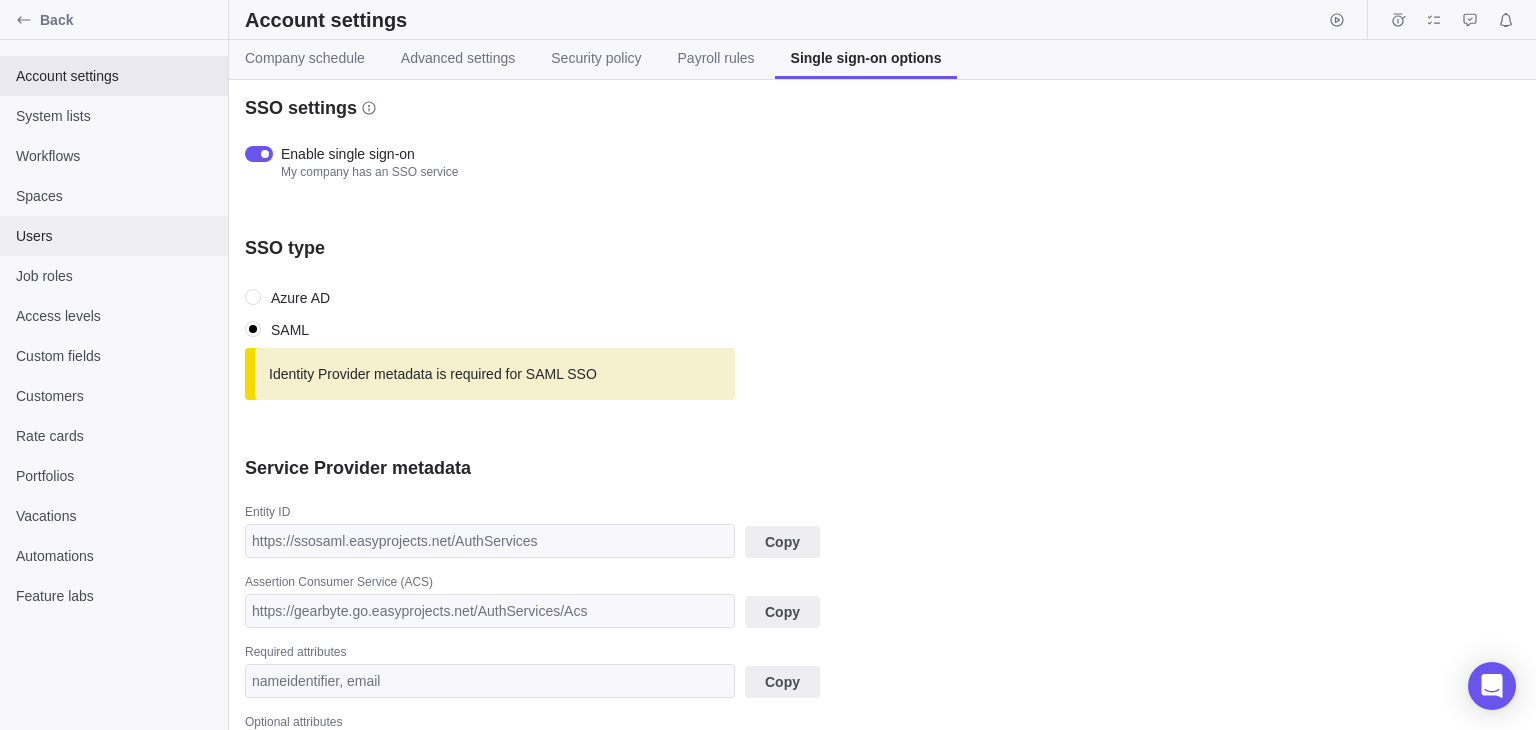 scroll, scrollTop: 949, scrollLeft: 0, axis: vertical 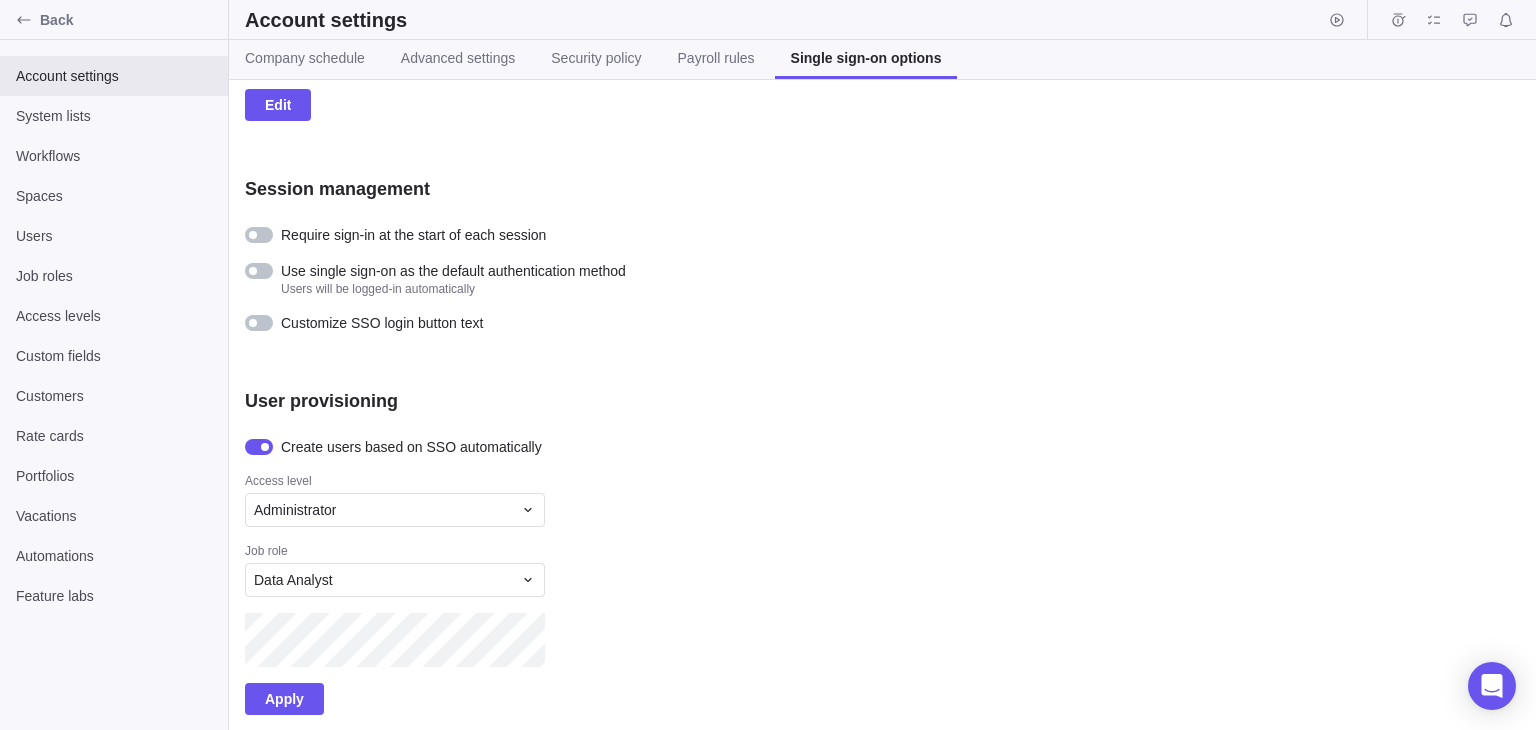 click on "User provisioning Create users based on SSO automatically Access level Administrator Job role Data Analyst Apply" at bounding box center (595, 552) 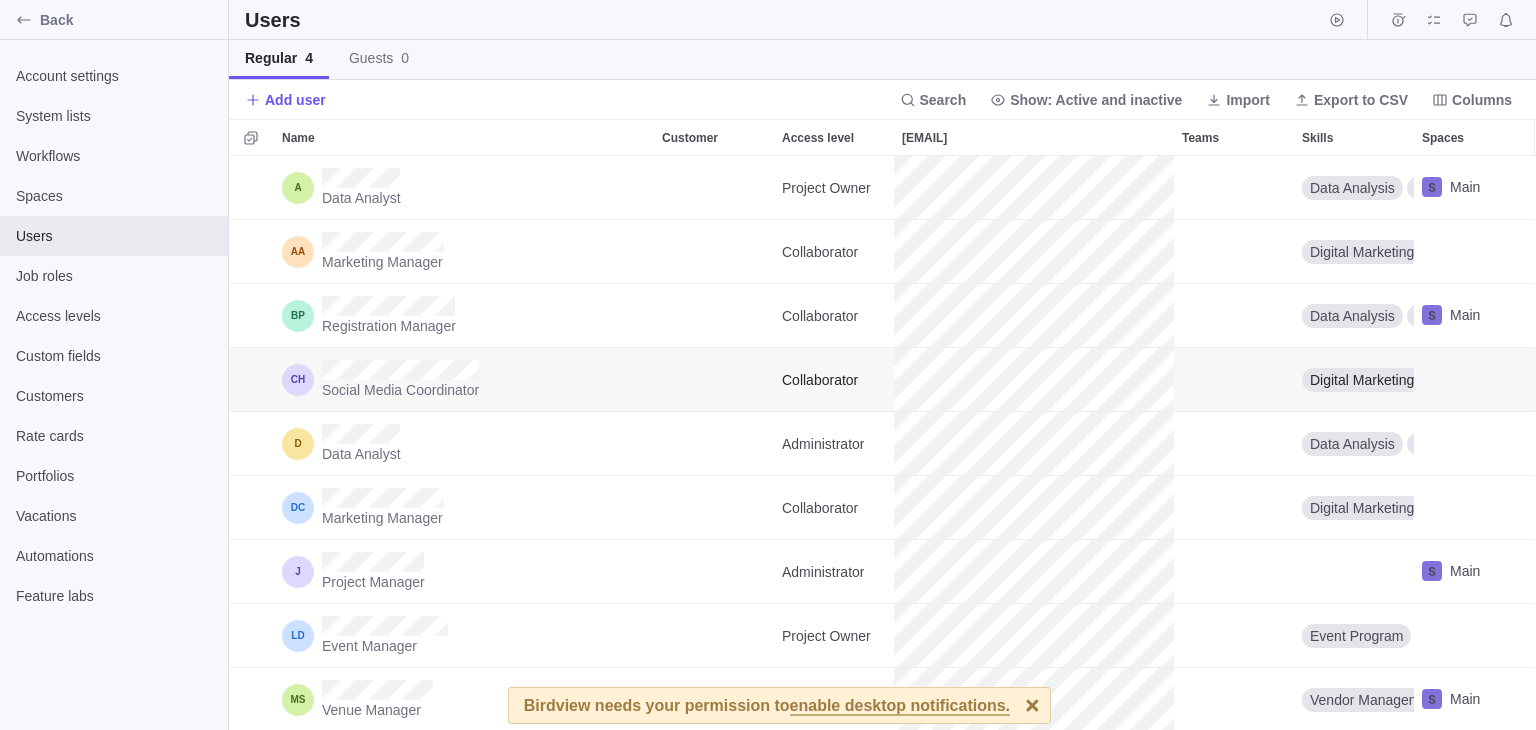scroll, scrollTop: 0, scrollLeft: 0, axis: both 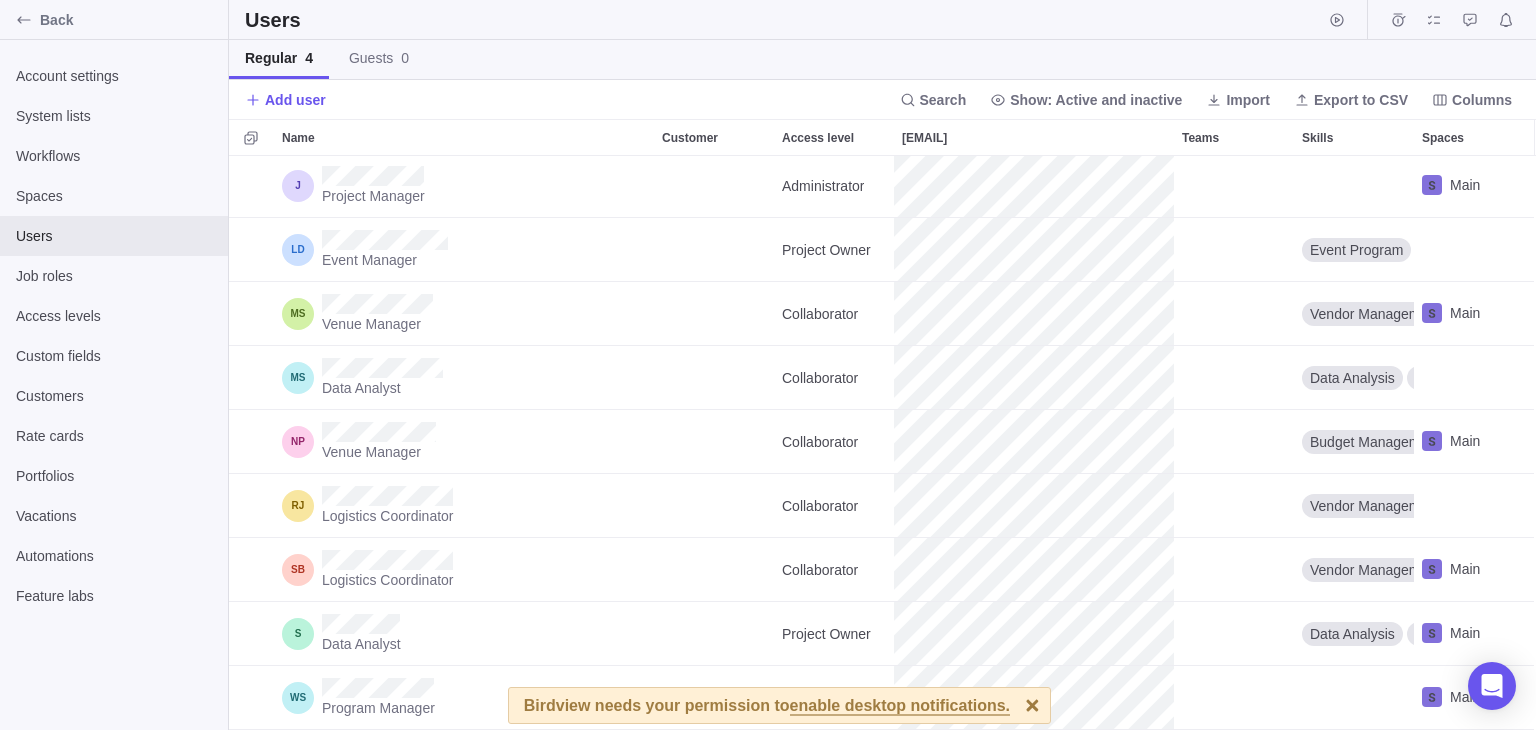 click at bounding box center [1032, 705] 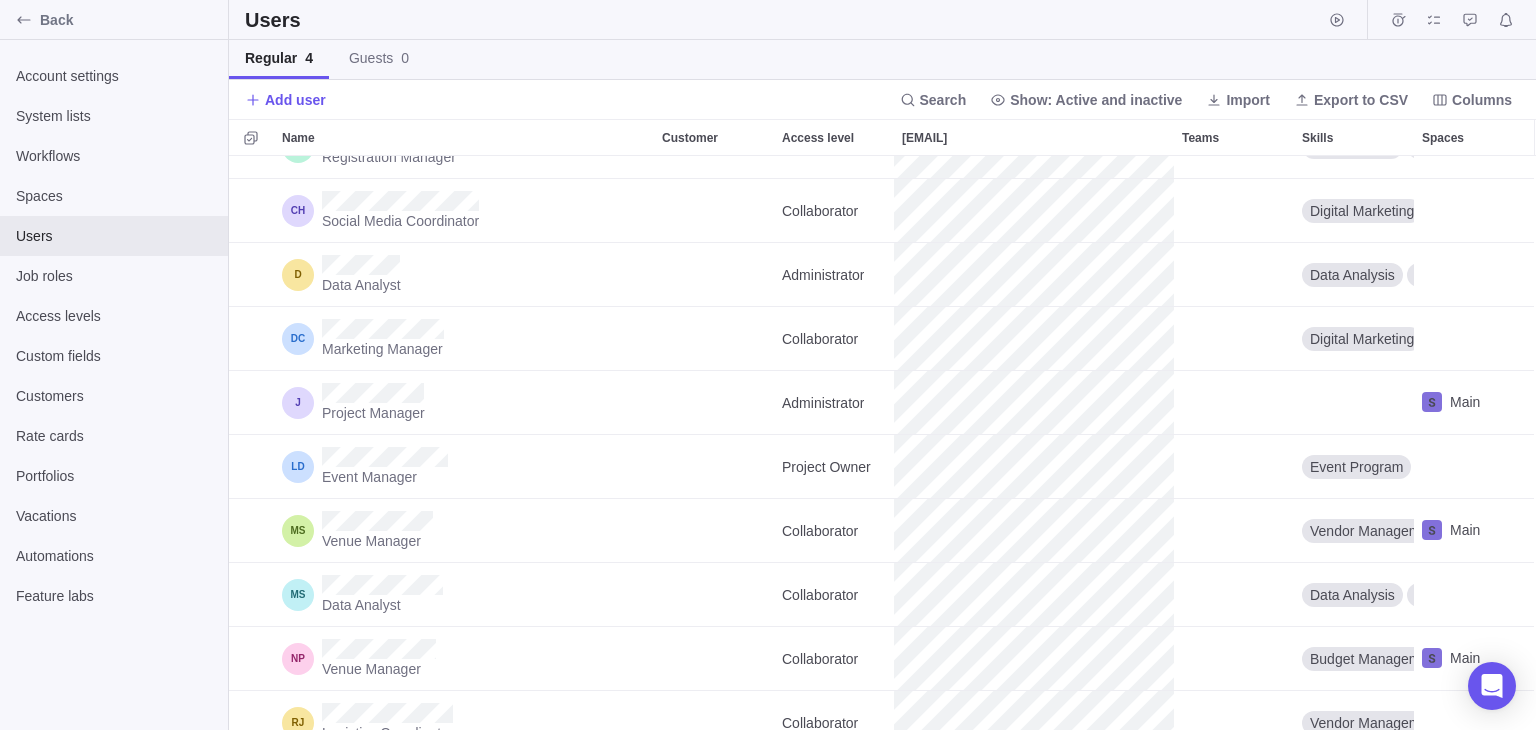 scroll, scrollTop: 168, scrollLeft: 0, axis: vertical 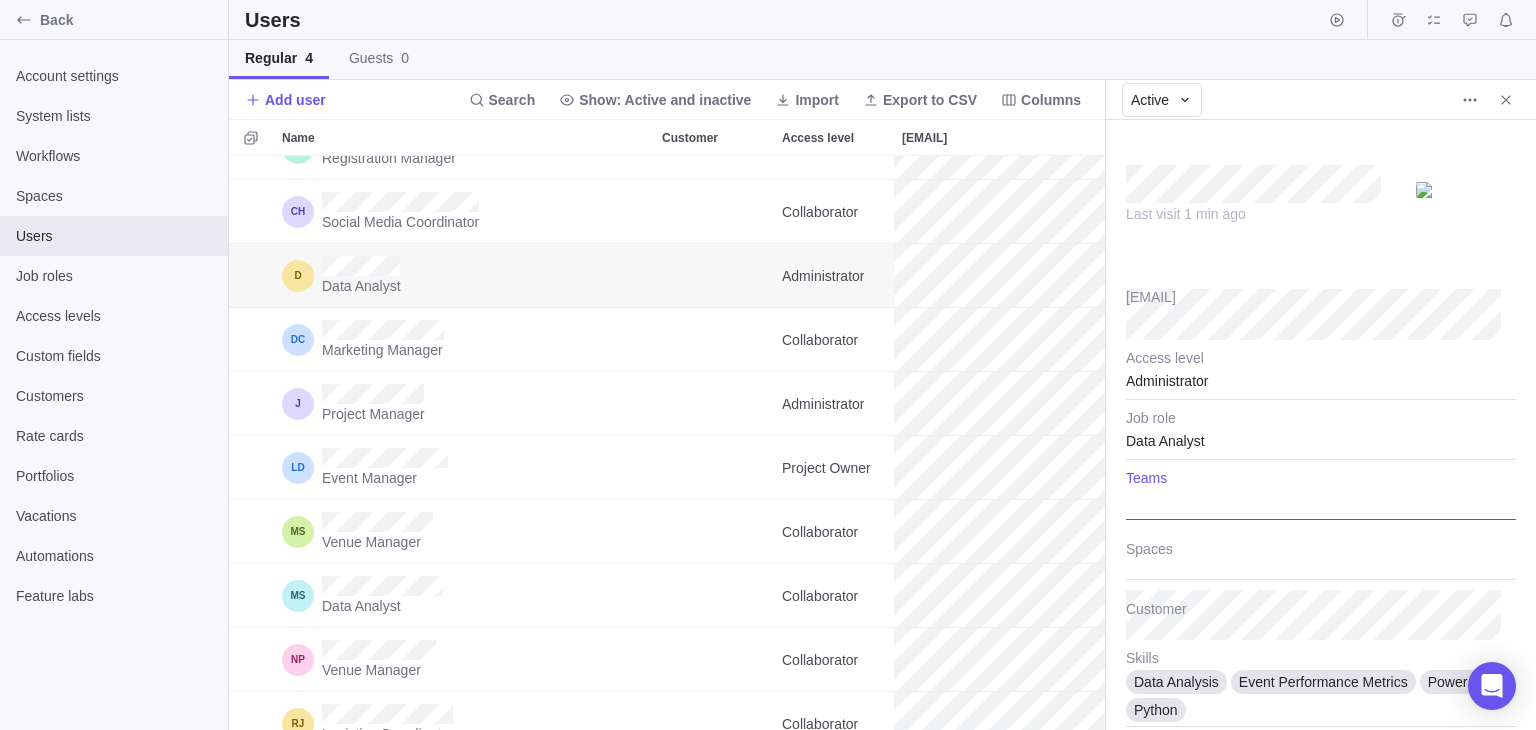 click at bounding box center (1321, 495) 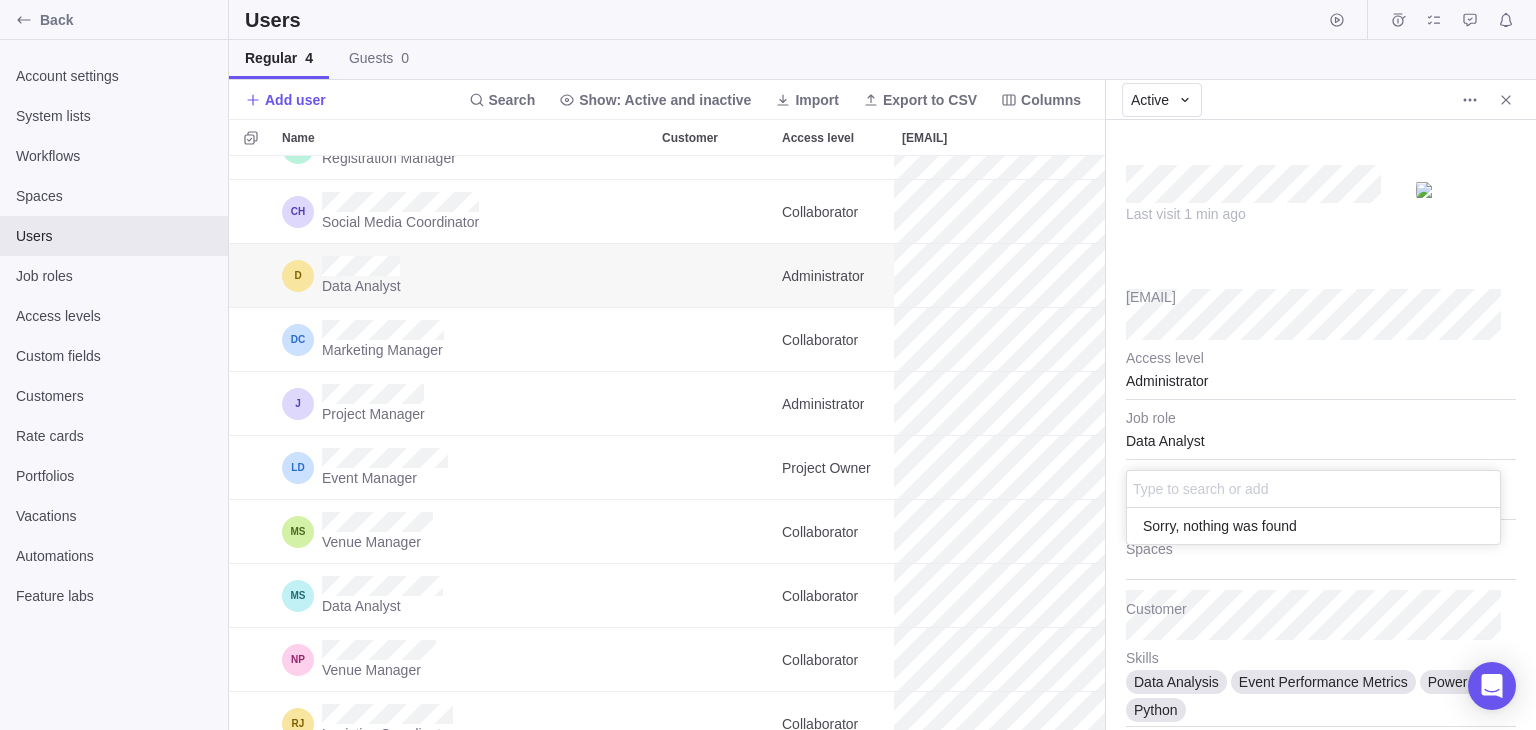 click on "Last visit 1 min ago [EMAIL] [ACCESS_LEVEL] [JOB_ROLE] [JOB_ROLE] Type to search or add Sorry, nothing was found Teams Spaces Customer Data Analysis Event Performance Metrics Power BI Python Skills Internal hourly rate Personal schedule Su 0 Mo 8 Tu 8 We 8 Th 8 Fr 8 Sa 0" at bounding box center [1321, 425] 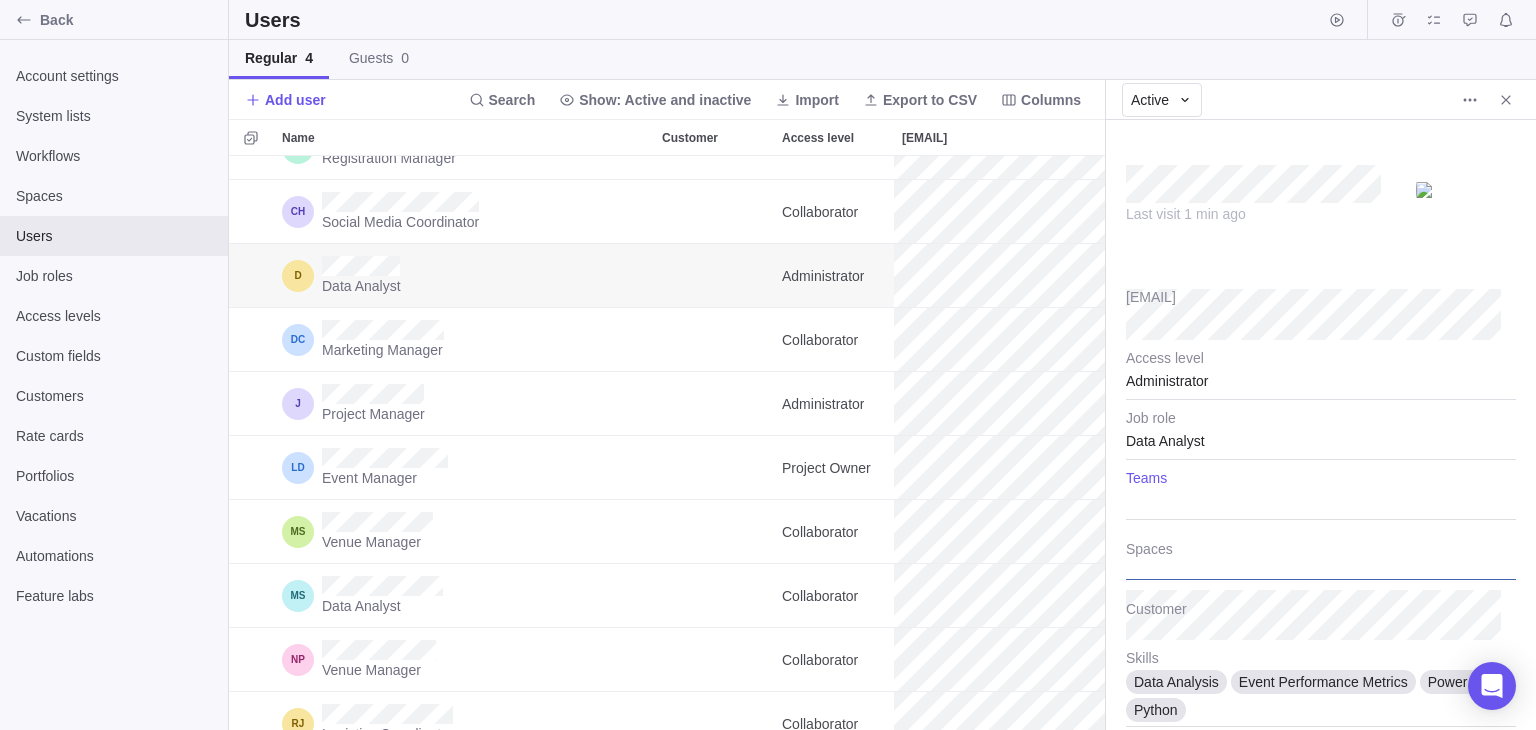 click at bounding box center (1321, 555) 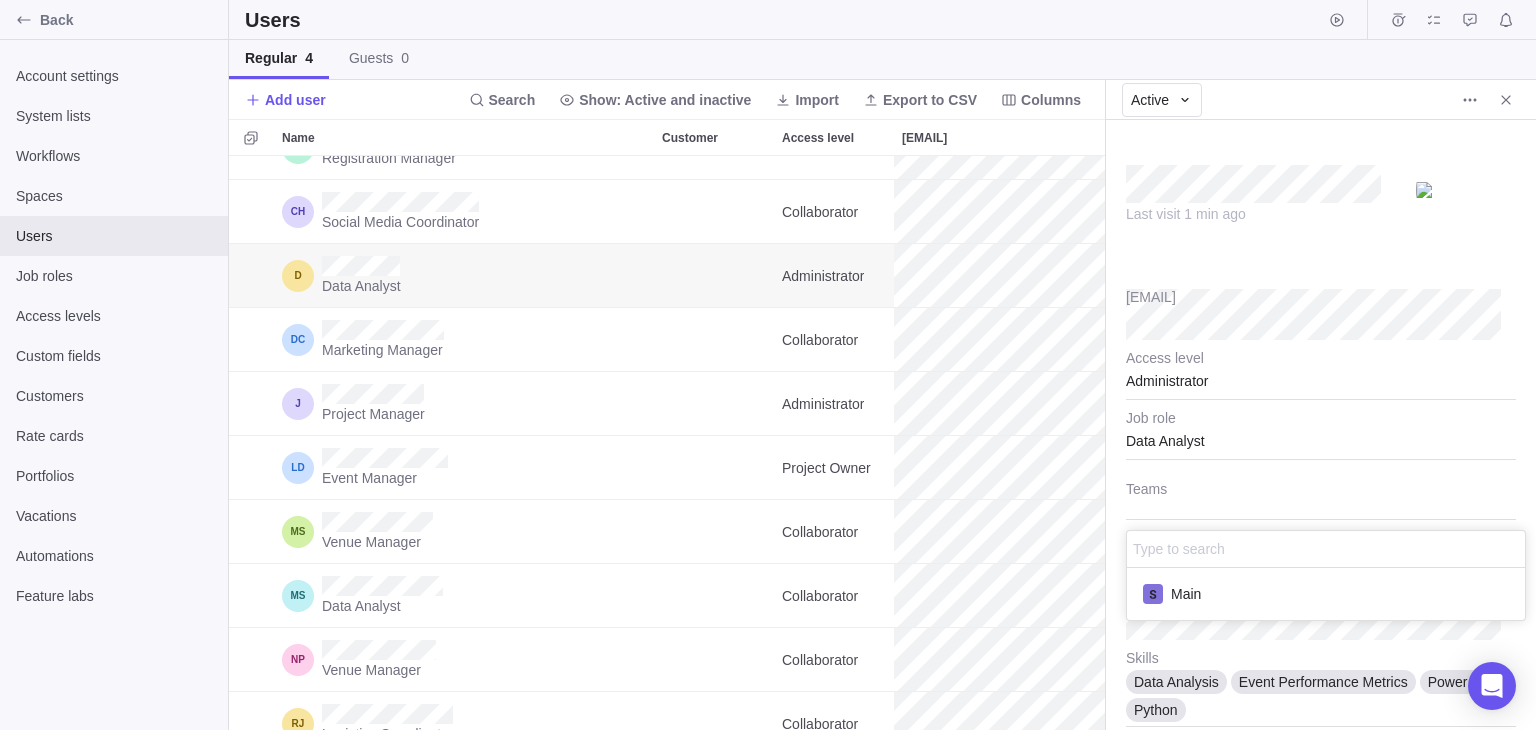 scroll, scrollTop: 16, scrollLeft: 16, axis: both 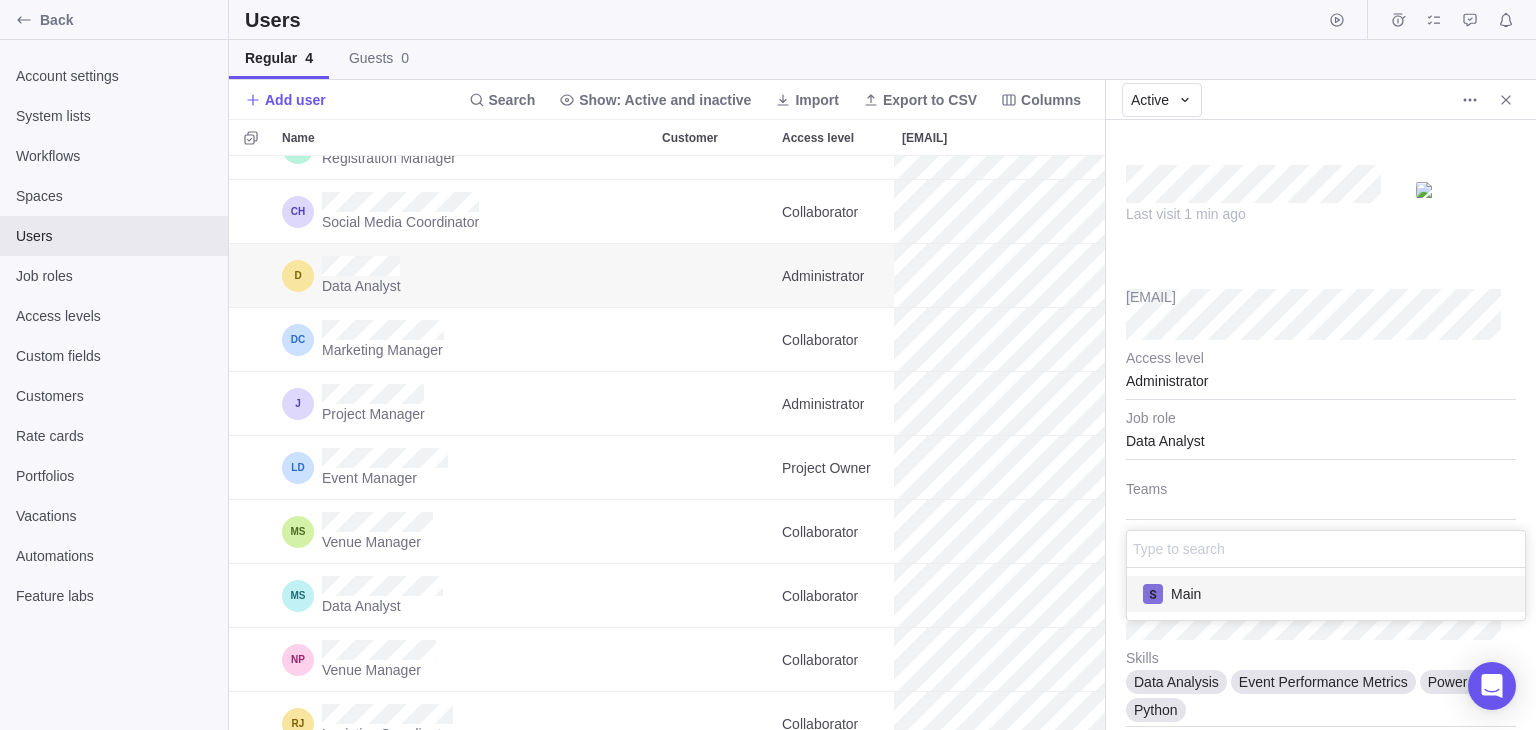 click on "Main" at bounding box center (1326, 594) 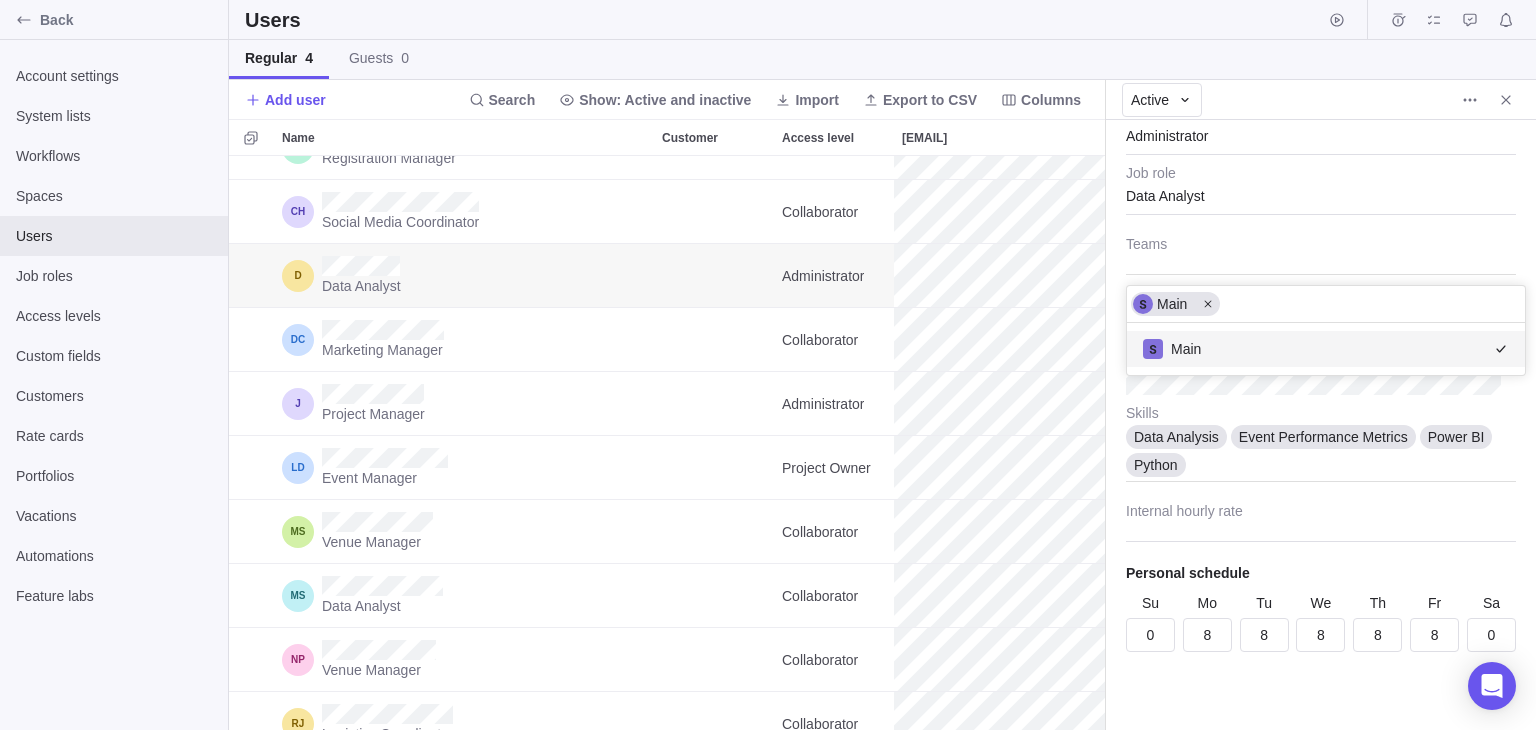 scroll, scrollTop: 0, scrollLeft: 0, axis: both 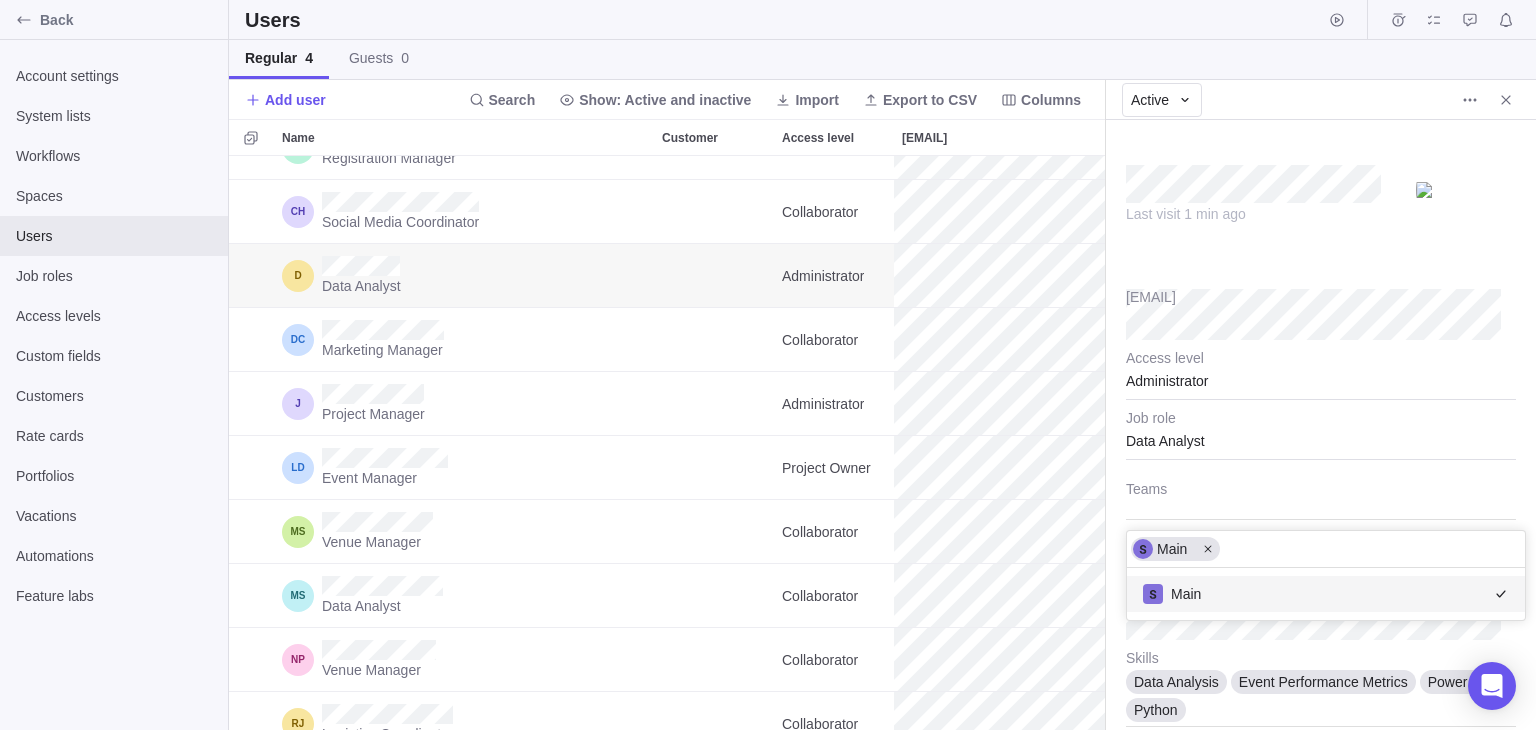 click on "Back Account settings System lists Workflows Spaces Users Job roles Access levels Custom fields Customers Rate cards Portfolios Vacations Automations Feature labs Users Regular 4 Guests 0 Add user Search Show: Active and inactive Import Export to CSV Columns Name Customer Access level E-mail Teams Skills Spaces Data Analyst Project Owner Data Analysis Power BI Event Performance Metrics Python Main Marketing Manager Collaborator Digital Marketing Marketing Plan Promotional Materials HubSpot Registration Manager Collaborator Data Analysis Database Management Registration Platform Registration Management SQL Main Social Media Coordinator Collaborator Digital Marketing Social Media Marketing SEO Analysis Branding Content Creation Instagram Facebook Data Analyst Administrator Data Analysis Power BI Event Performance Metrics Python Marketing Manager Collaborator Digital Marketing SEO Analysis Marketing Plan Marketing Campaign Content Marketing HubSpot Hootsuite Google Analytics Project Manager Main Main" at bounding box center [768, 365] 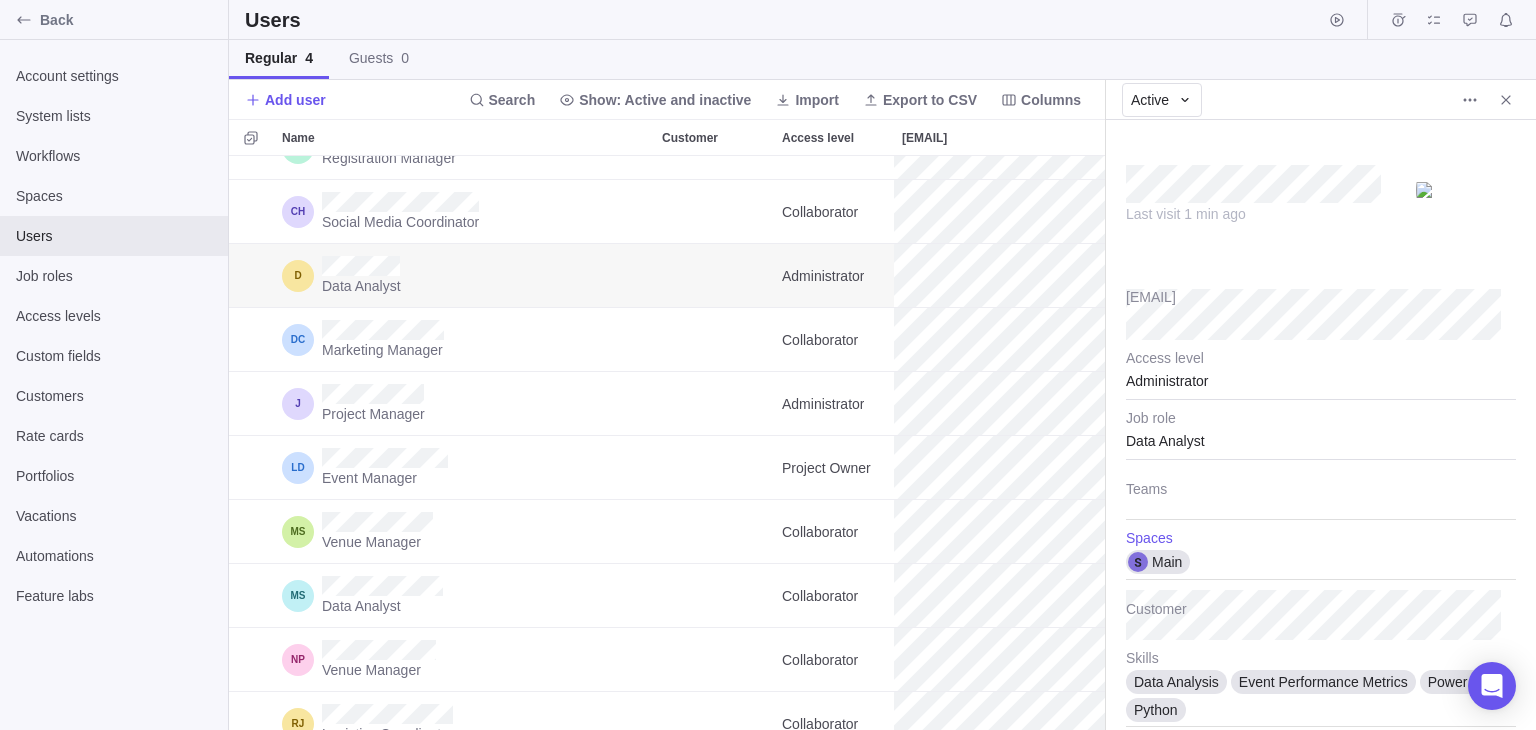 click 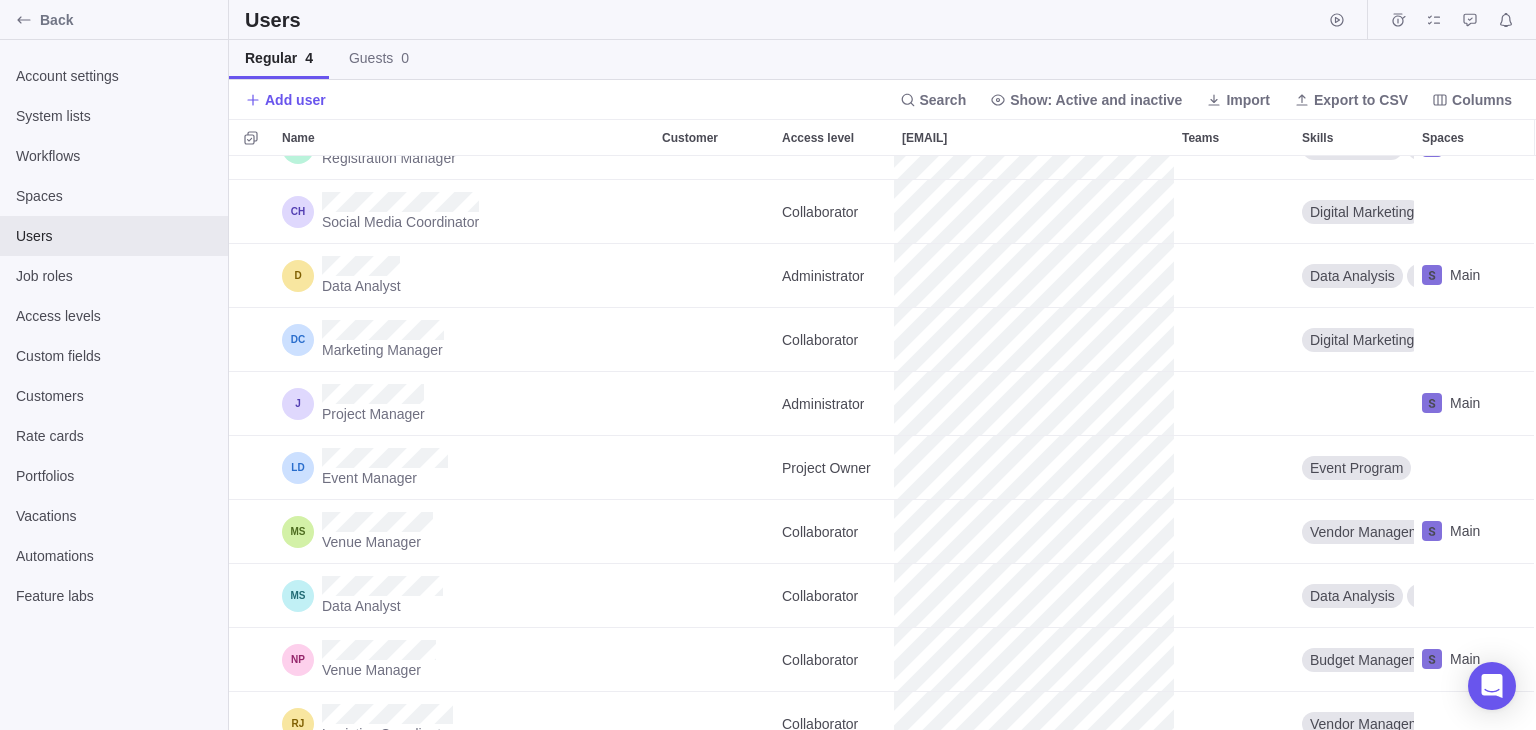 scroll, scrollTop: 16, scrollLeft: 16, axis: both 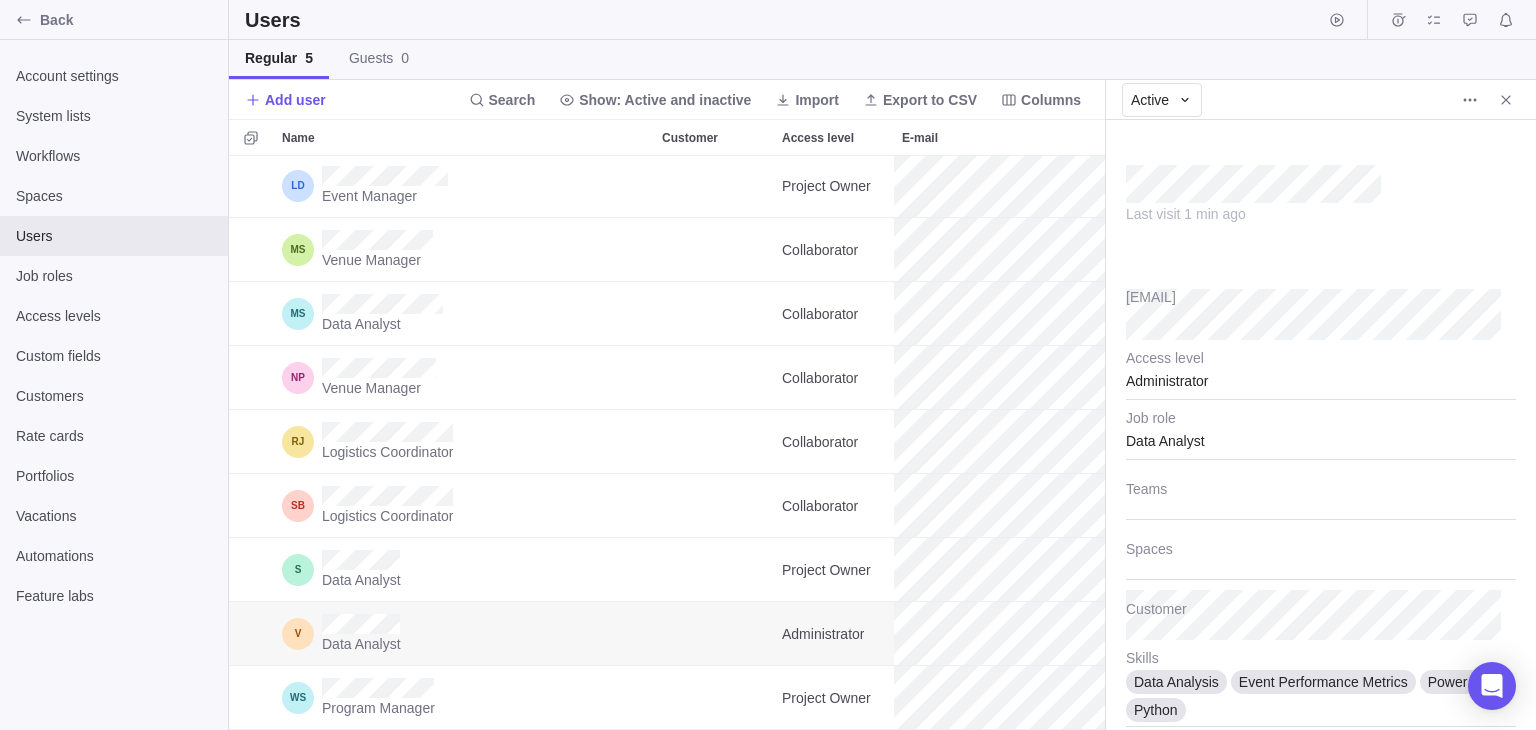 click on "Spaces" at bounding box center [1321, 551] 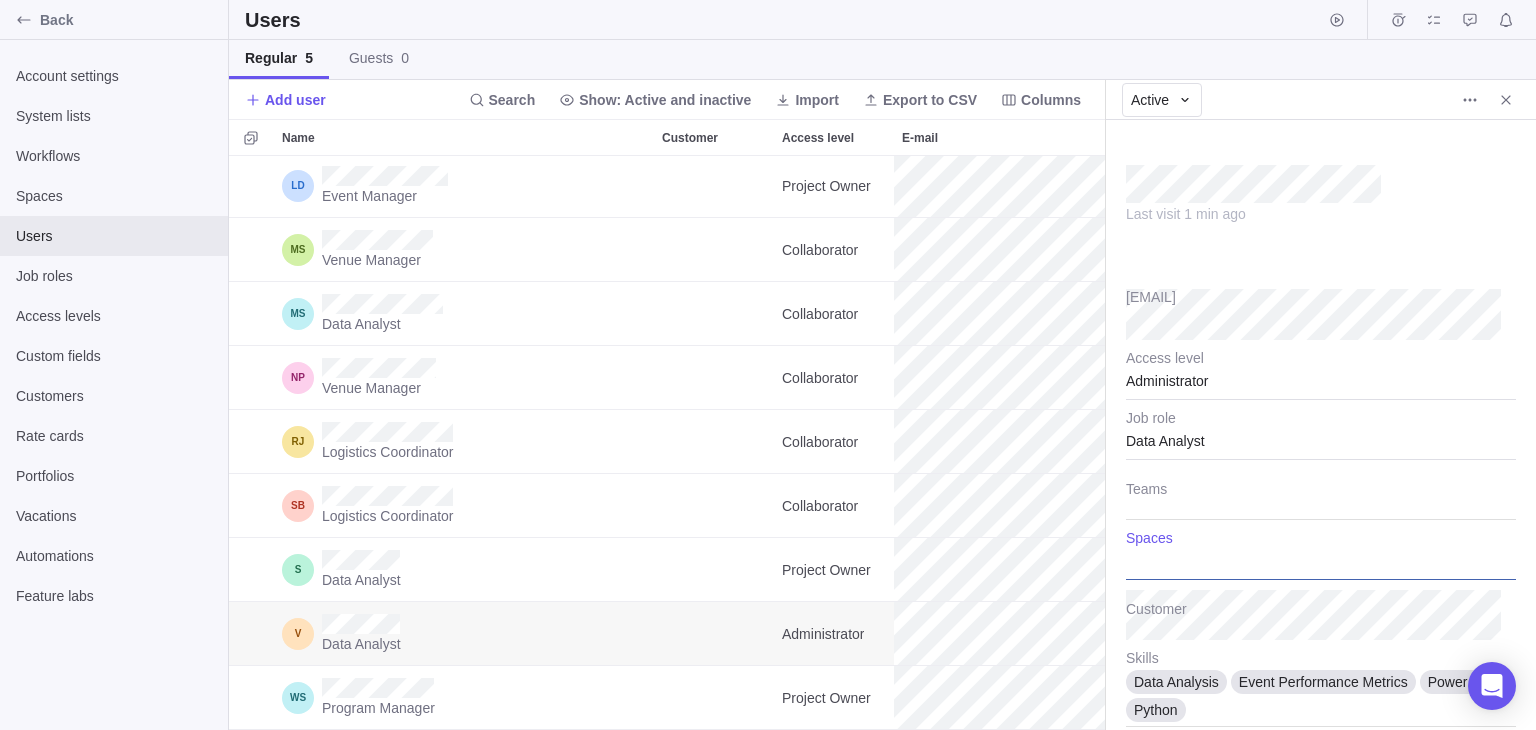 click at bounding box center (1321, 555) 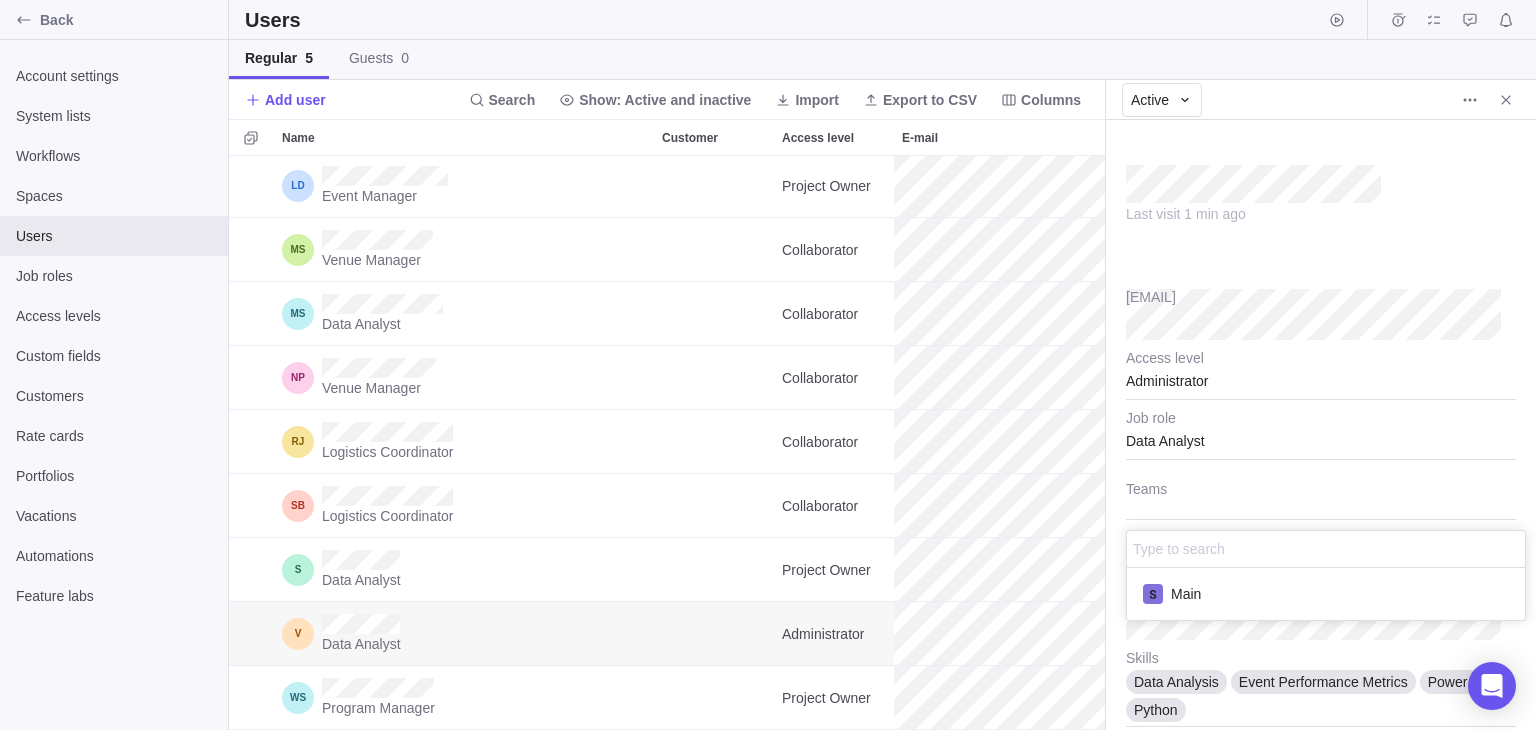 scroll, scrollTop: 16, scrollLeft: 16, axis: both 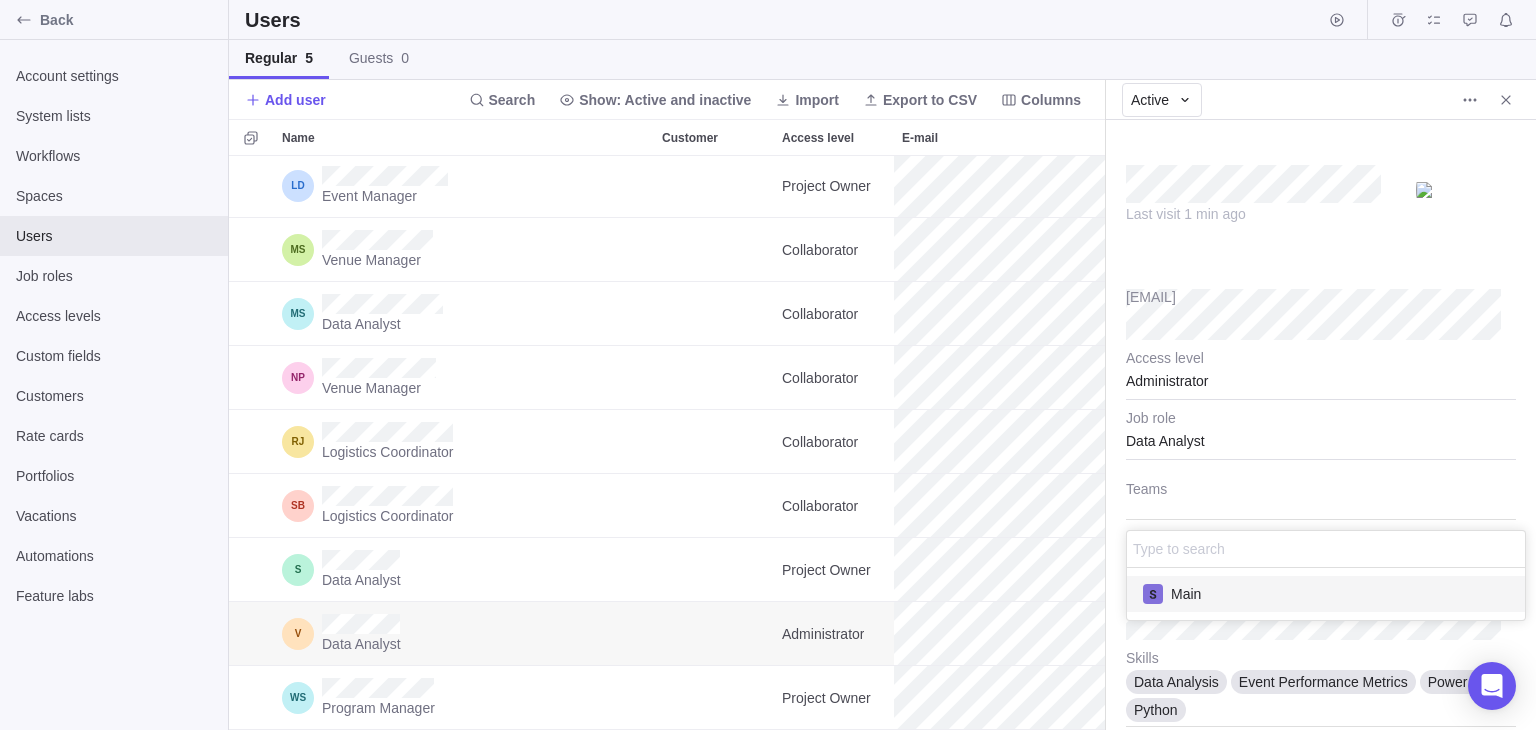 click on "Main" at bounding box center [1326, 594] 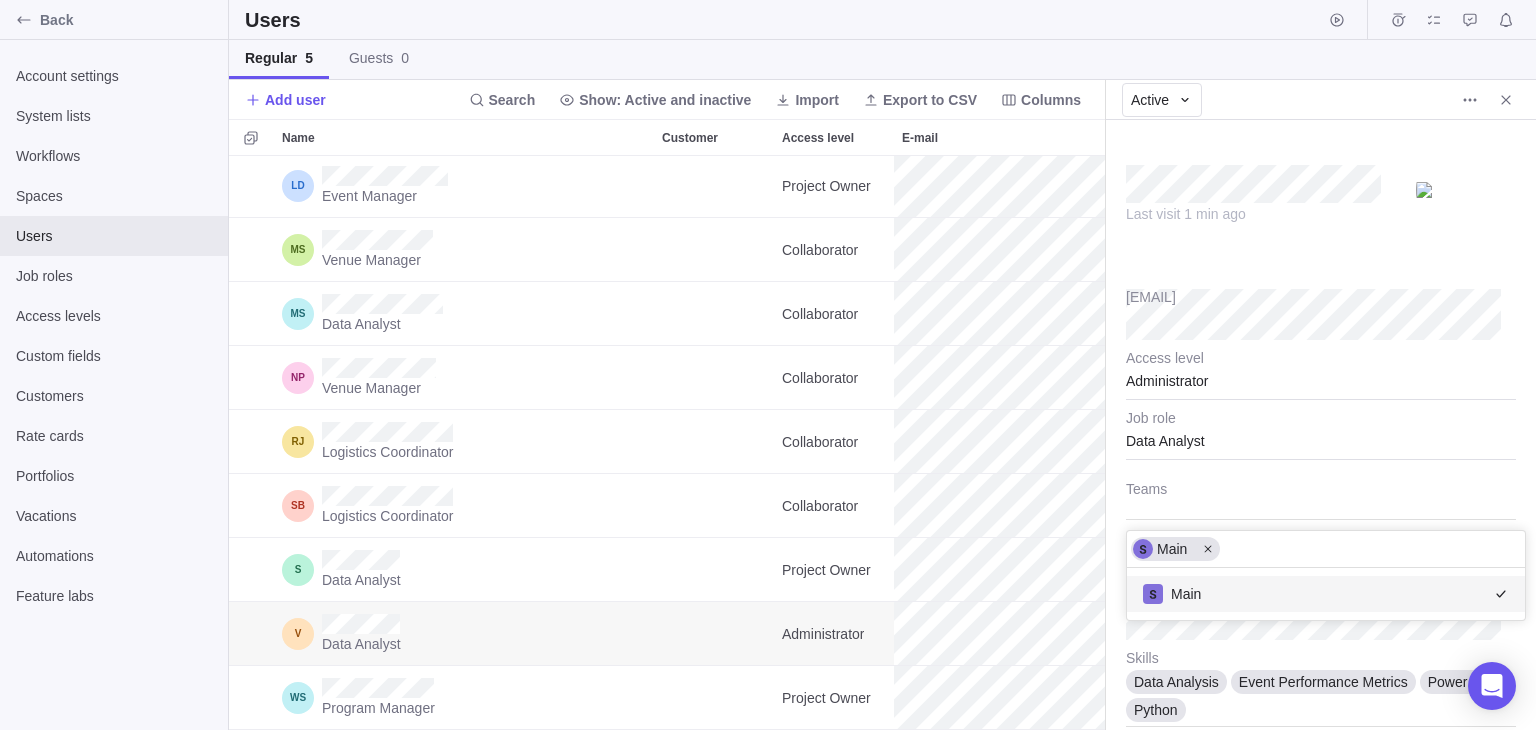 click on "Back Account settings System lists Workflows Spaces Users Job roles Access levels Custom fields Customers Rate cards Portfolios Vacations Automations Feature labs Users Regular 5 Guests 0 Add user Search Show: Active and inactive Import Export to CSV Columns Name Customer Access level E-mail Teams Skills Spaces Event Manager Project Owner Event Program Event Performance Metrics Post-Event Evaluation Venue Manager Collaborator Vendor Management Budget Management Venue Selection Venue Operations Safety and Compliance Main Data Analyst Collaborator Data Analysis Power BI Python SQL Data Visualization Statistical Analysis Data Mining Venue Manager Collaborator Budget Management Technical Equipment Requirements Main Logistics Coordinator Collaborator Vendor Management Budget Management Supply Chain Management WMS ERP Logistics Coordinator Collaborator Vendor Management Contingency Plans Main Data Analyst Project Owner Data Analysis Power BI Event Performance Metrics Python Main Data Analyst Power BI Su" at bounding box center [768, 365] 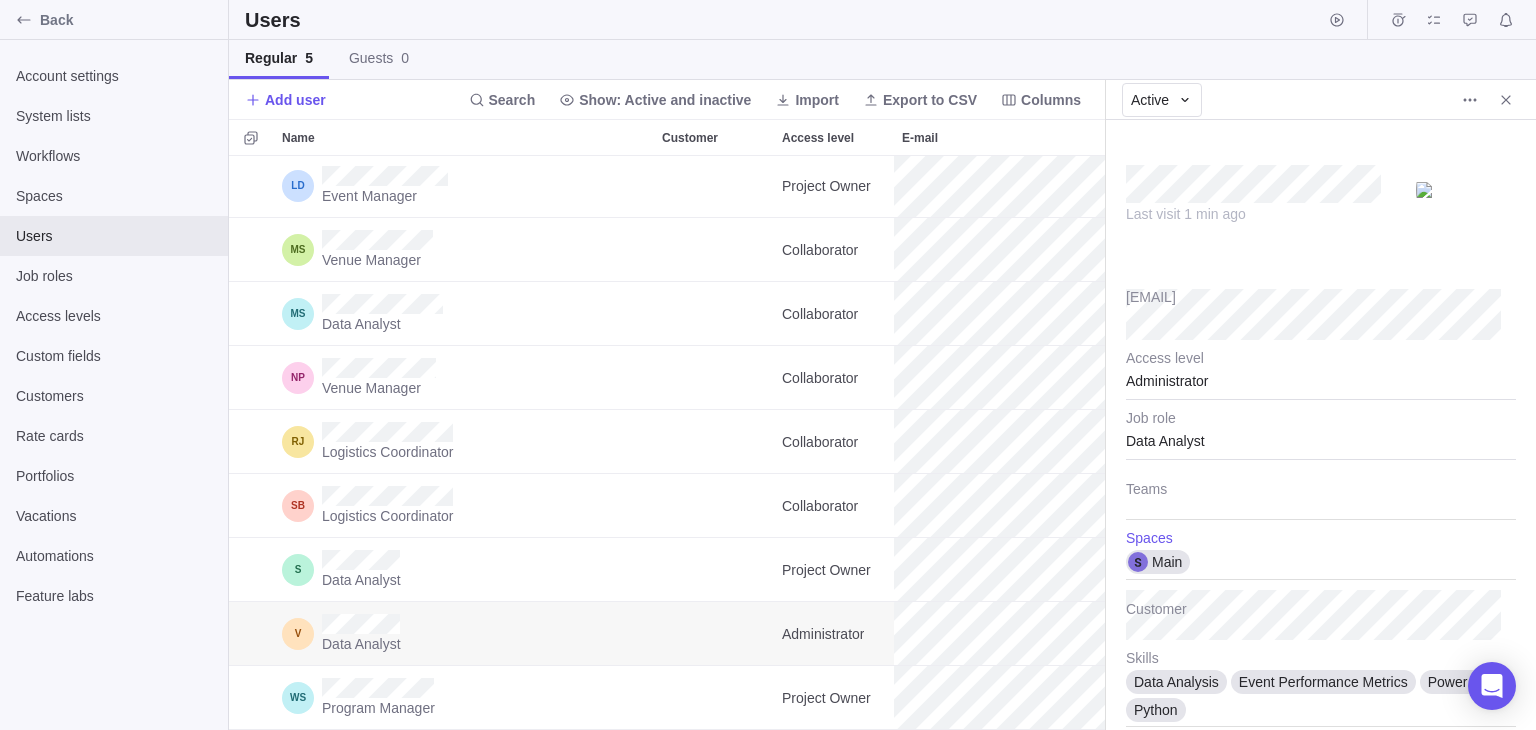 click 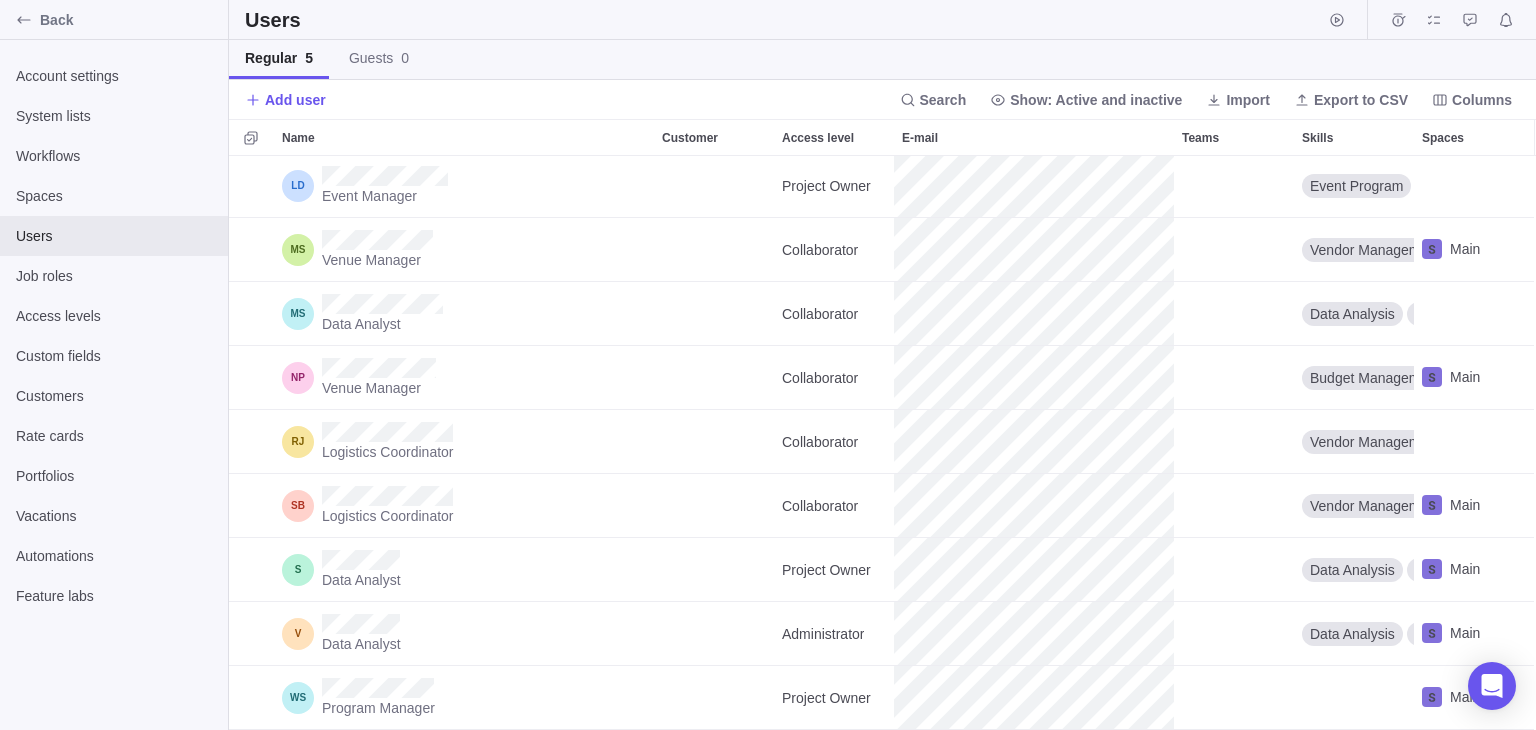 scroll, scrollTop: 16, scrollLeft: 16, axis: both 